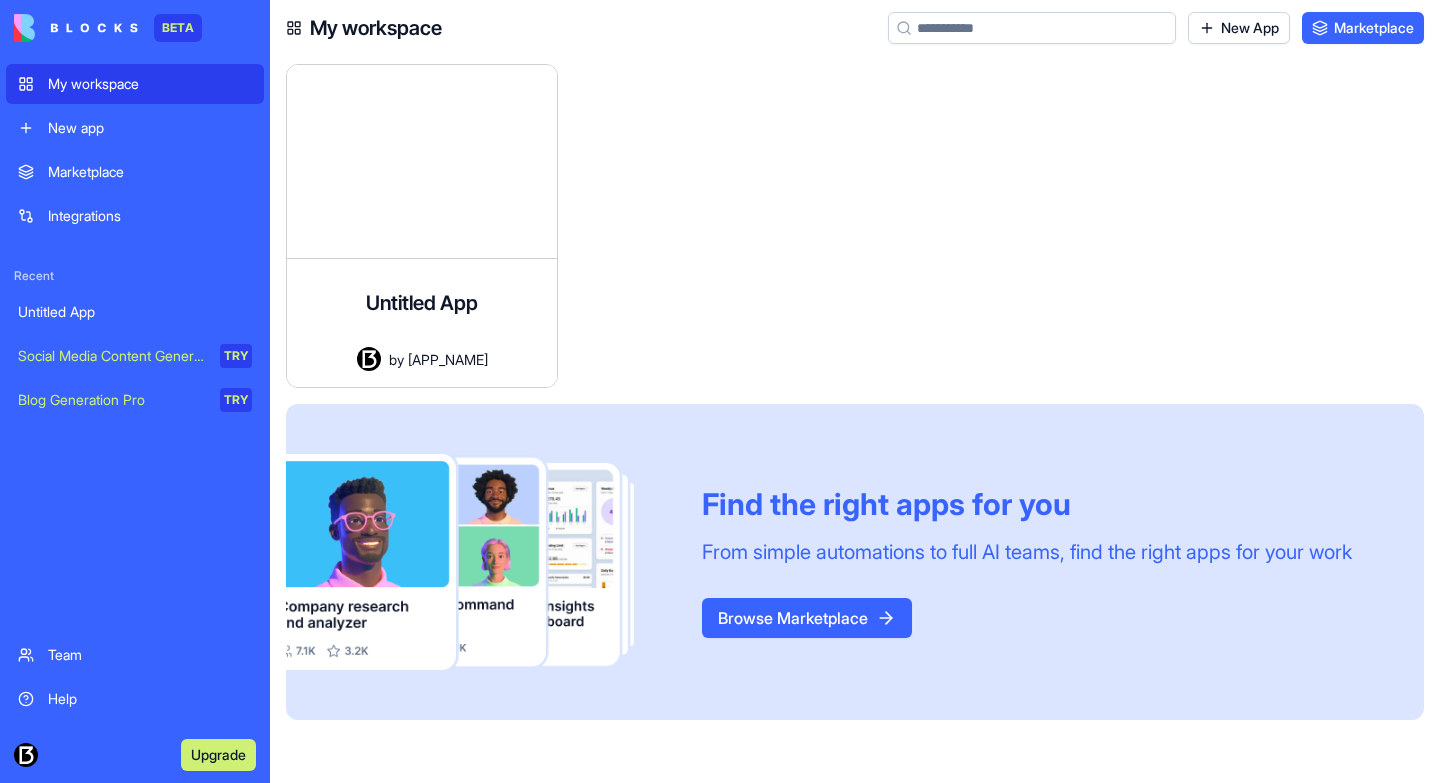 scroll, scrollTop: 0, scrollLeft: 0, axis: both 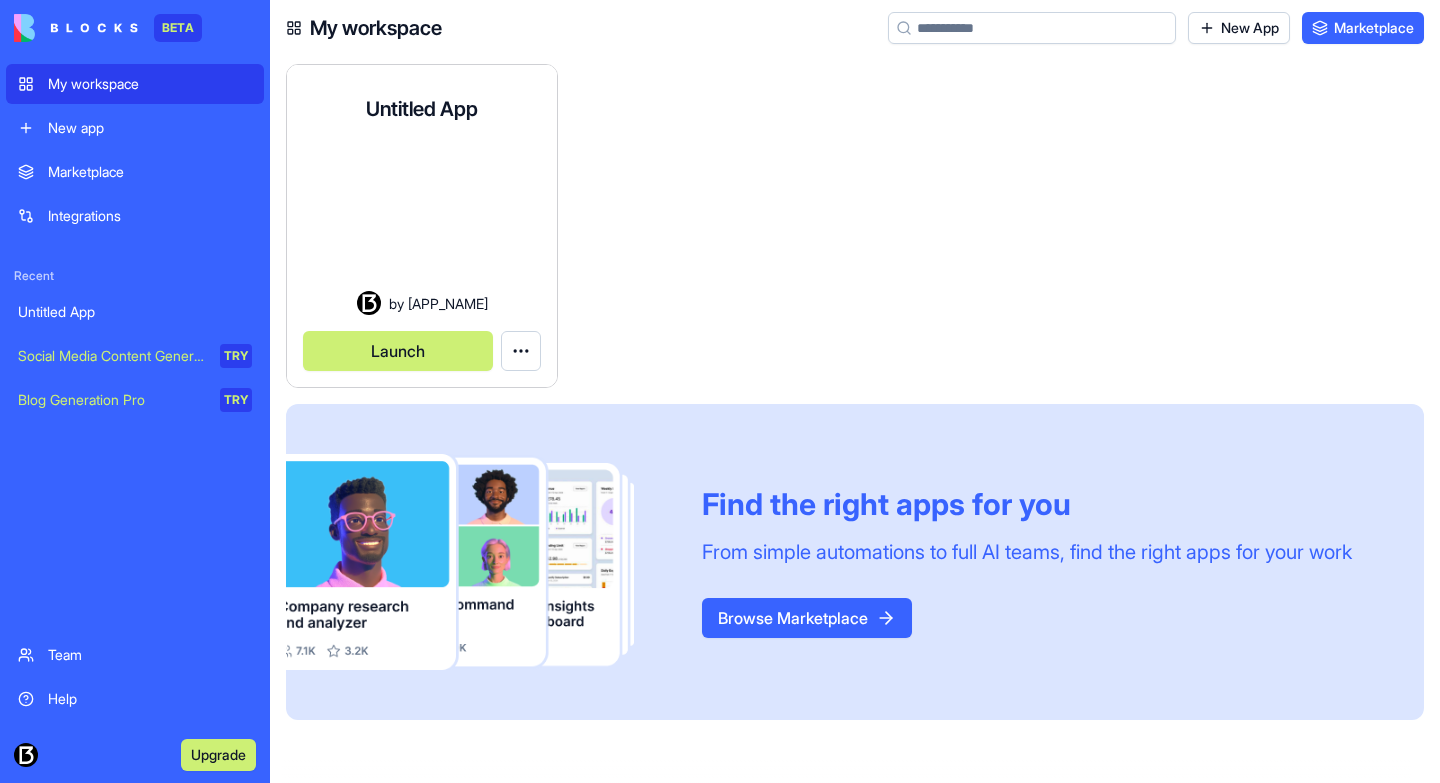 click at bounding box center [422, 222] 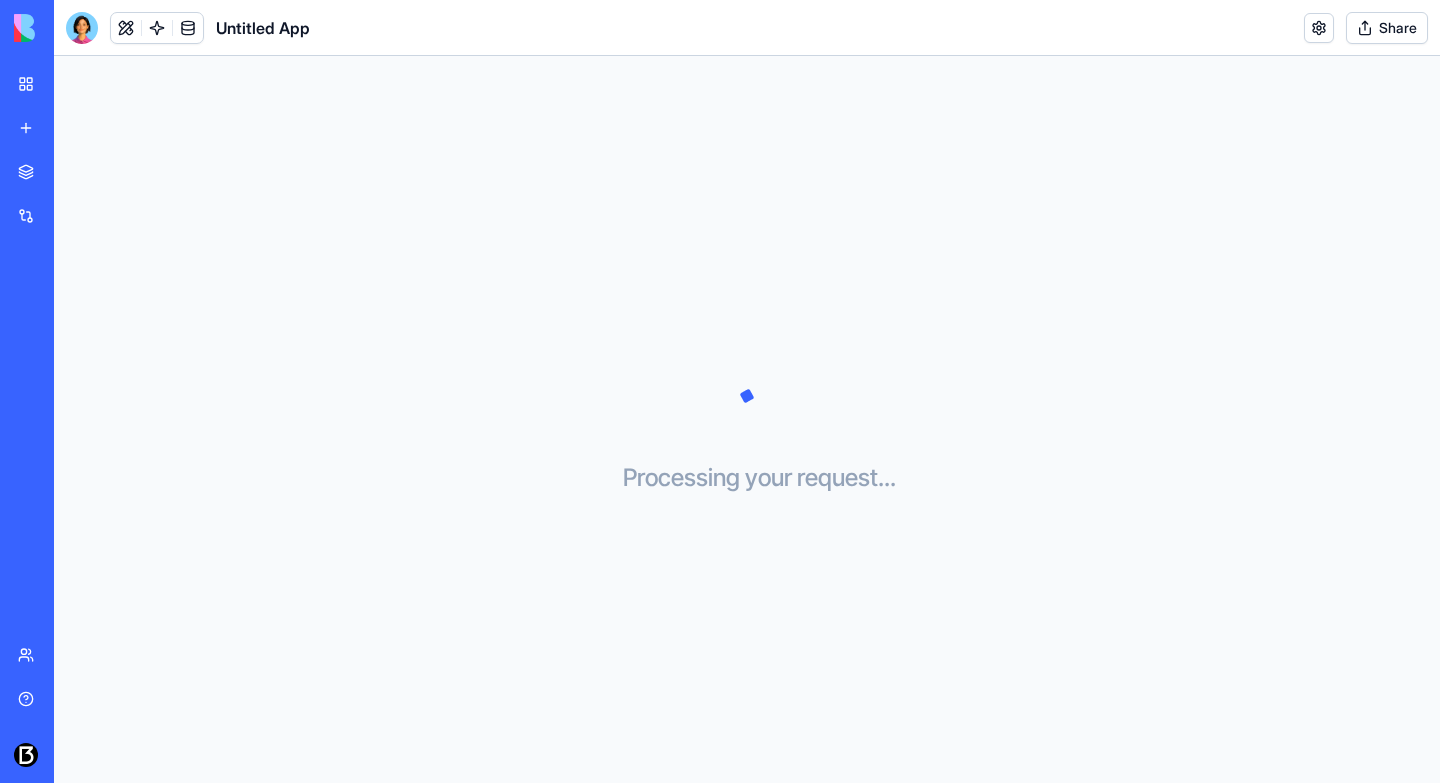 click on "New app" at bounding box center (46, 128) 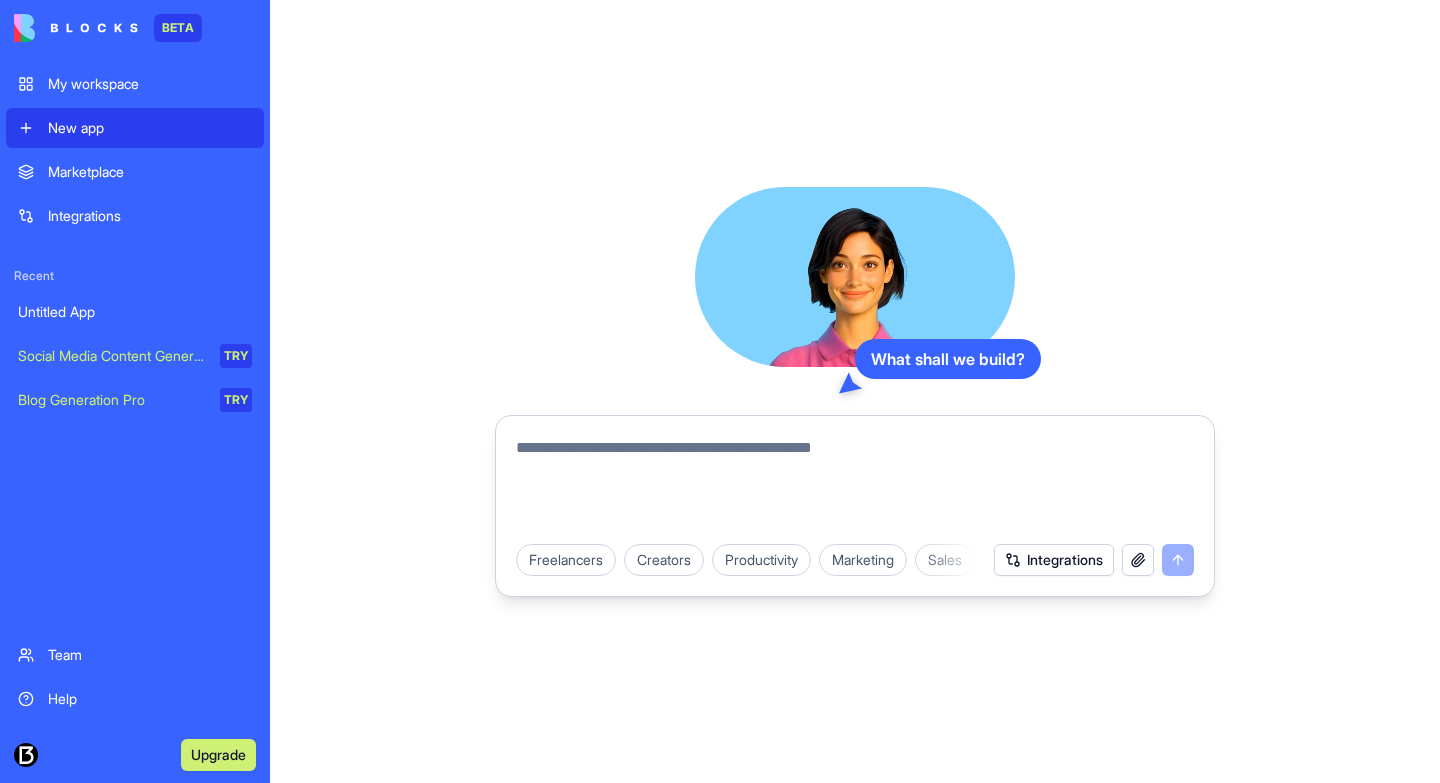 click at bounding box center [855, 478] 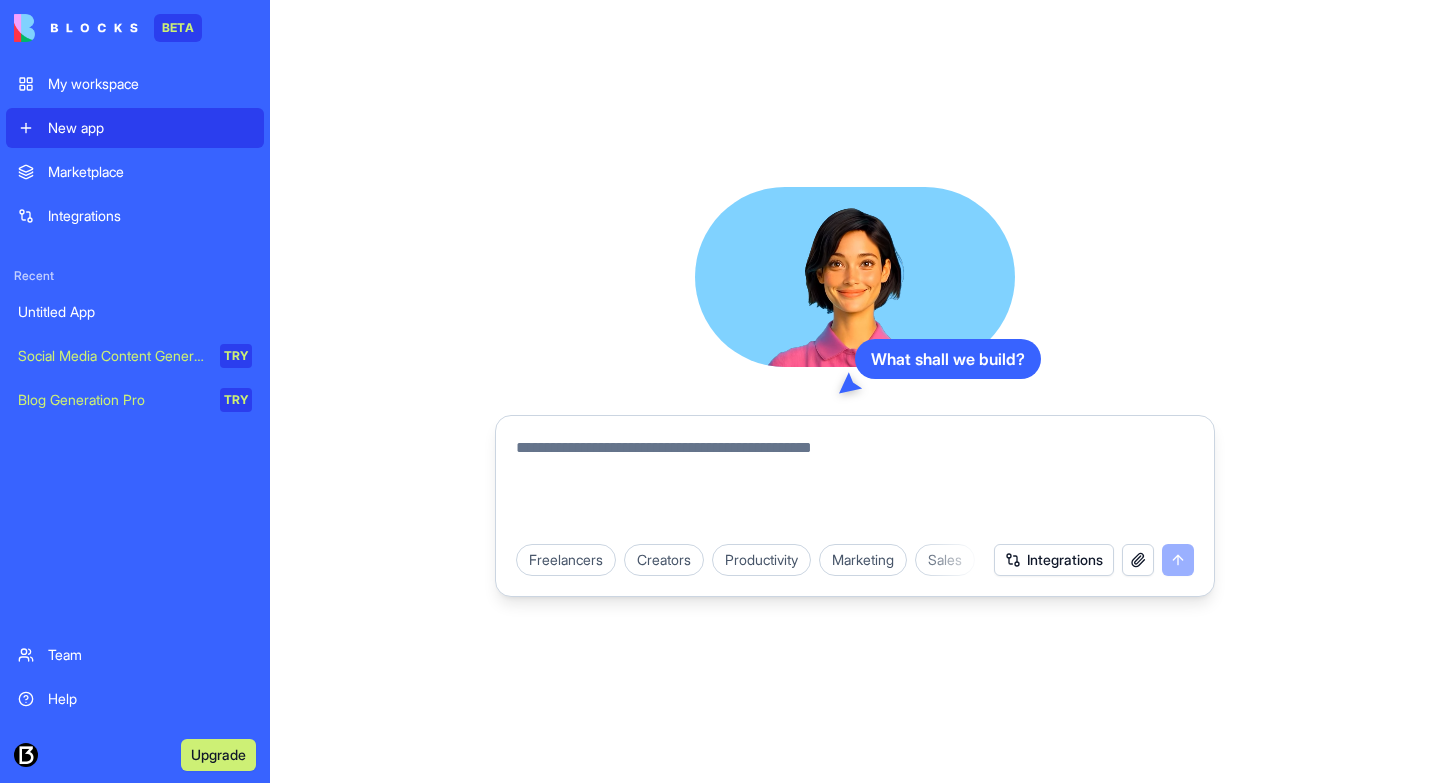 click at bounding box center [855, 484] 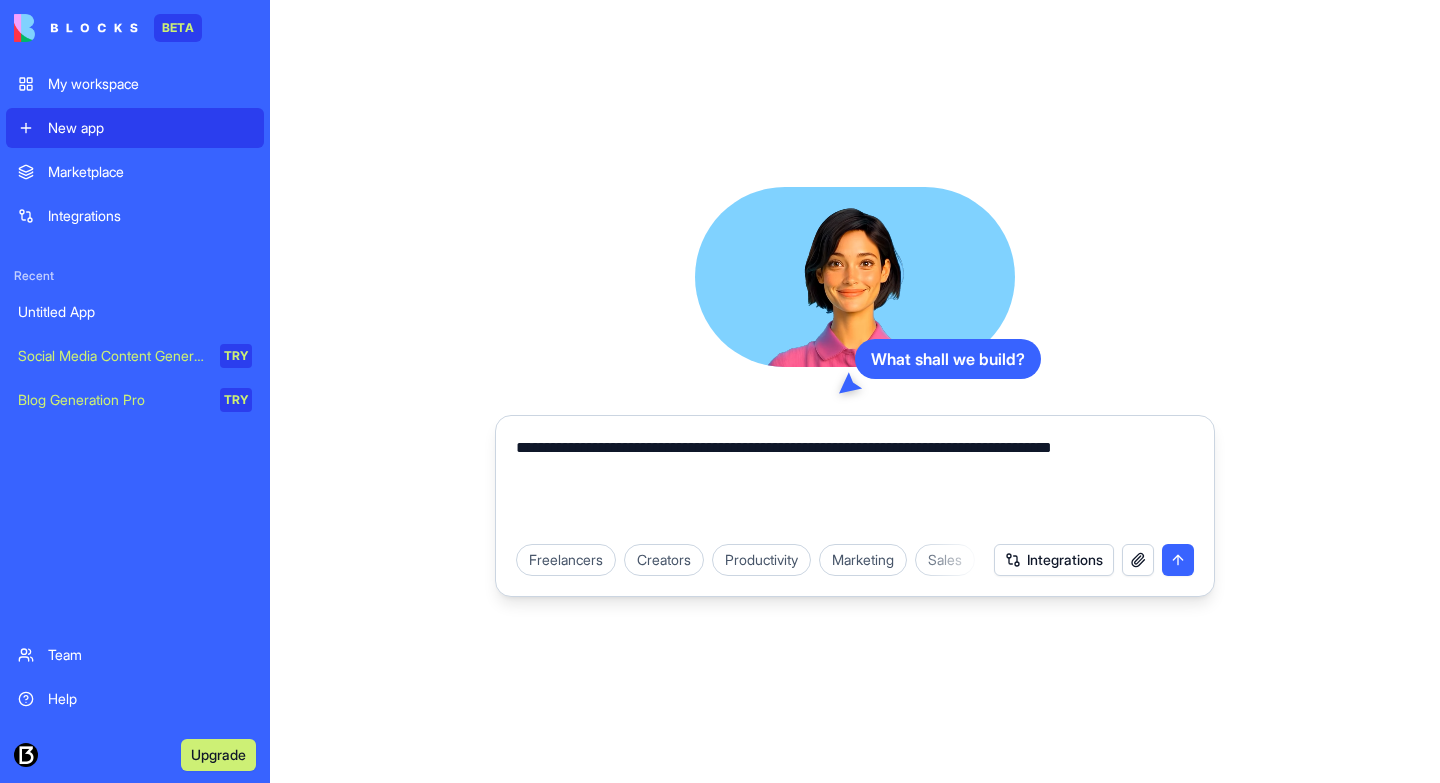 click on "**********" at bounding box center (855, 484) 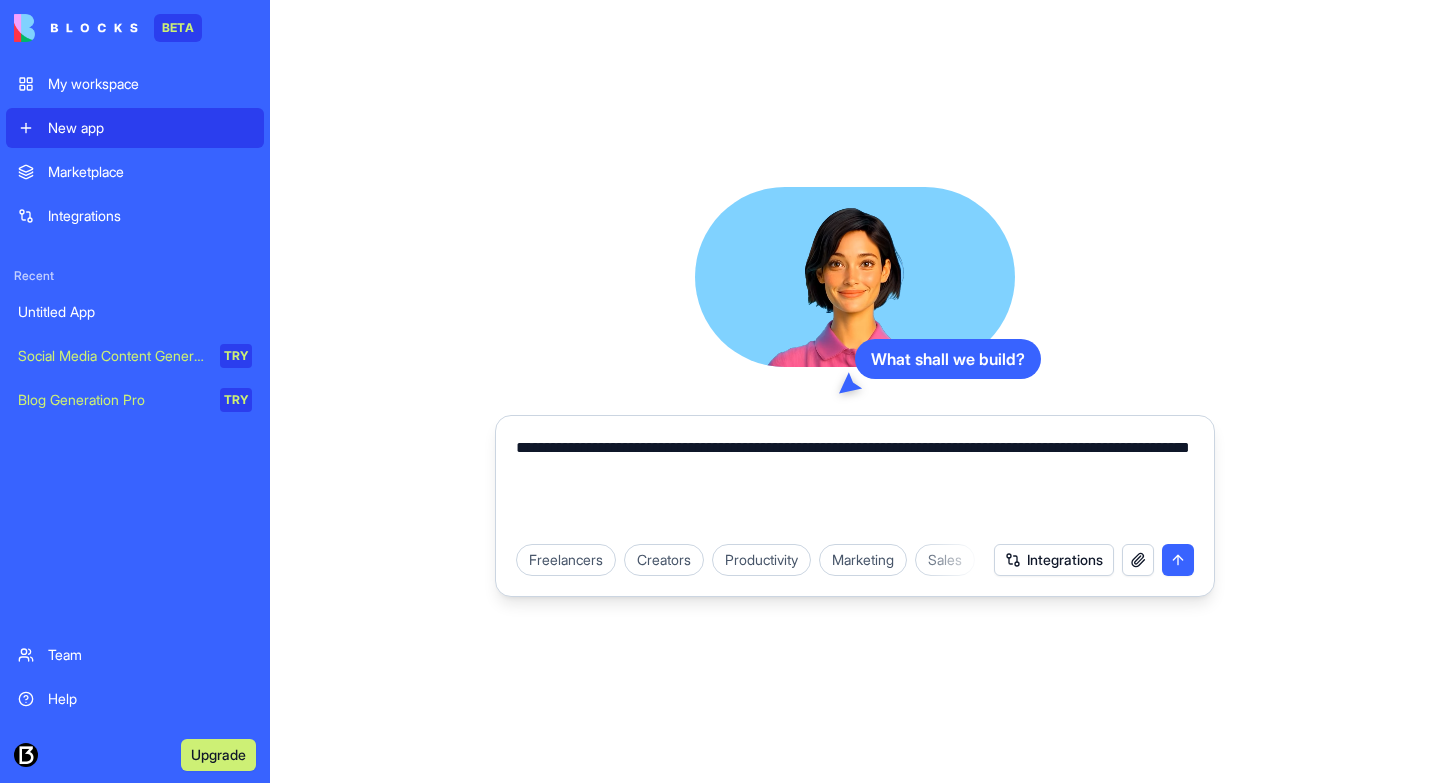 click on "**********" at bounding box center [855, 484] 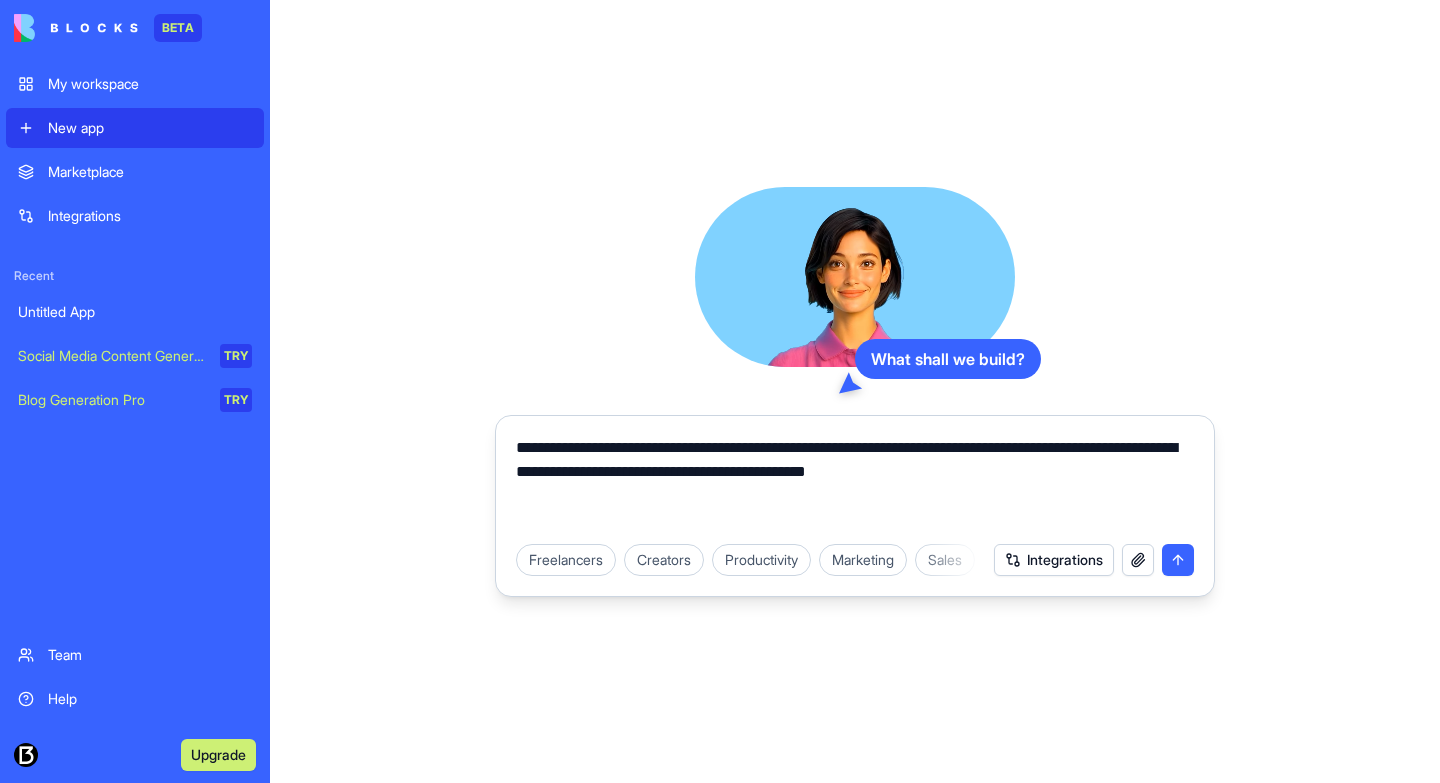 type on "**********" 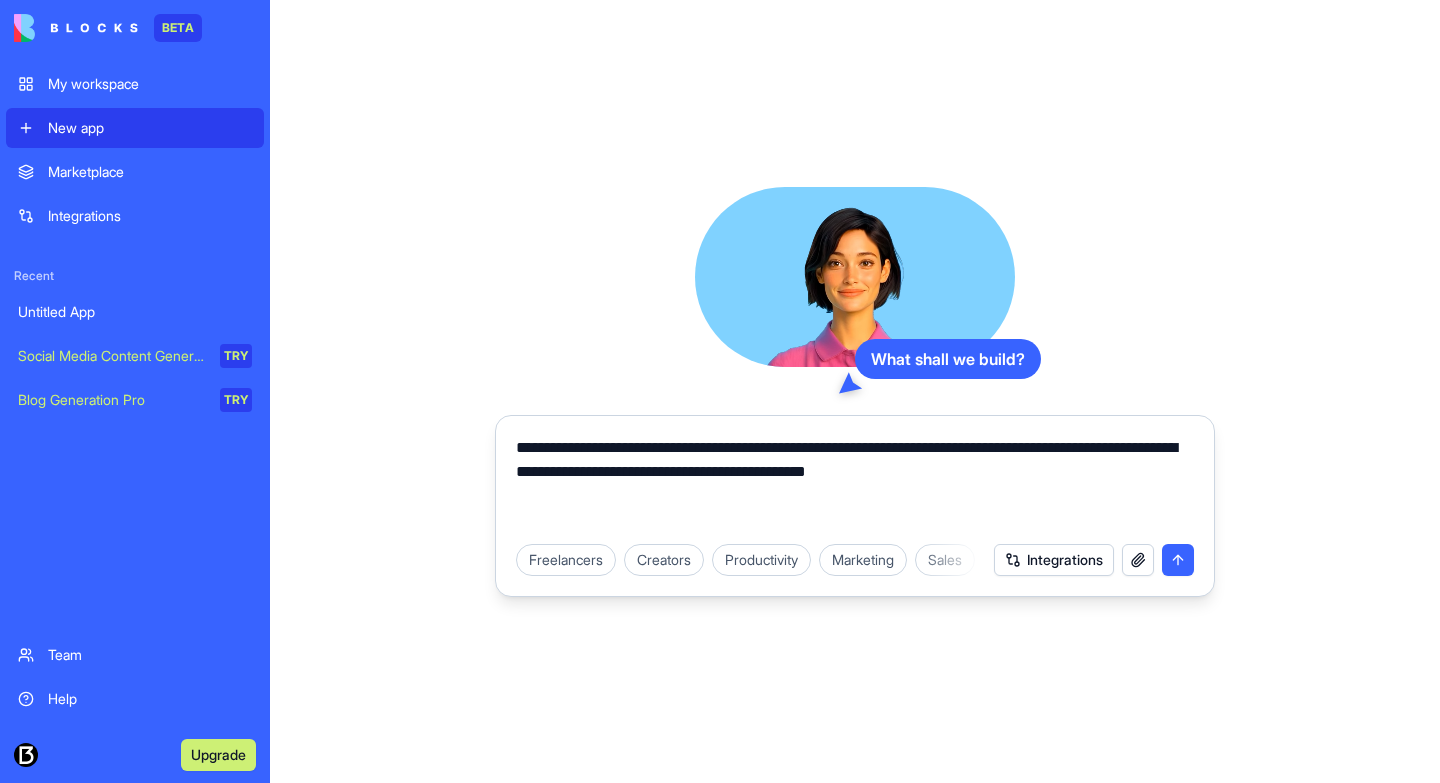 click on "Marketing" at bounding box center [863, 560] 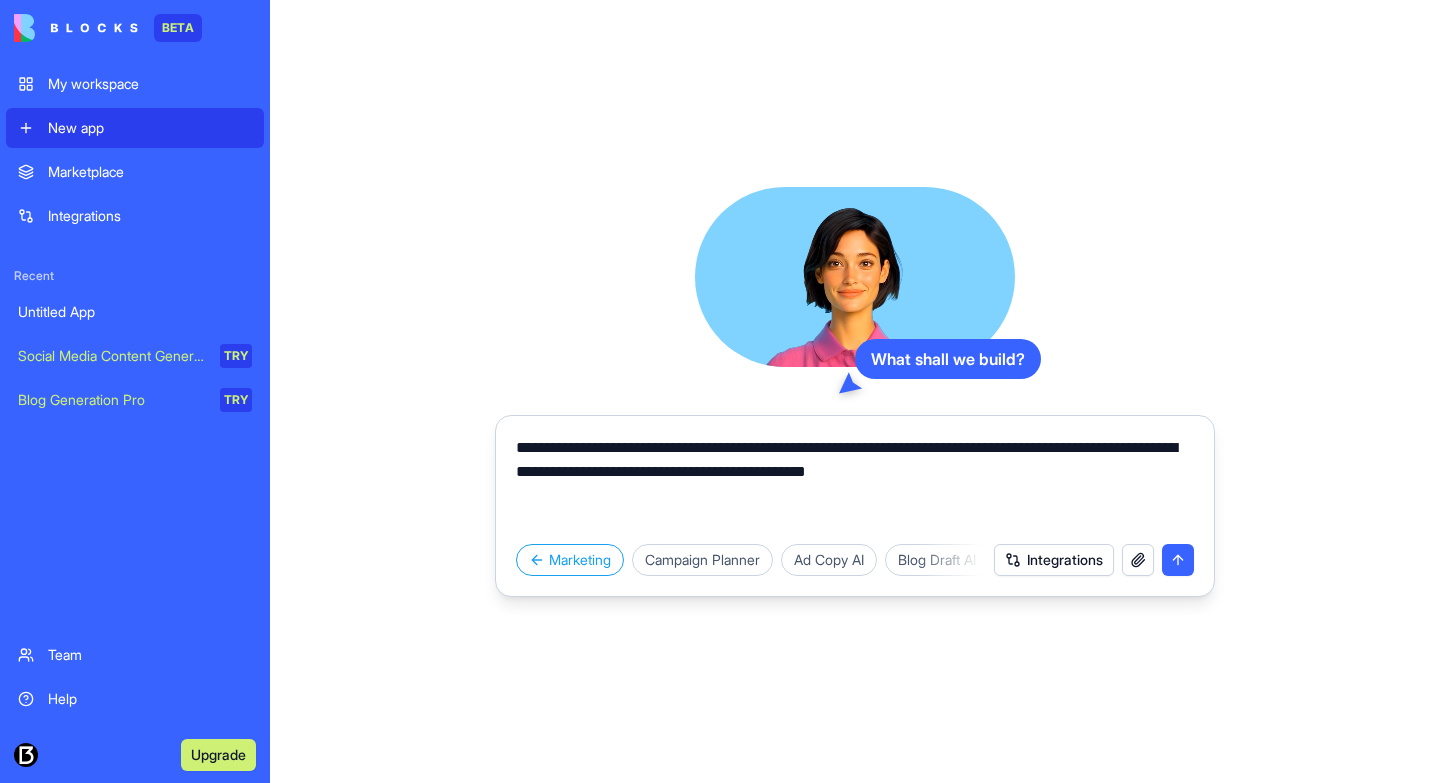 click at bounding box center [1178, 560] 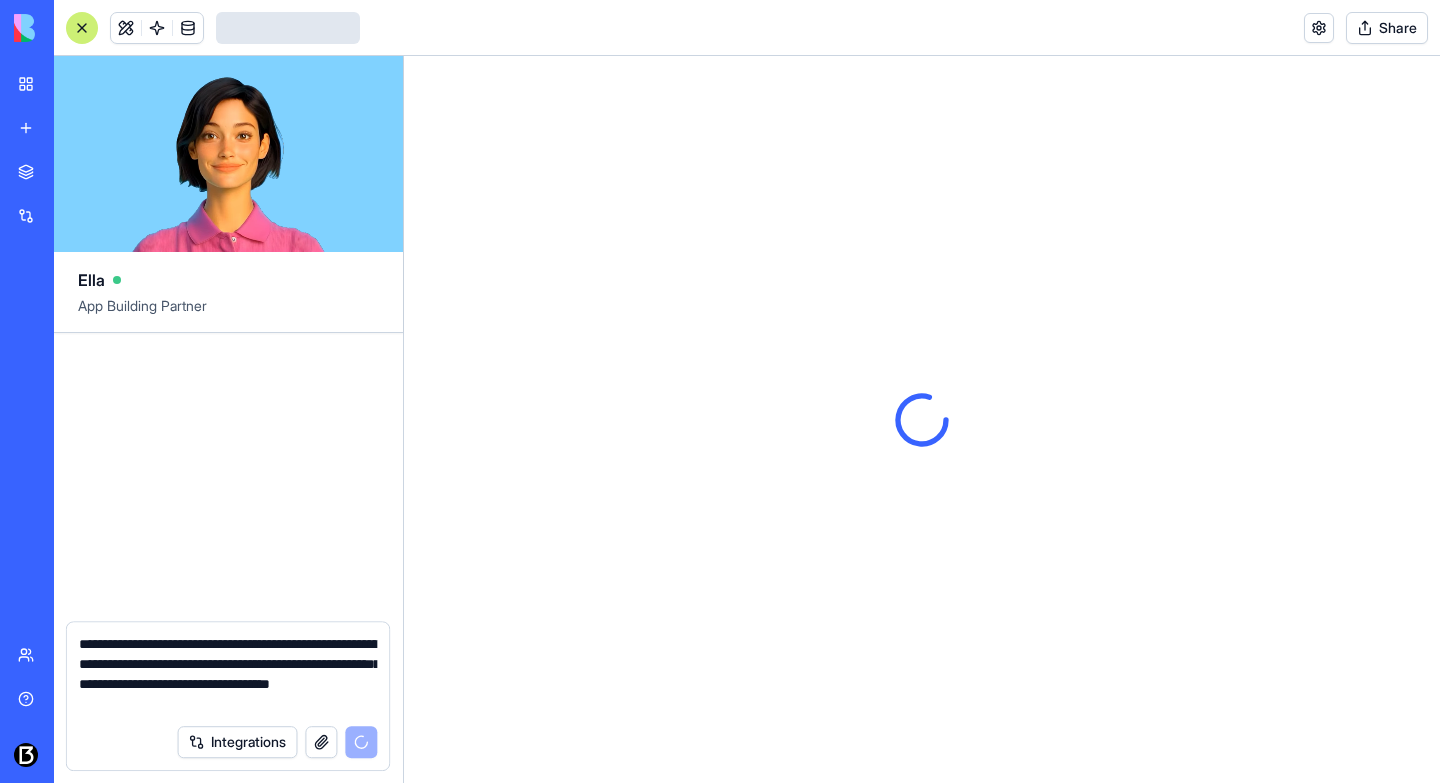 type 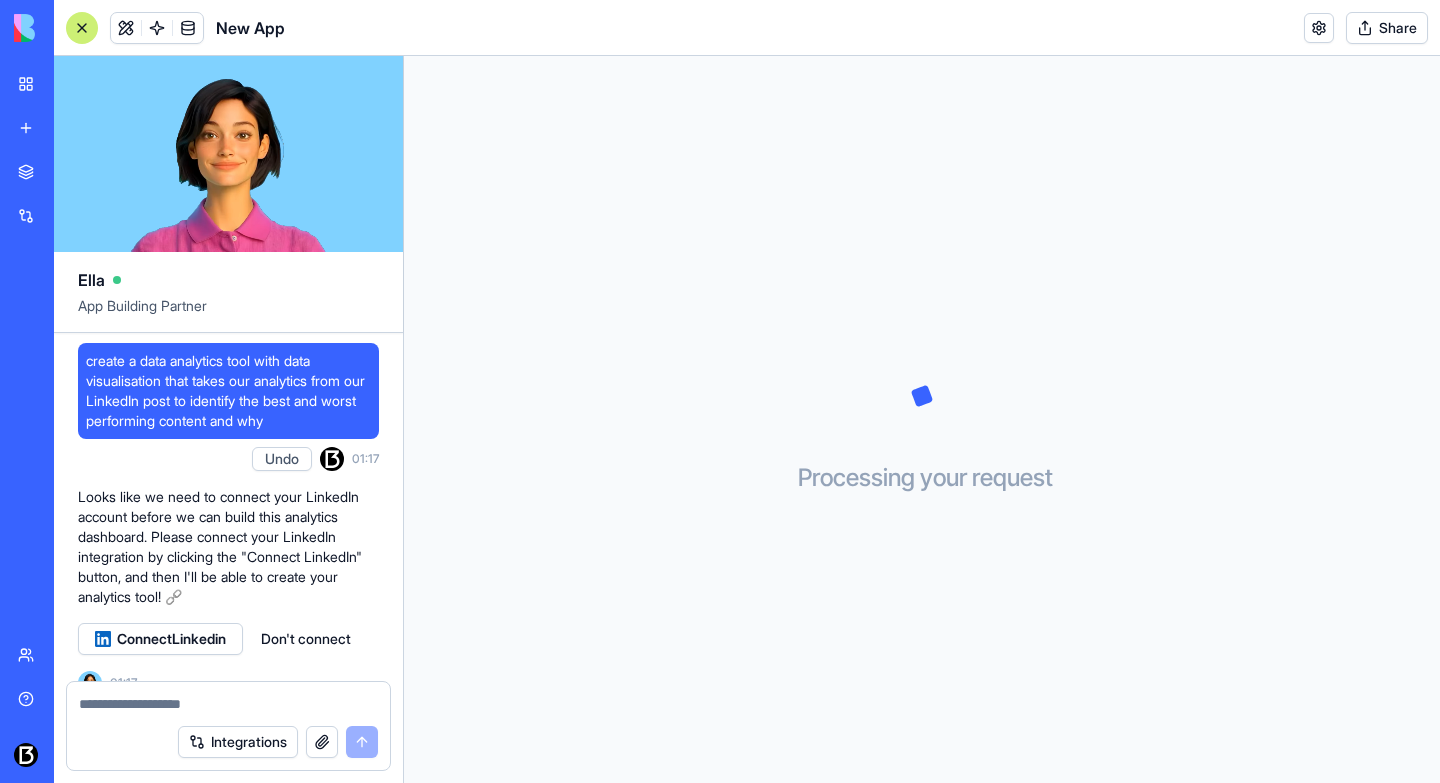 scroll, scrollTop: 27, scrollLeft: 0, axis: vertical 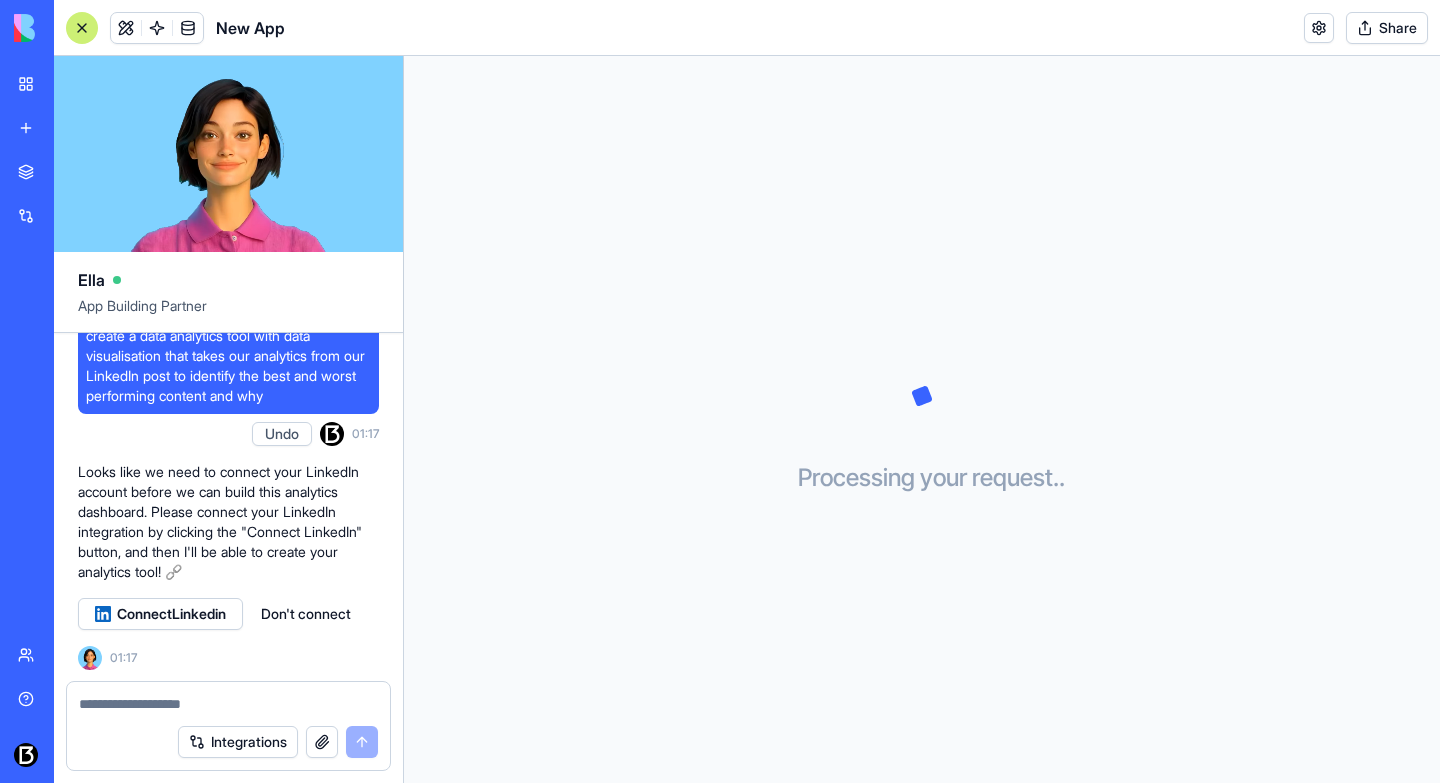 click on "Connect  Linkedin" at bounding box center (171, 614) 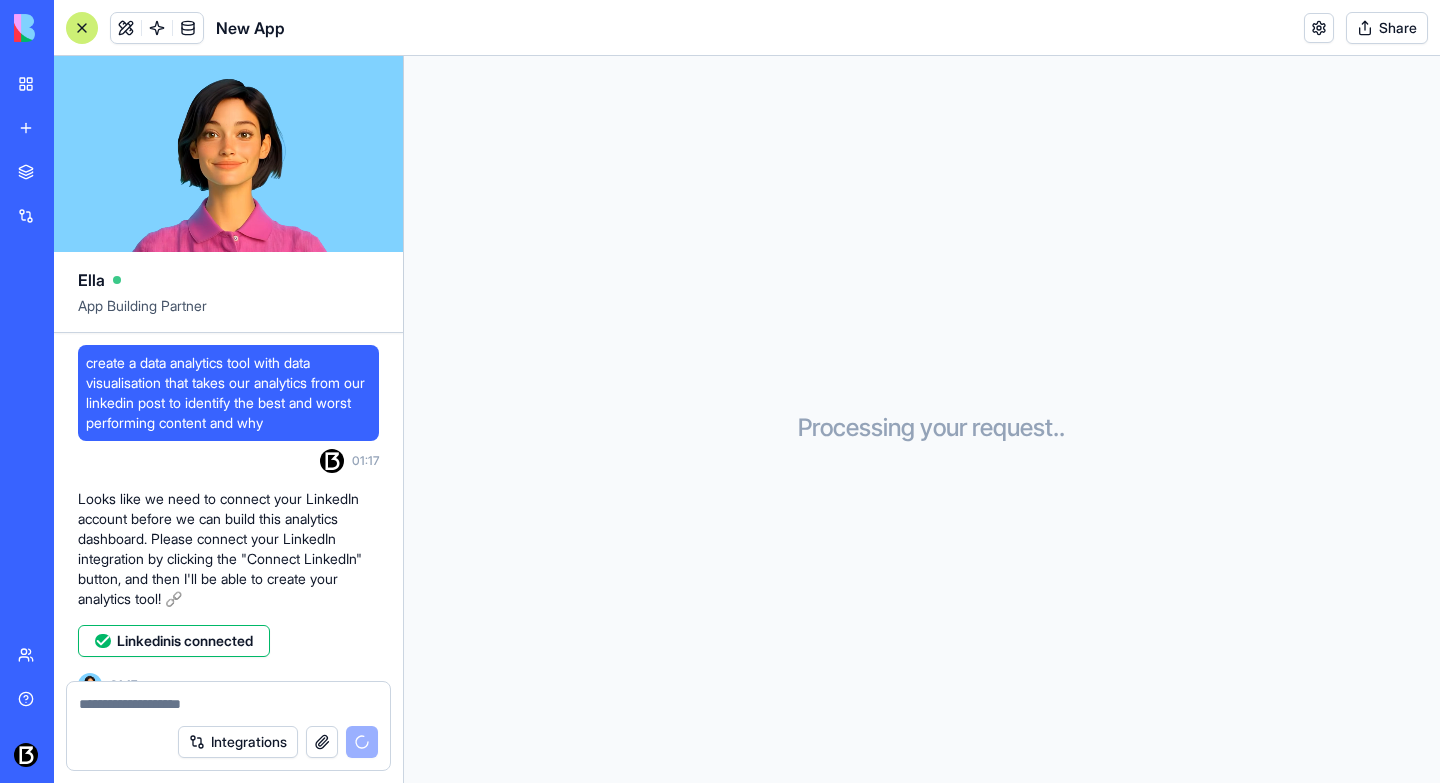 scroll, scrollTop: 0, scrollLeft: 0, axis: both 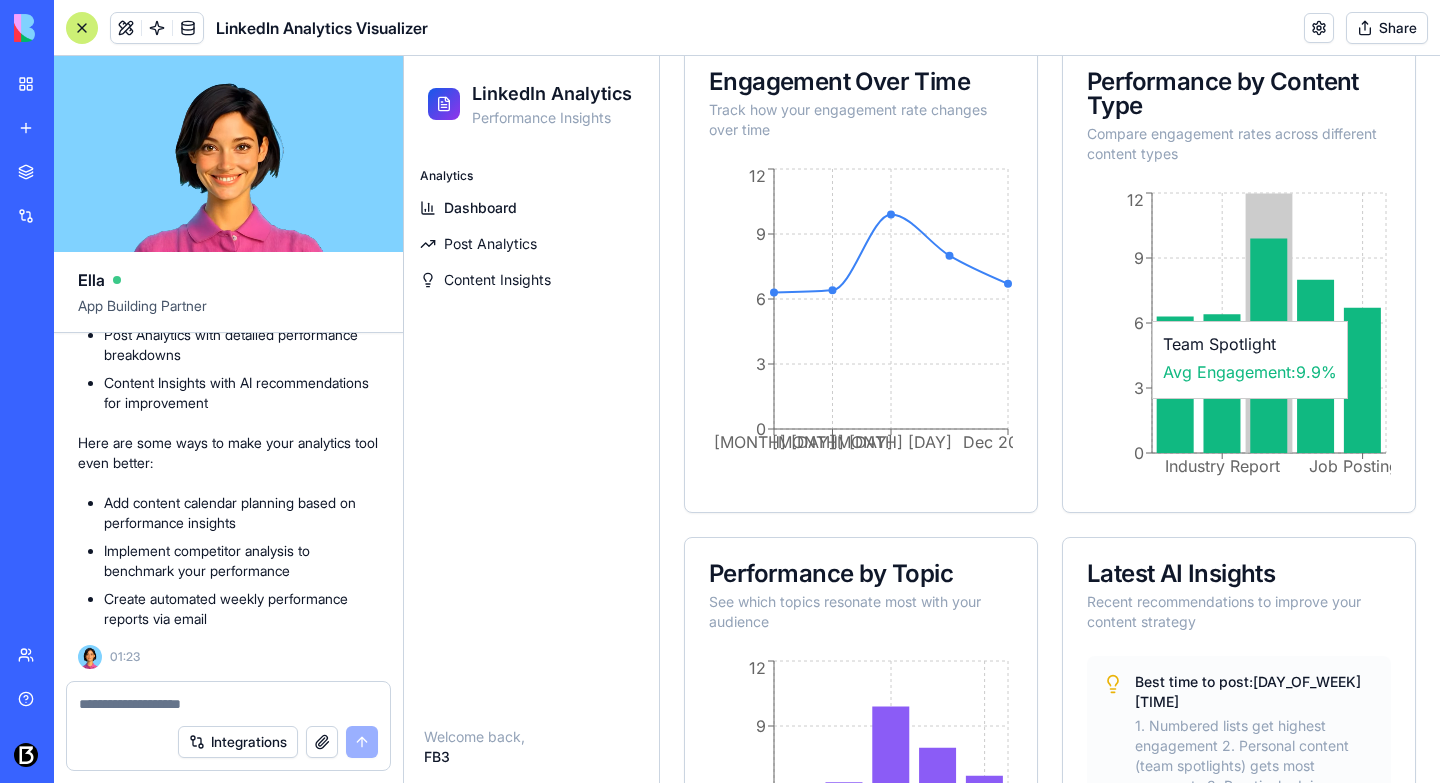 click 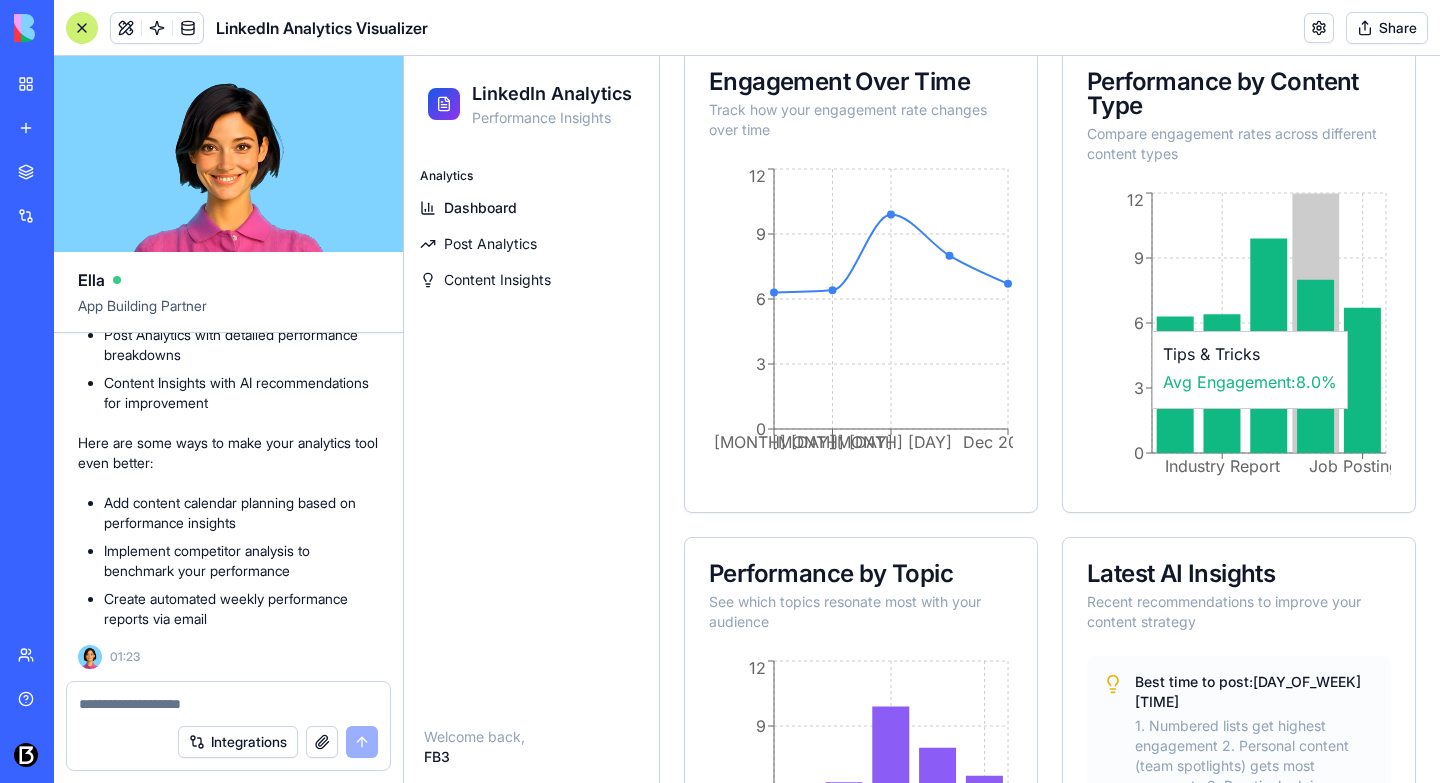 click 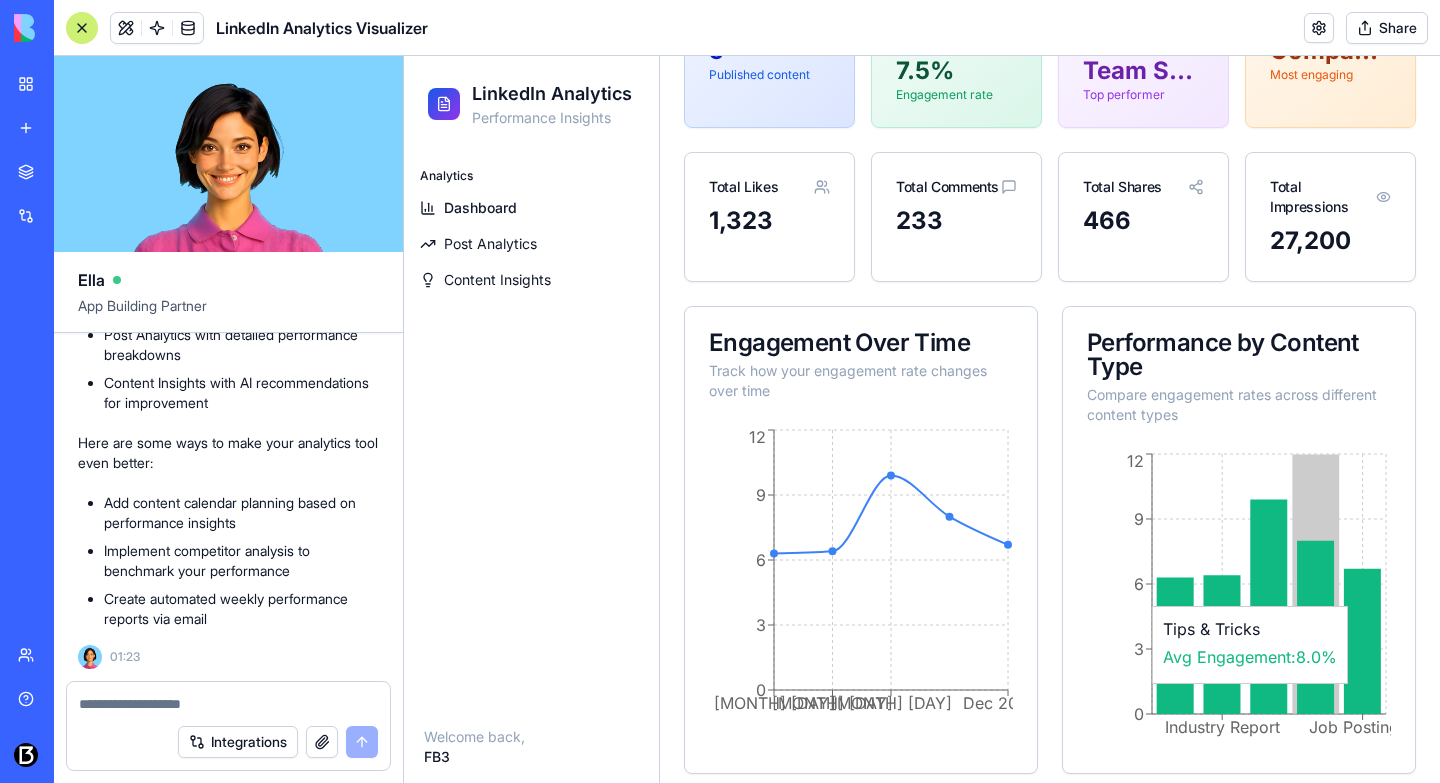 scroll, scrollTop: 0, scrollLeft: 0, axis: both 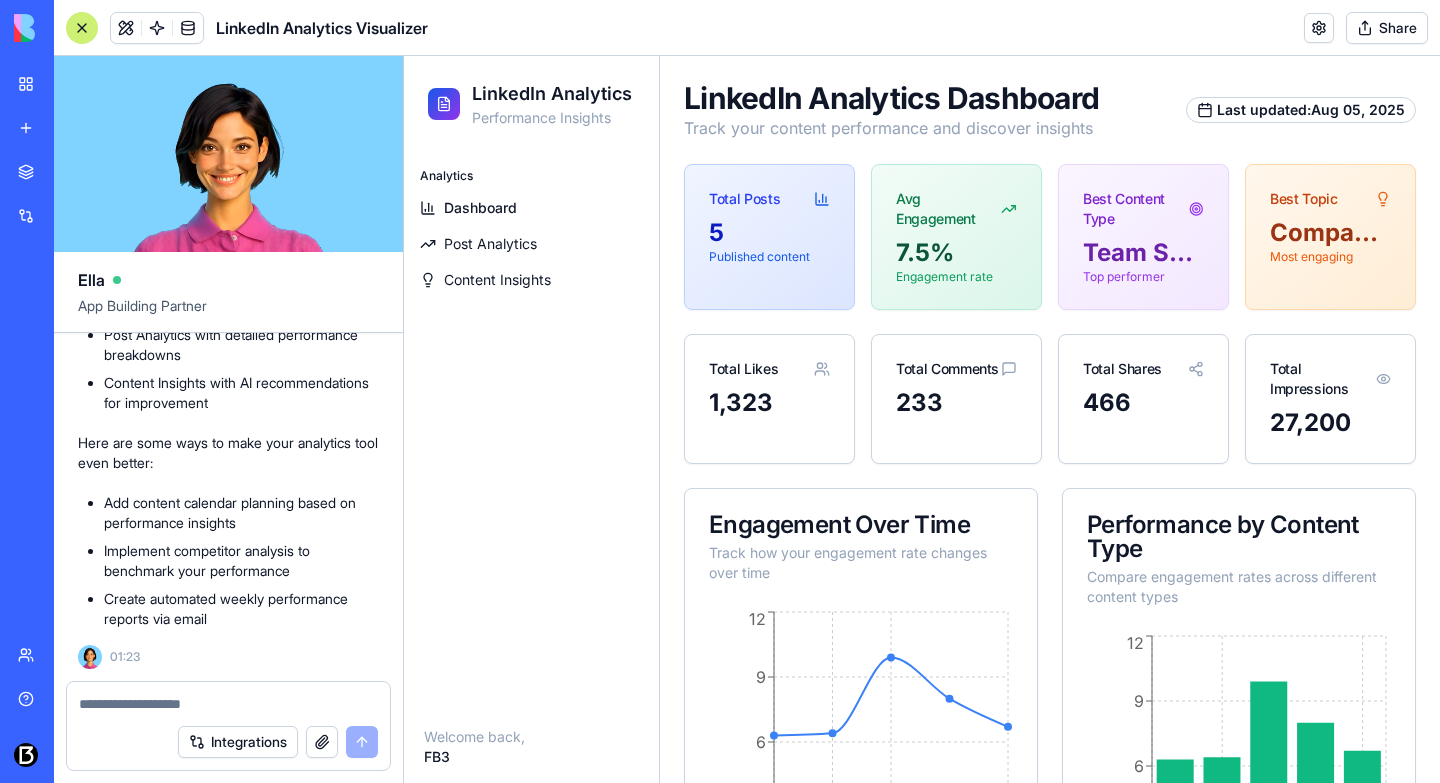 click on "[MONTH] [DAY], [YEAR]" at bounding box center (1301, 110) 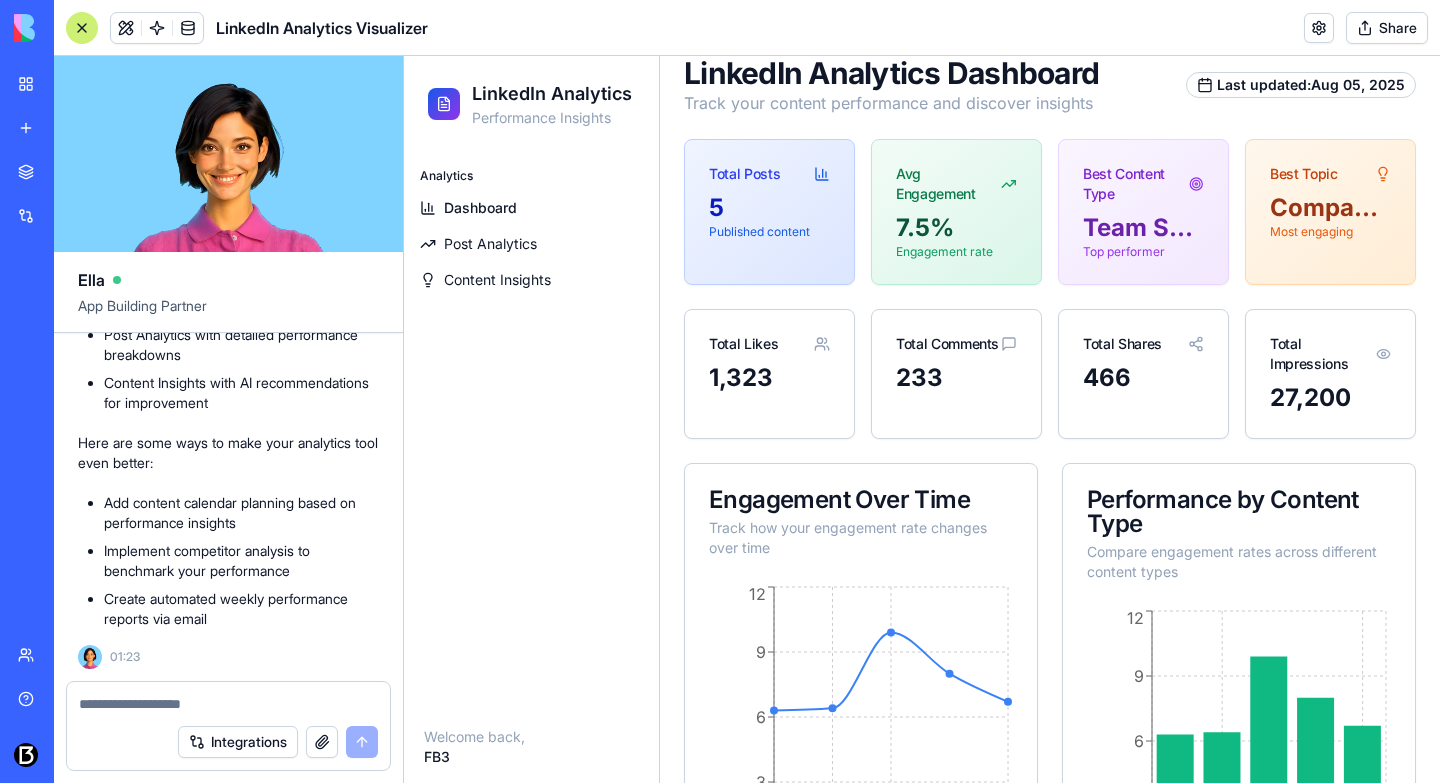 scroll, scrollTop: 0, scrollLeft: 0, axis: both 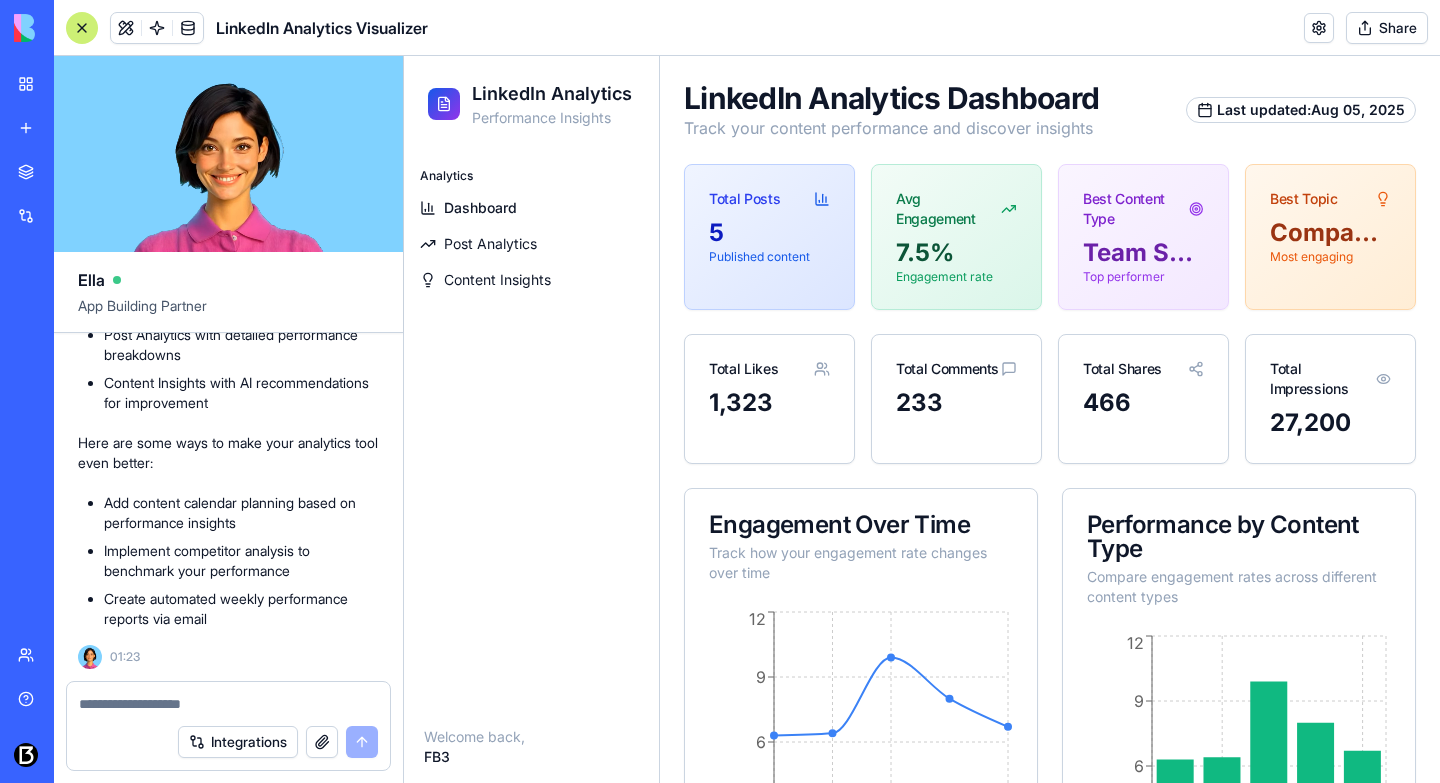 click on "Post Analytics" at bounding box center [490, 244] 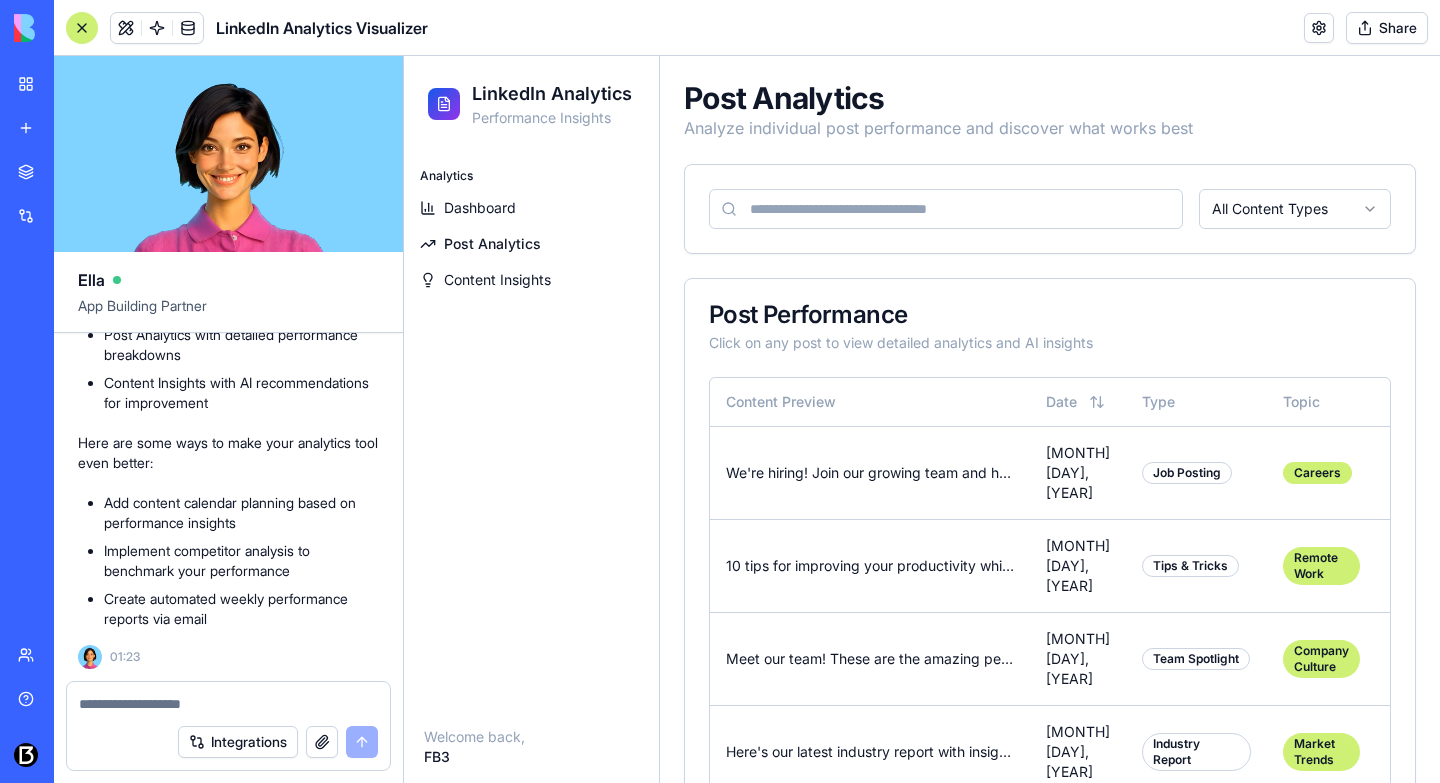 scroll, scrollTop: 57, scrollLeft: 0, axis: vertical 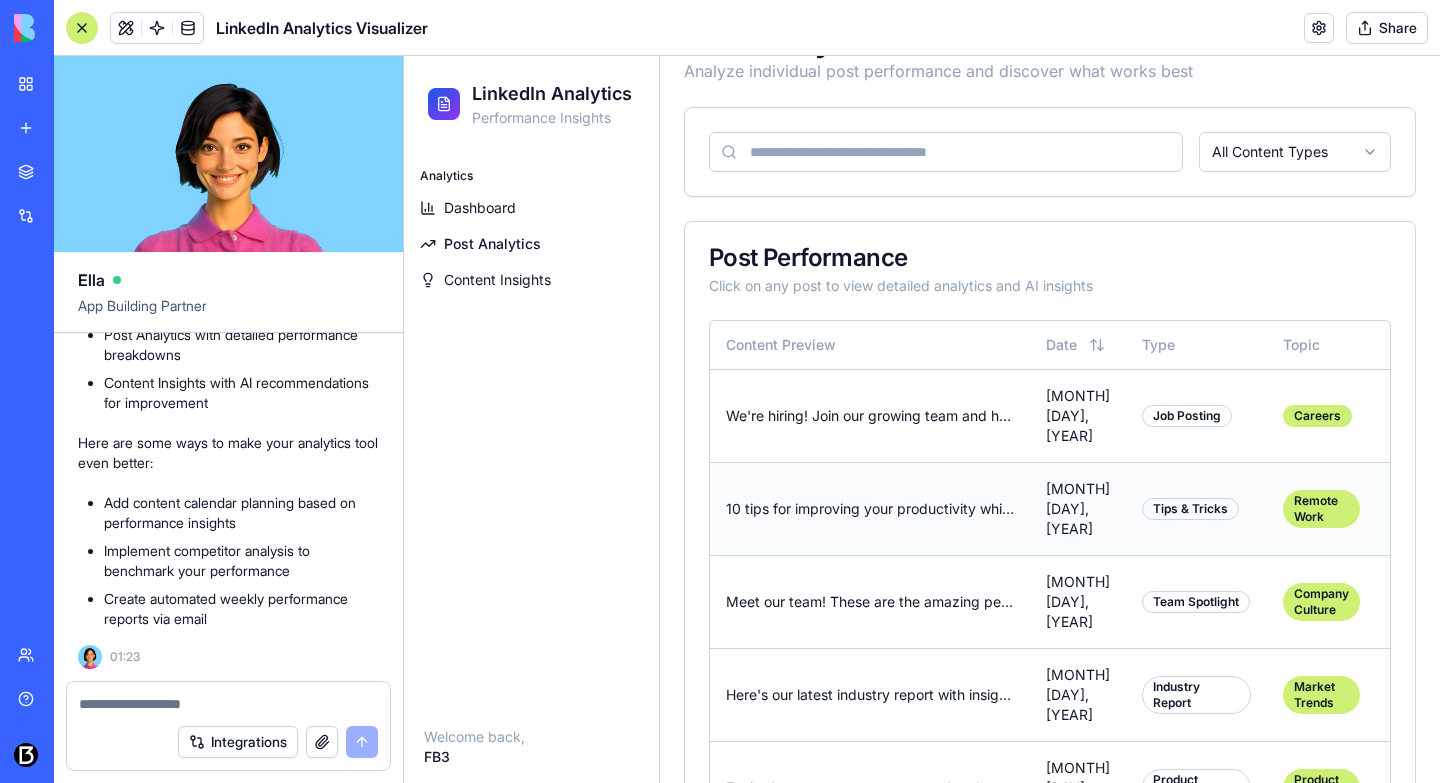 click on "10 tips for improving your productivity while working remotely. ..." at bounding box center (870, 509) 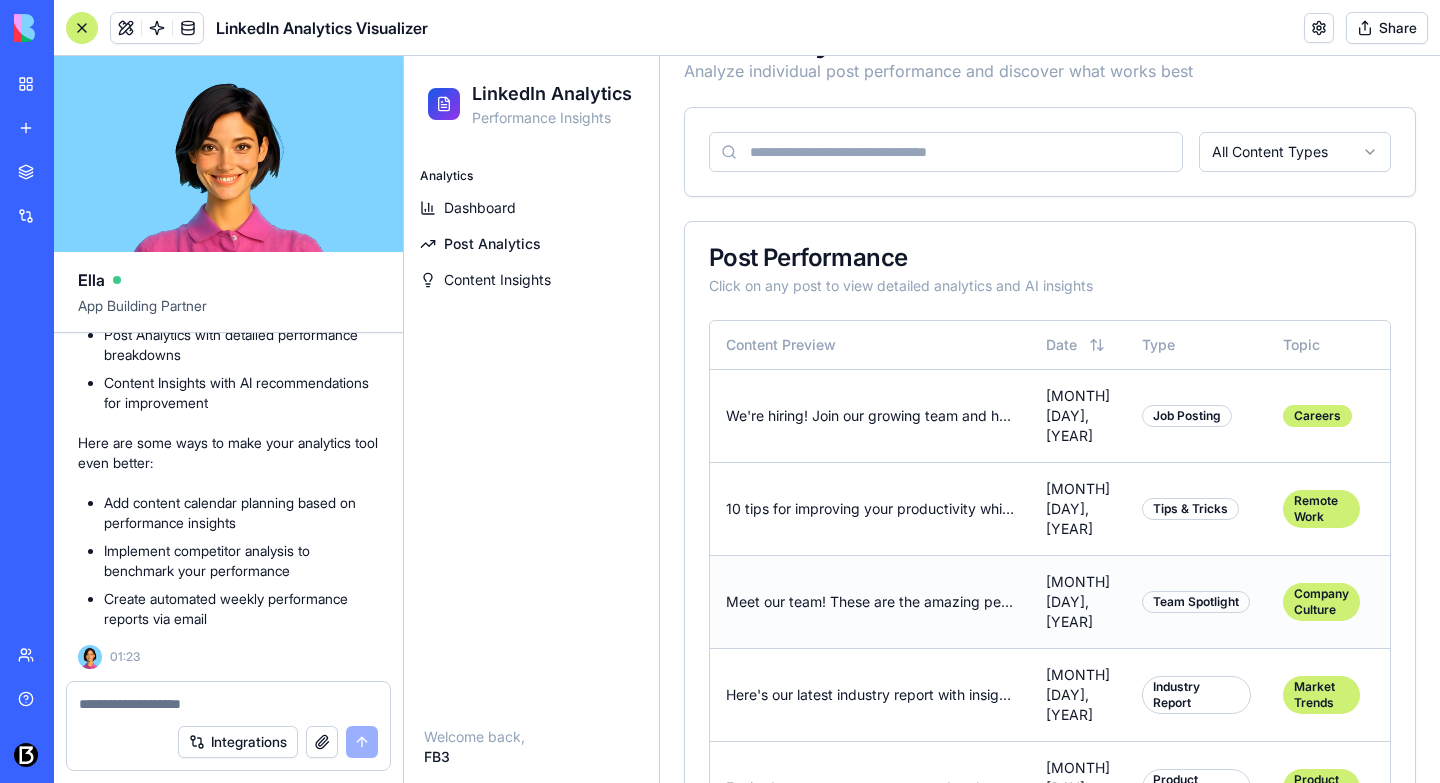 click on "Meet our team! These are the amazing people behind our success. ..." at bounding box center [870, 602] 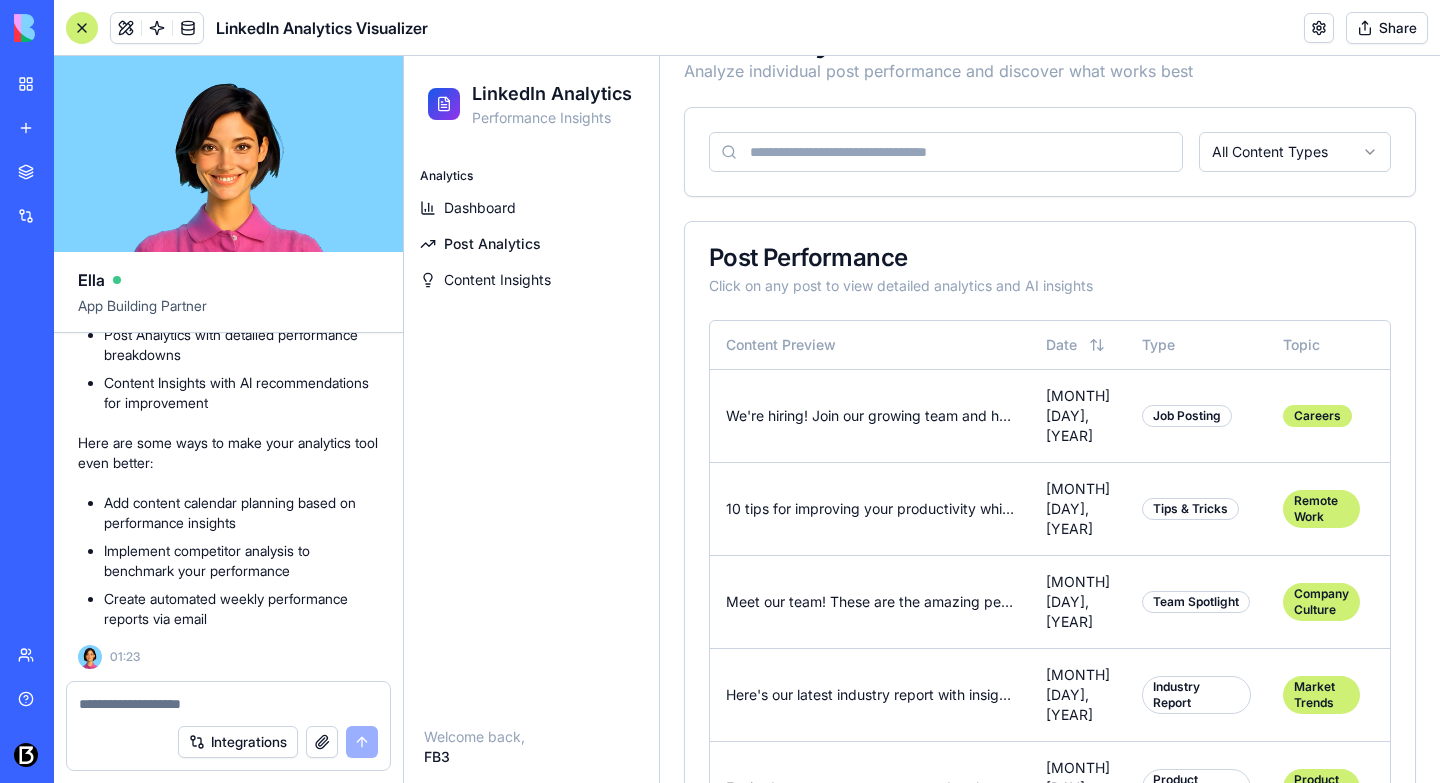 click on "Content Insights" at bounding box center (497, 280) 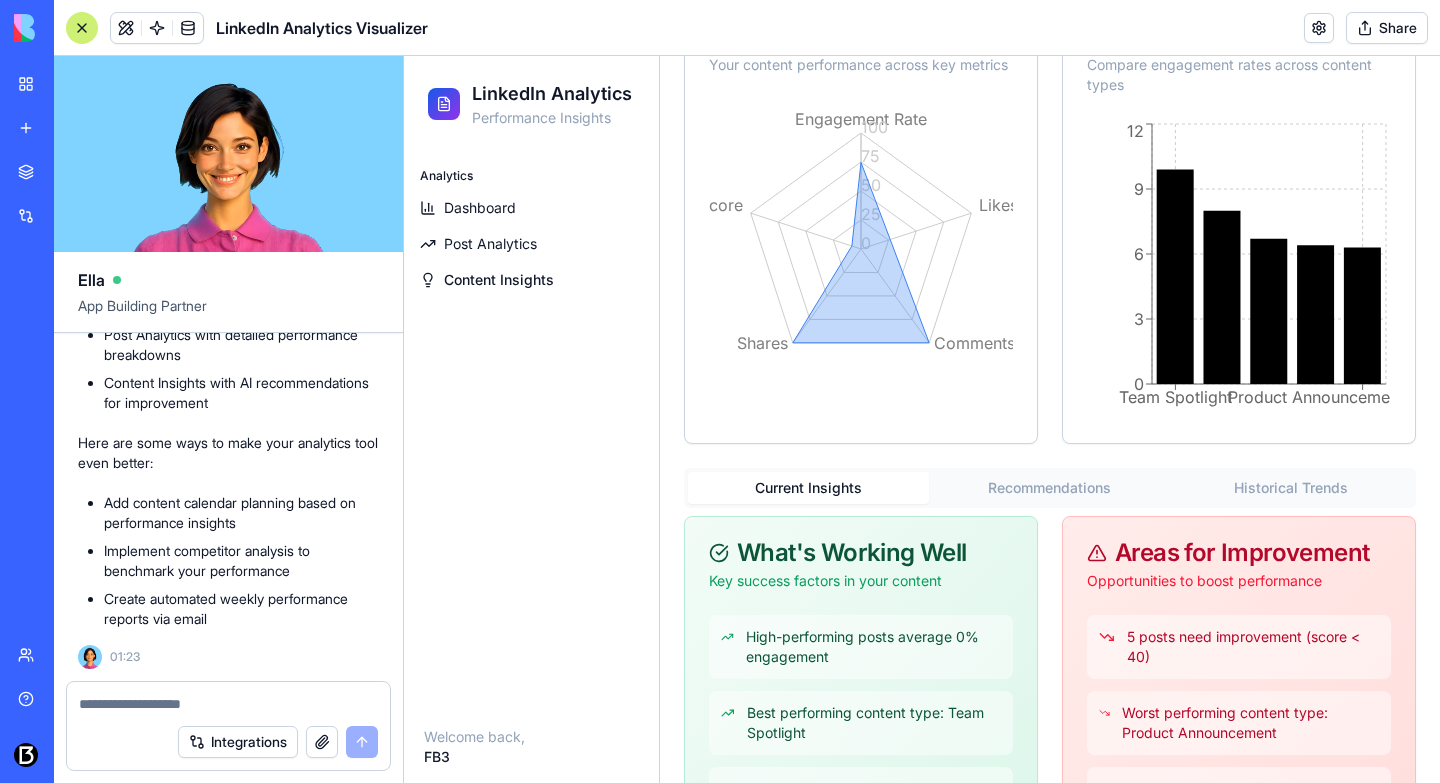 scroll, scrollTop: 0, scrollLeft: 0, axis: both 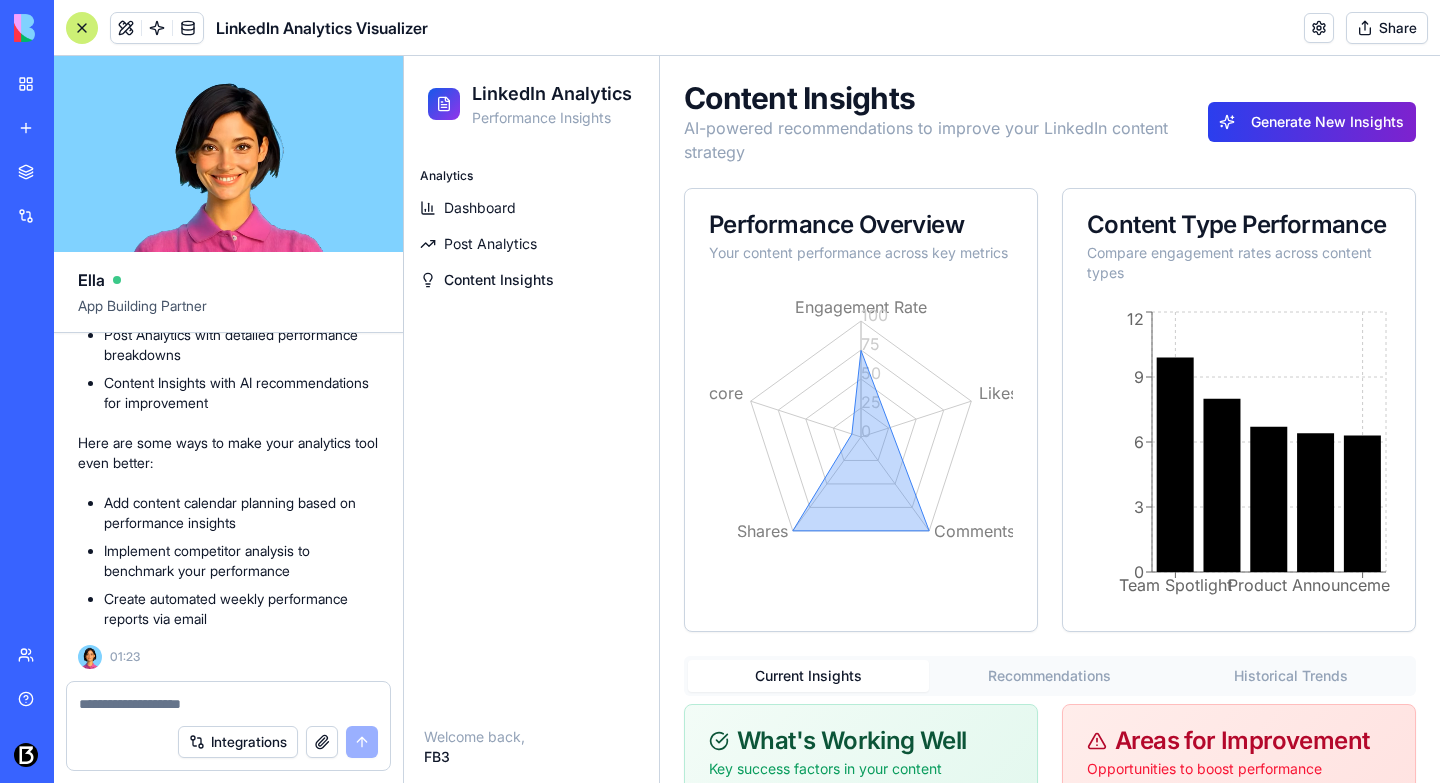 click on "Generate New Insights" at bounding box center [1312, 122] 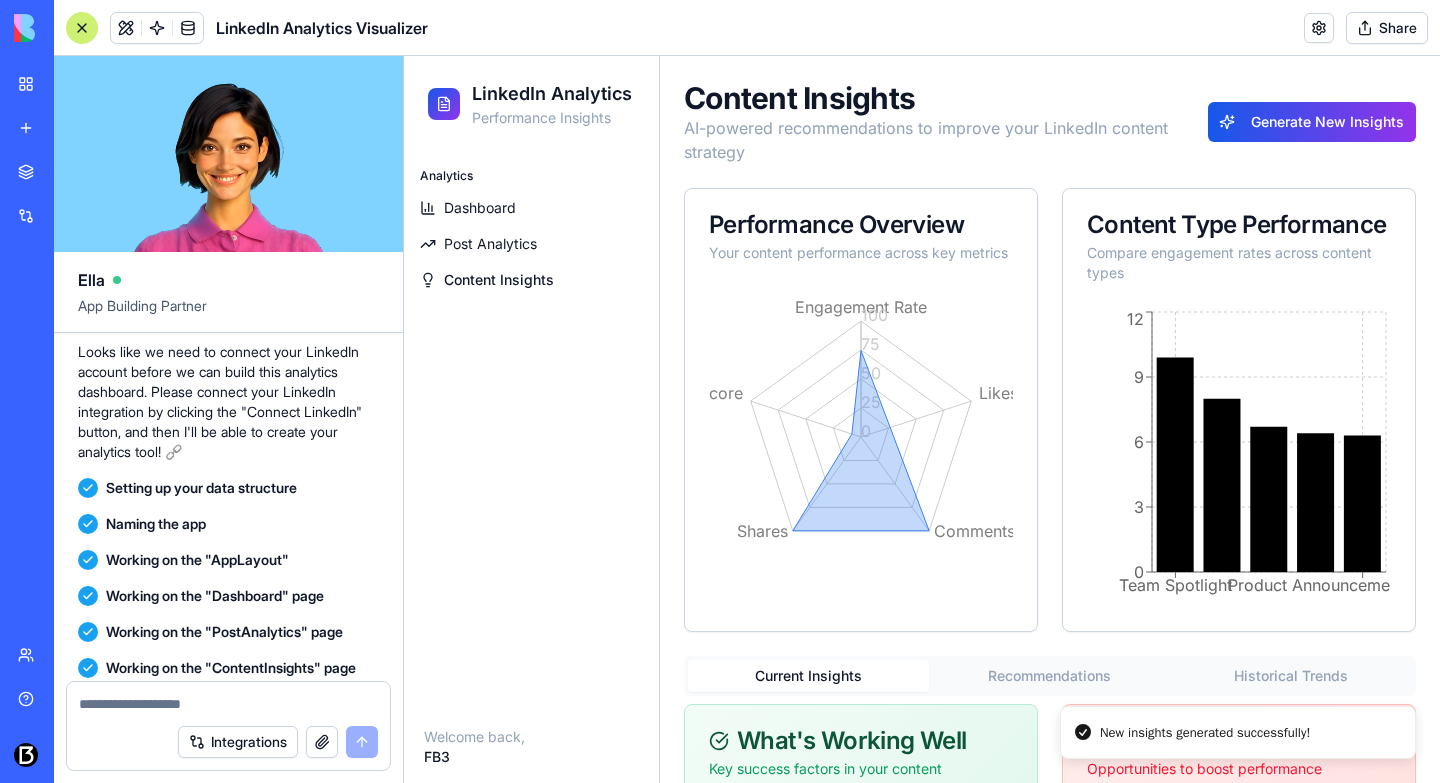 scroll, scrollTop: 290, scrollLeft: 0, axis: vertical 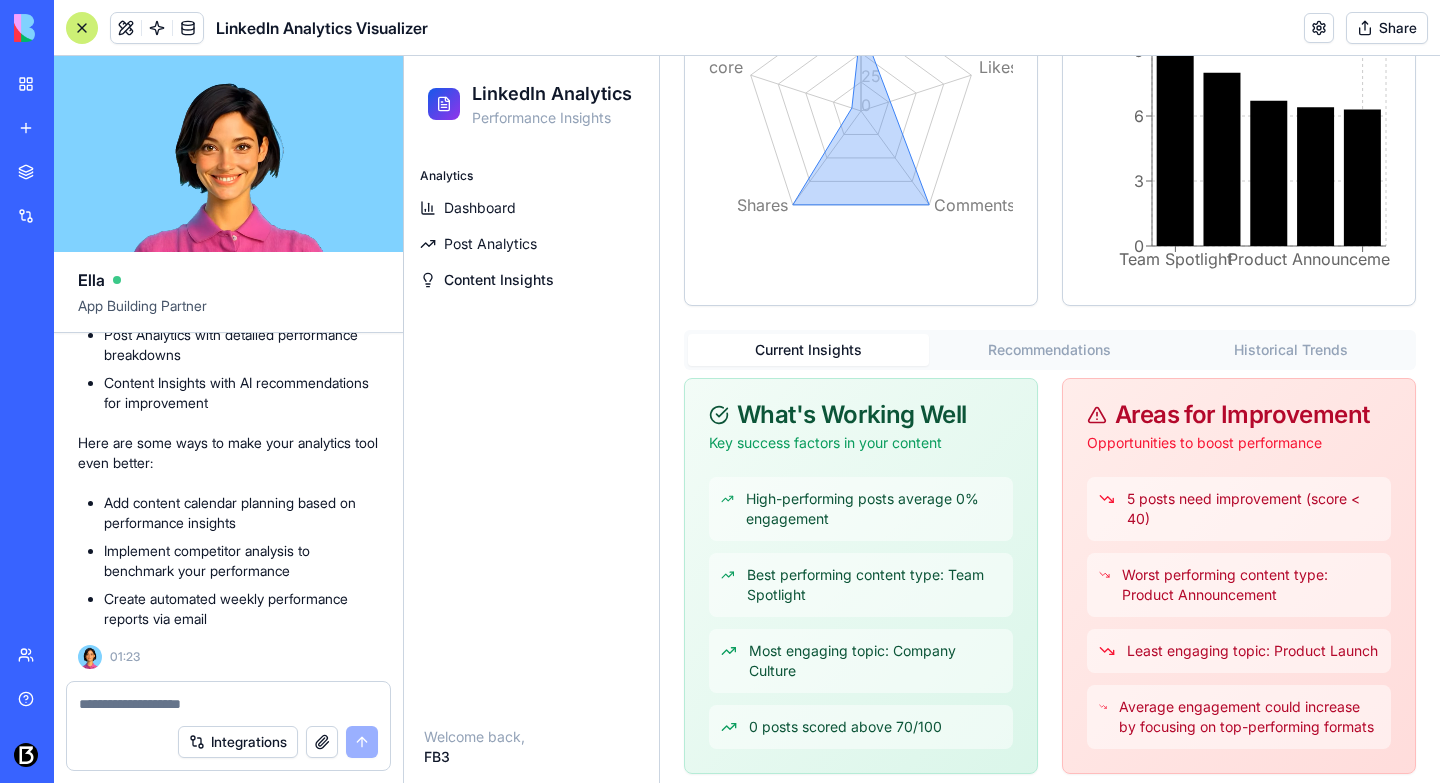click at bounding box center [228, 704] 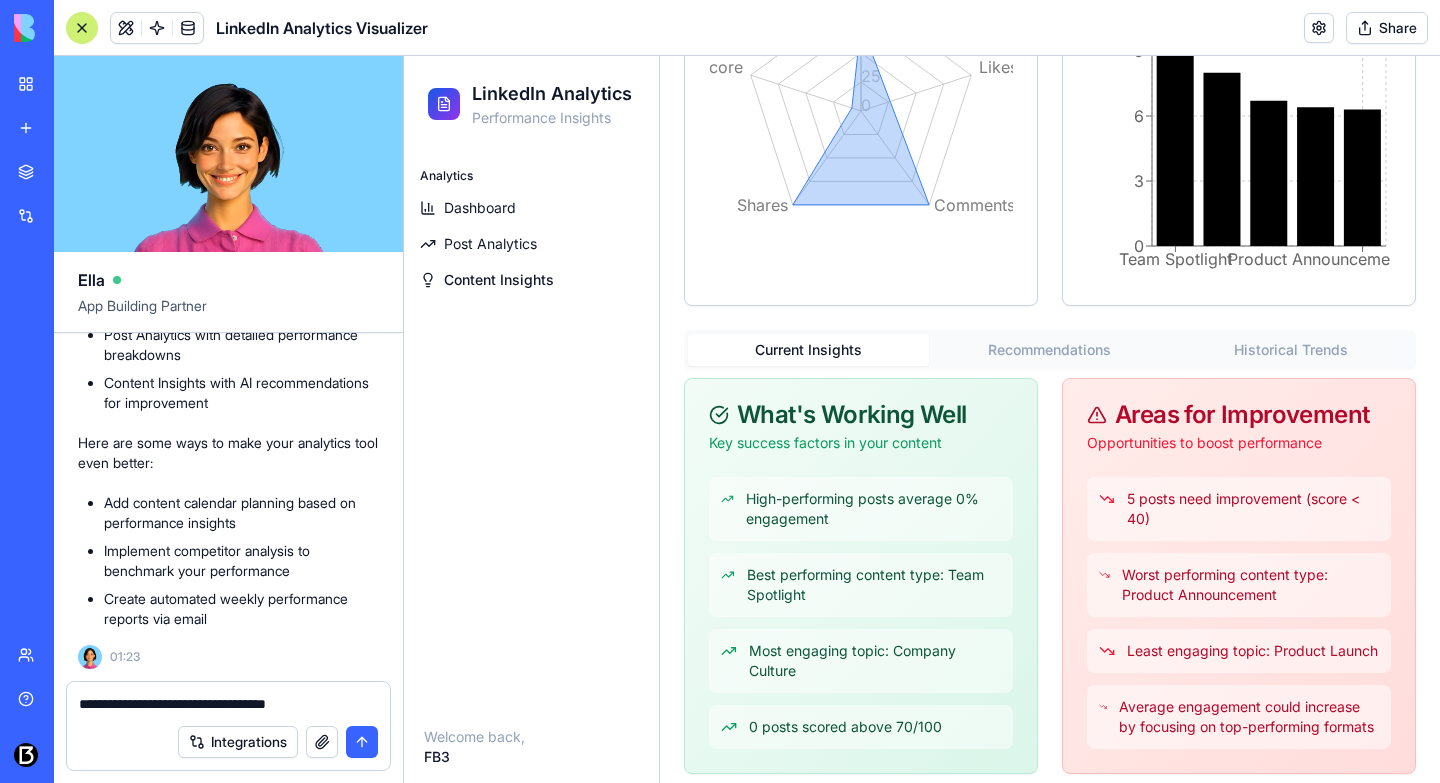 type on "**********" 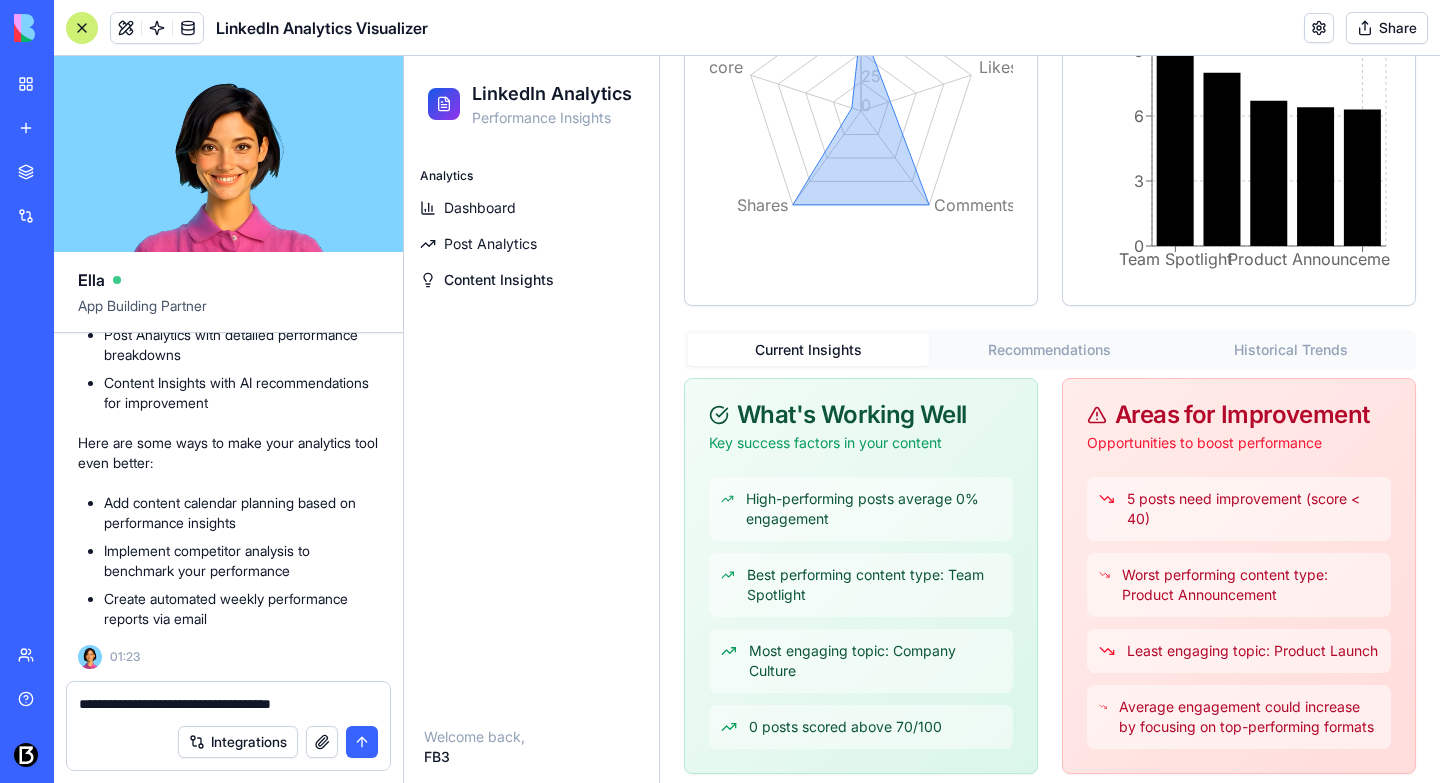 type 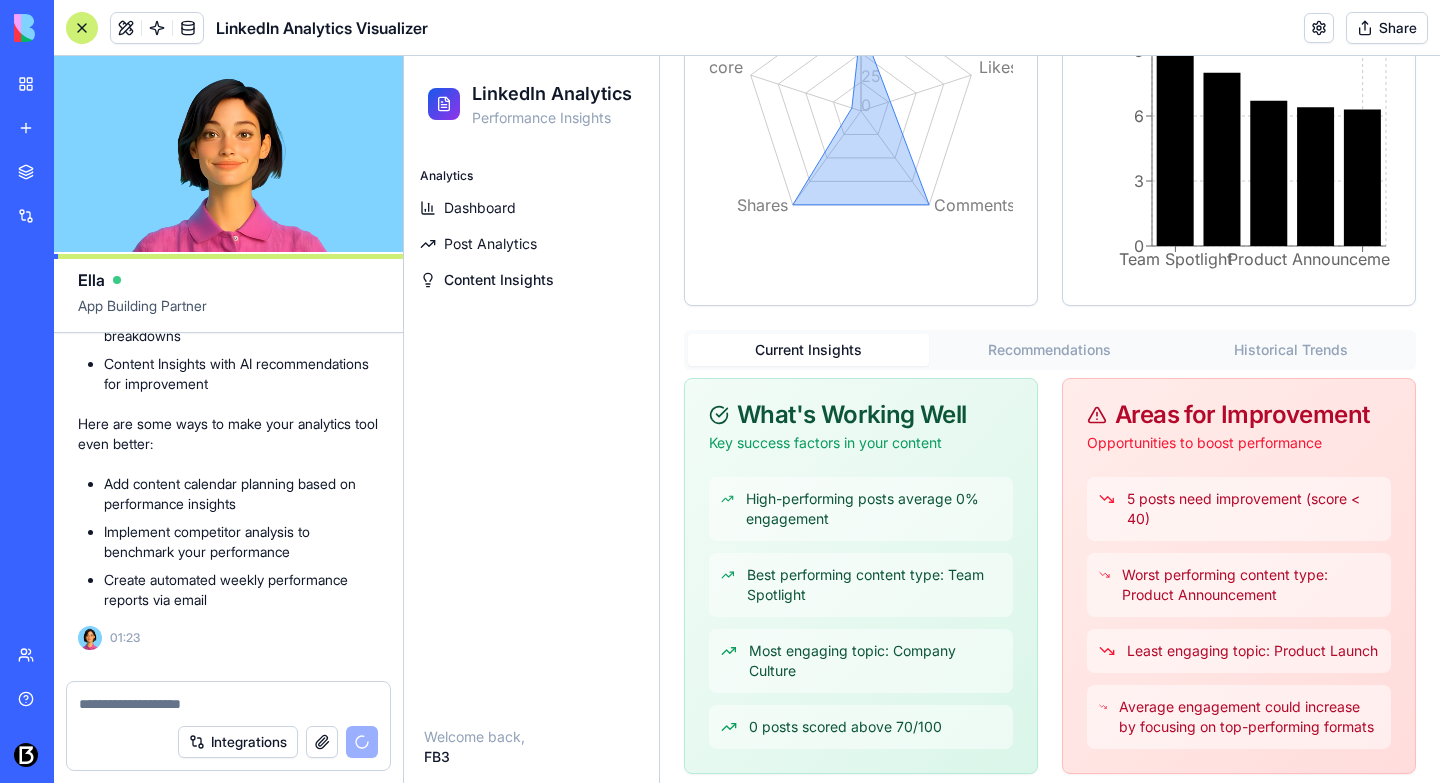 scroll, scrollTop: 979, scrollLeft: 0, axis: vertical 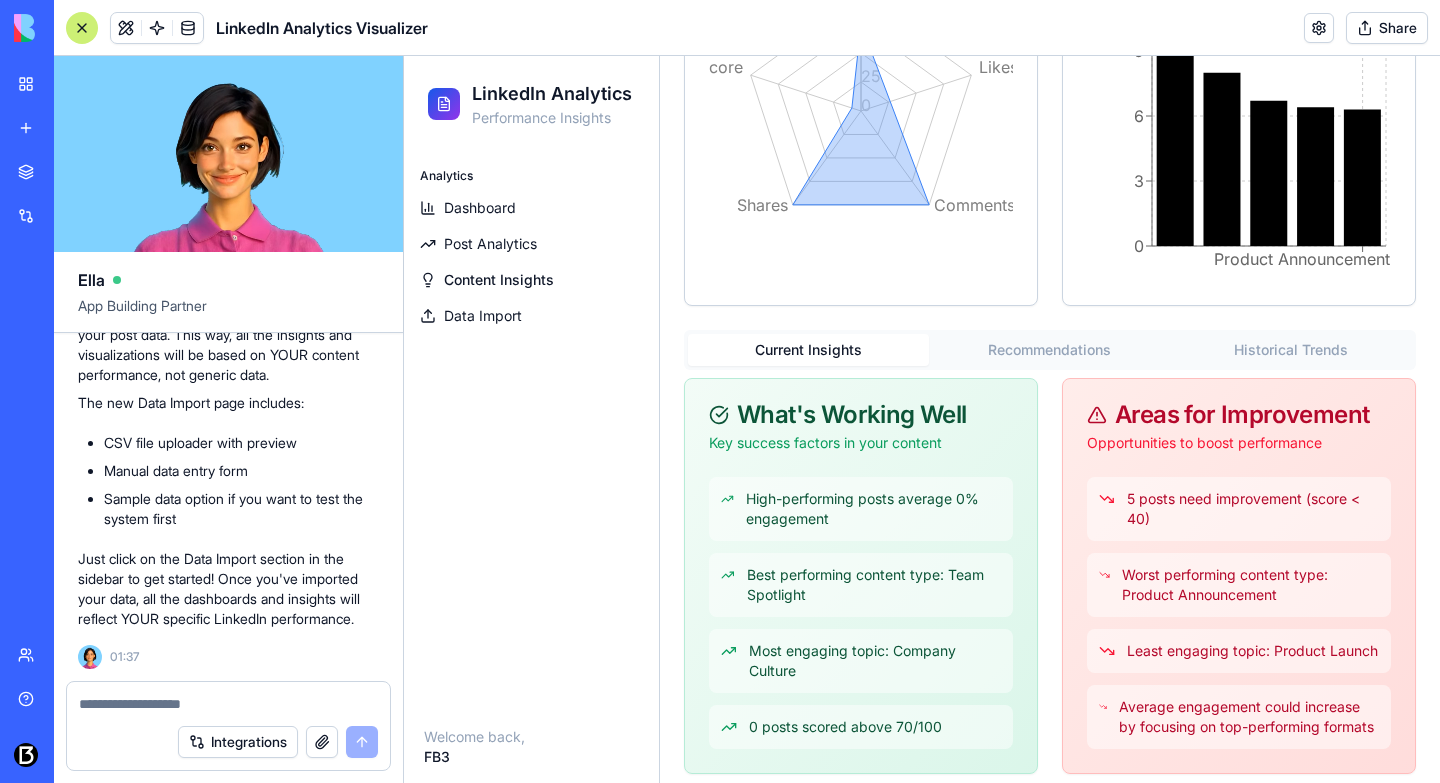 click on "Data Import" at bounding box center (483, 316) 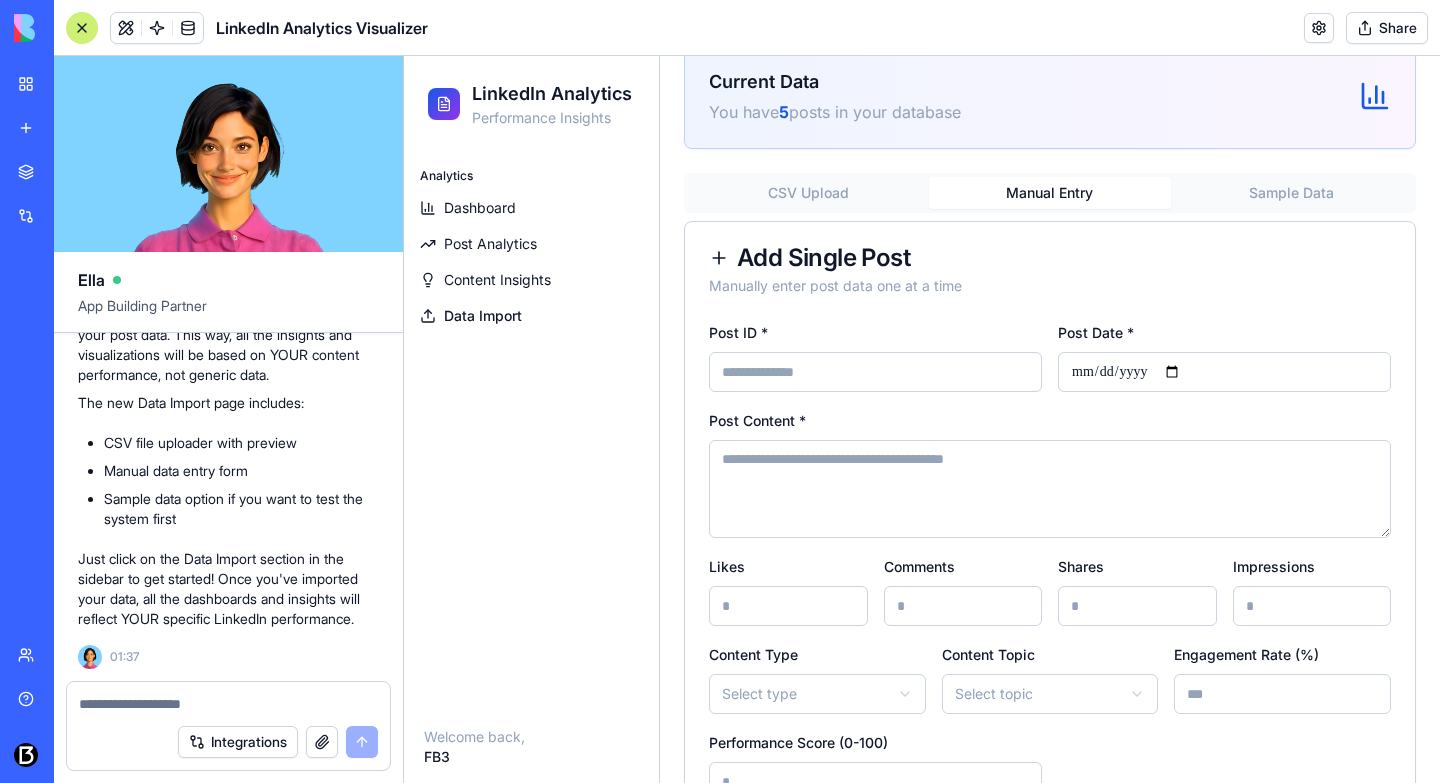 scroll, scrollTop: 326, scrollLeft: 0, axis: vertical 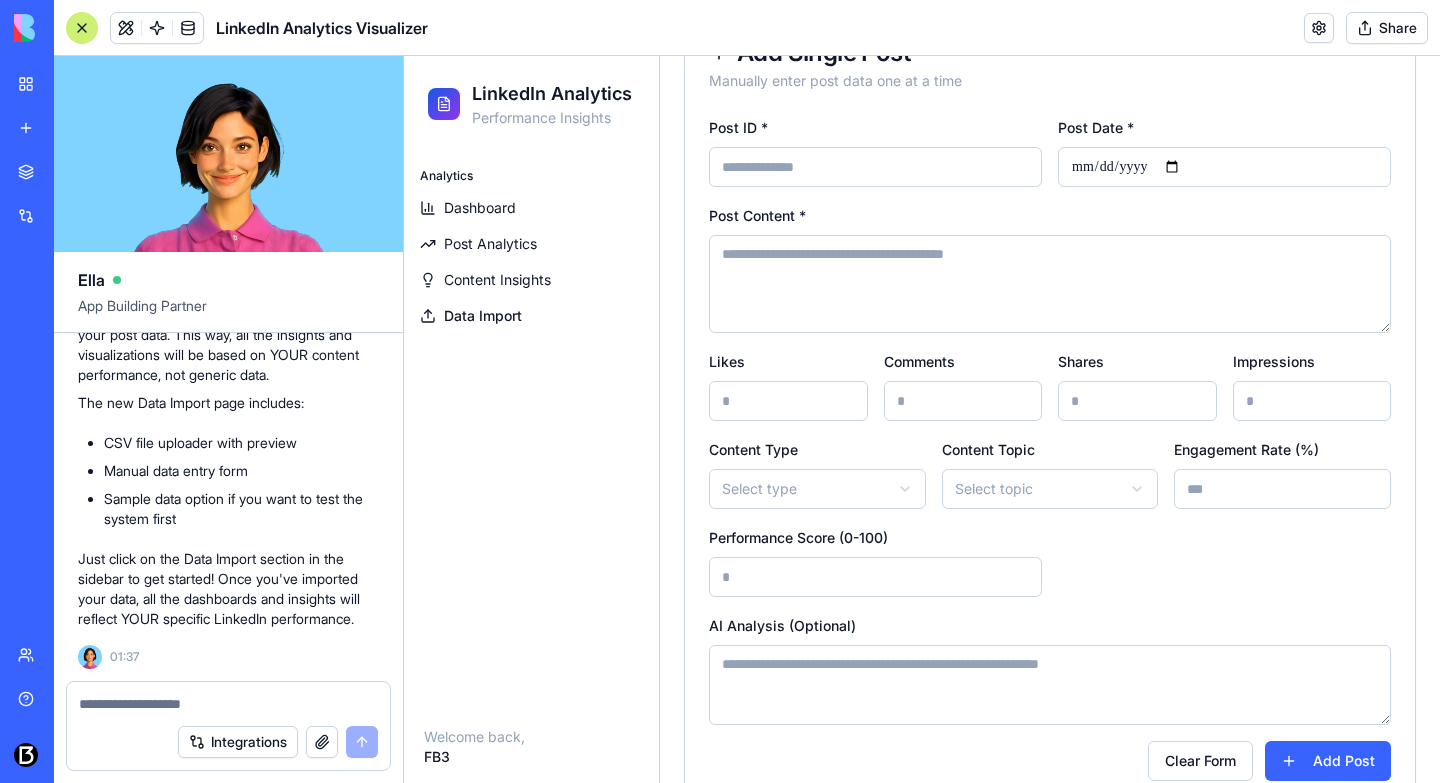 click on "**********" at bounding box center [1050, 387] 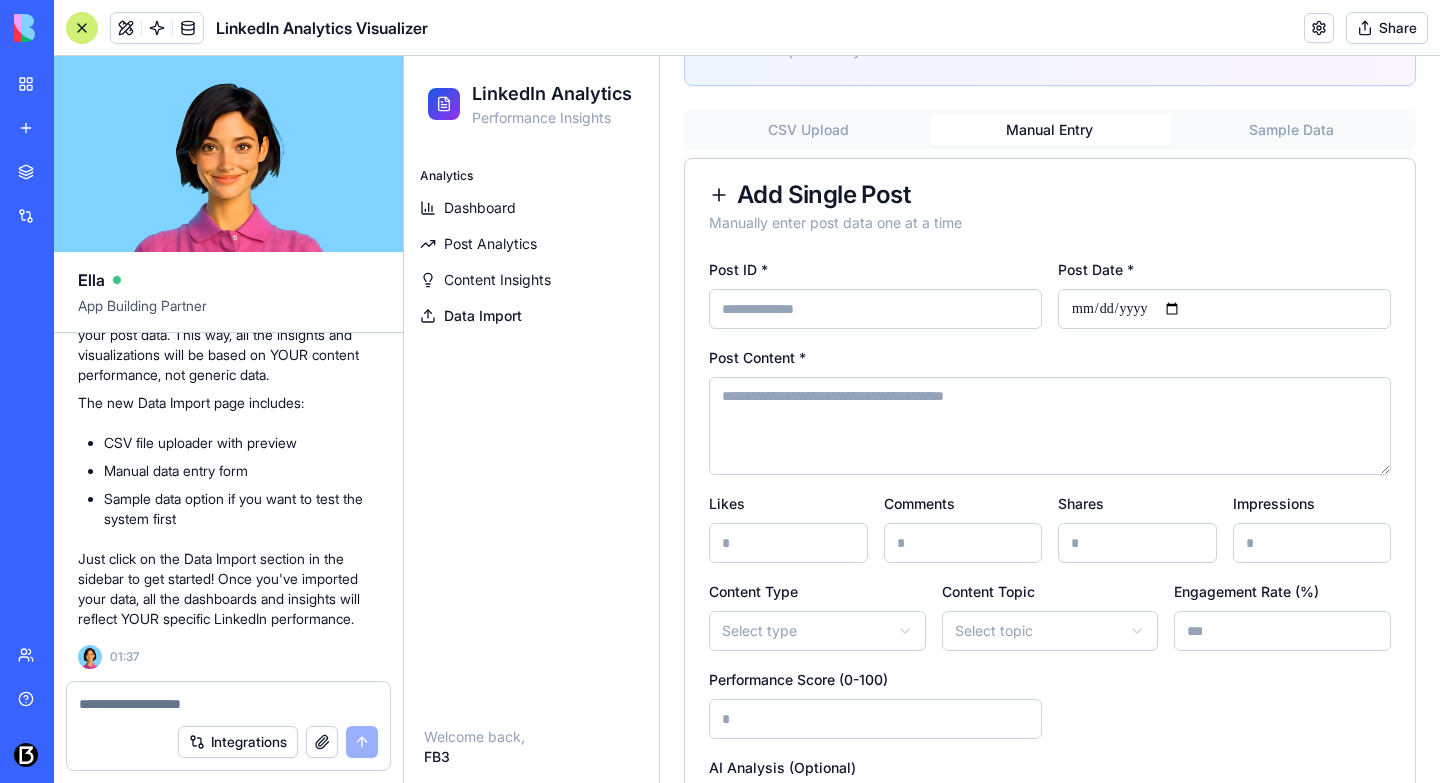 scroll, scrollTop: 160, scrollLeft: 0, axis: vertical 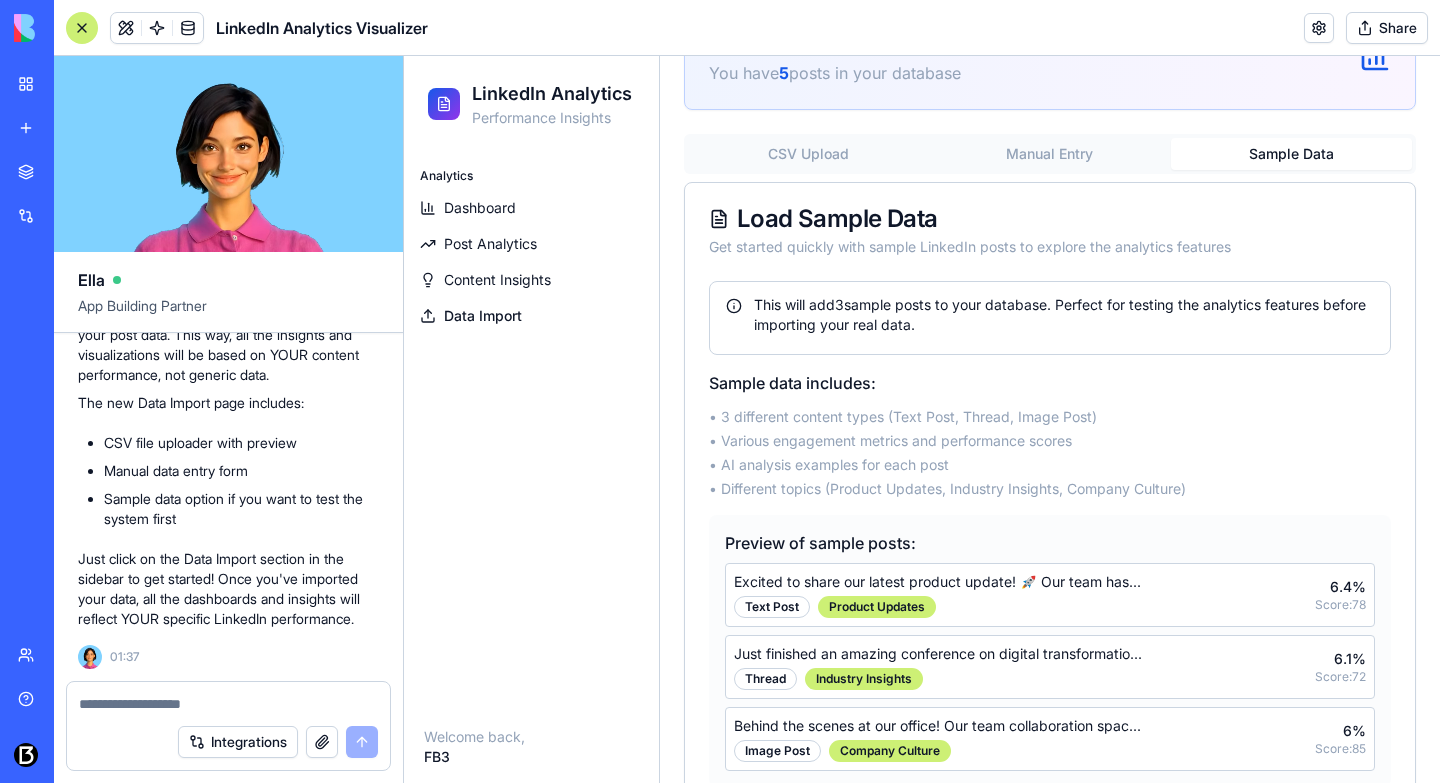 click on "Sample Data" at bounding box center [1291, 154] 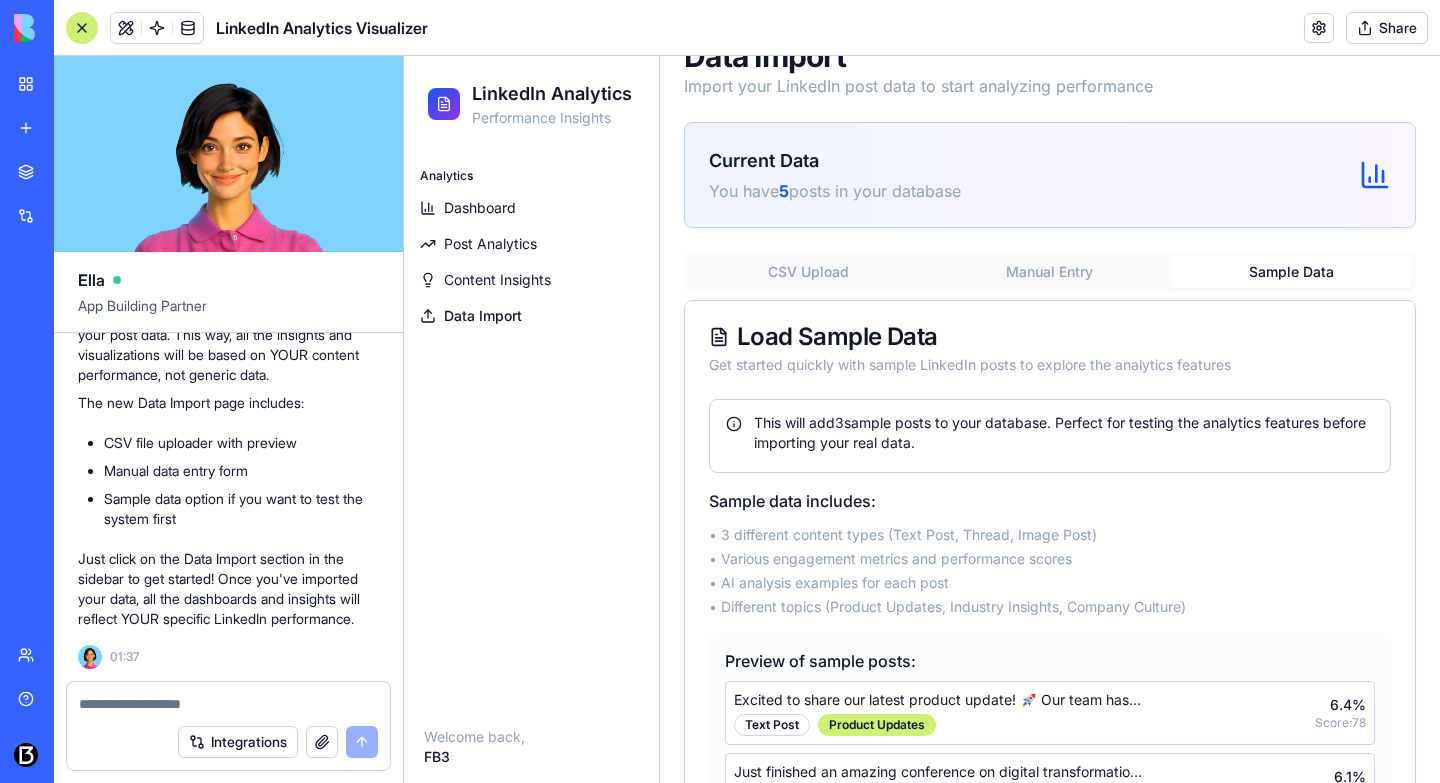scroll, scrollTop: 0, scrollLeft: 0, axis: both 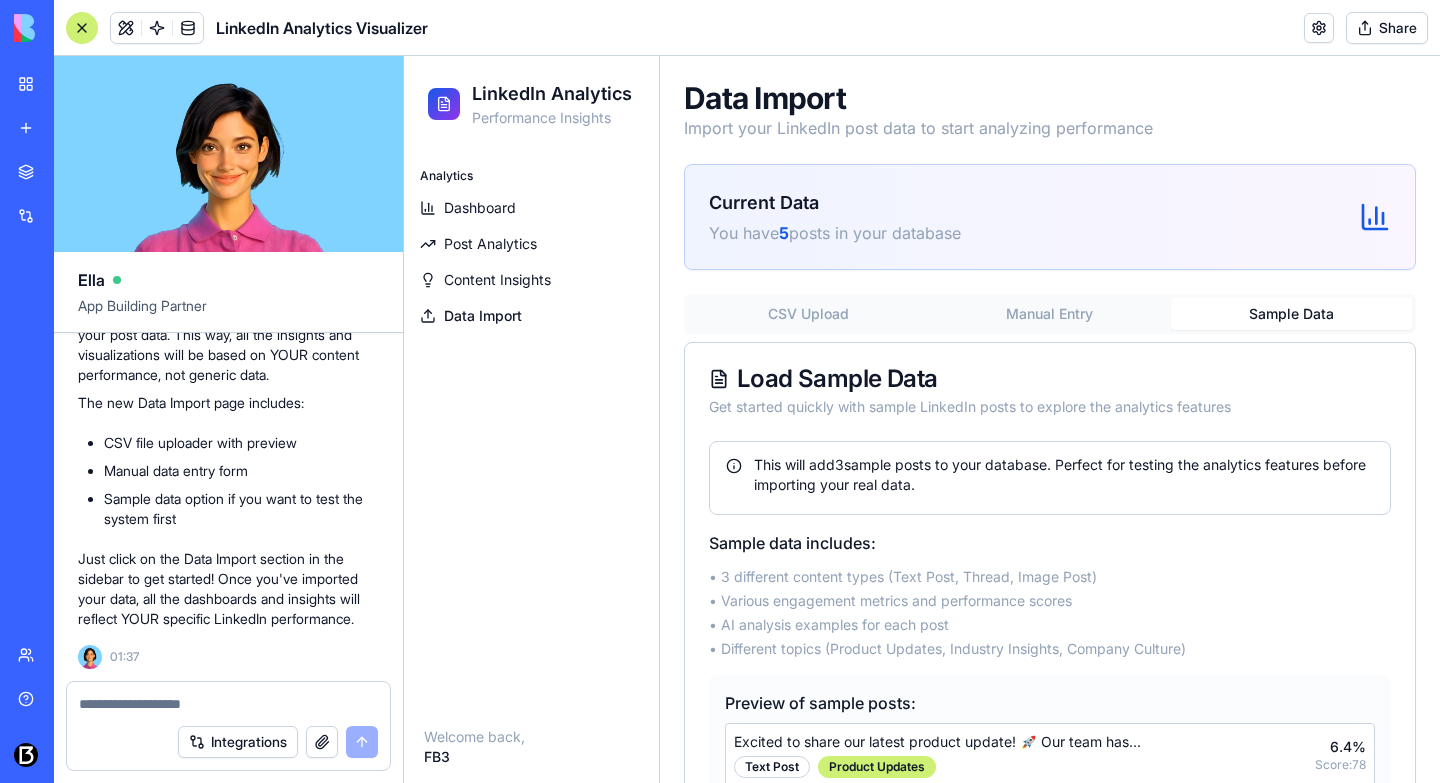 click on "Manual Entry" at bounding box center [1049, 314] 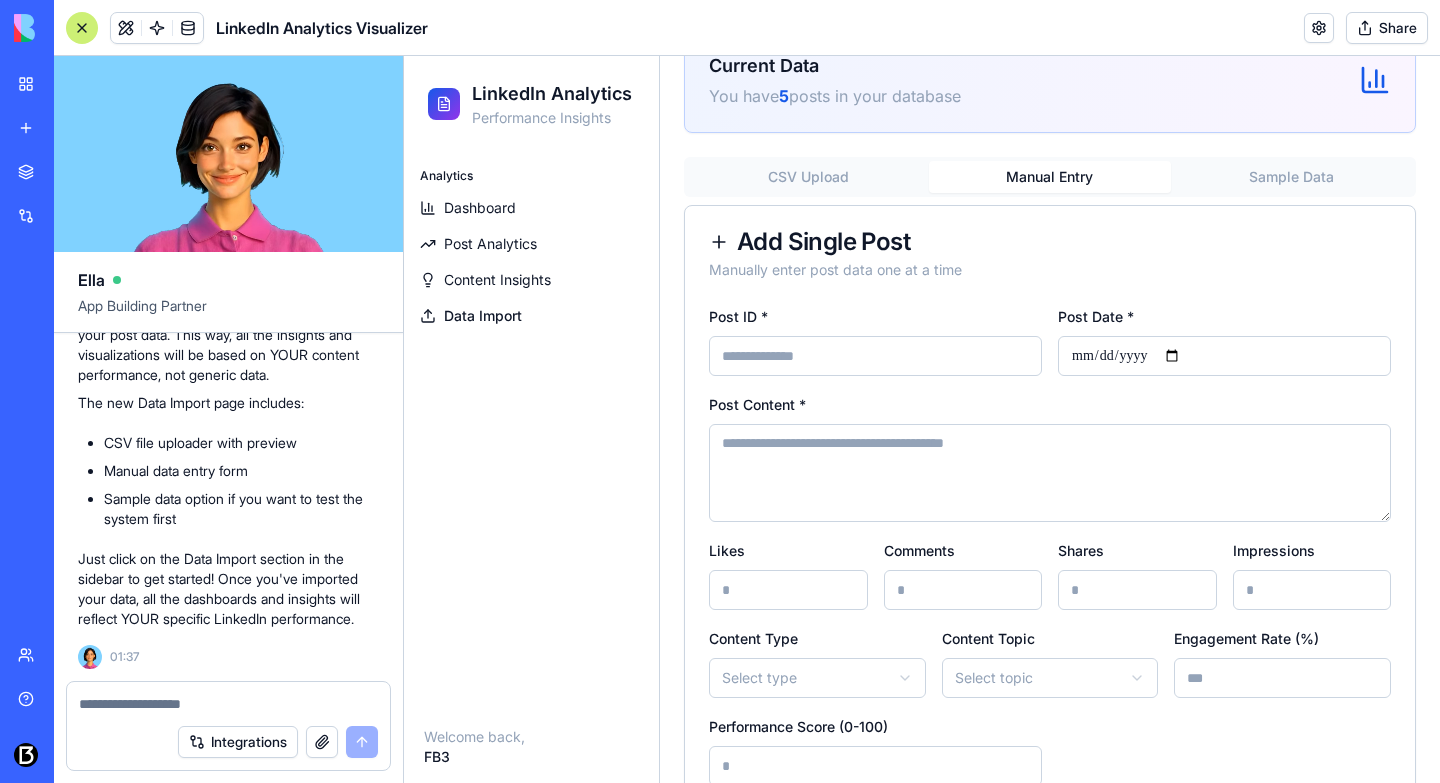 scroll, scrollTop: 0, scrollLeft: 0, axis: both 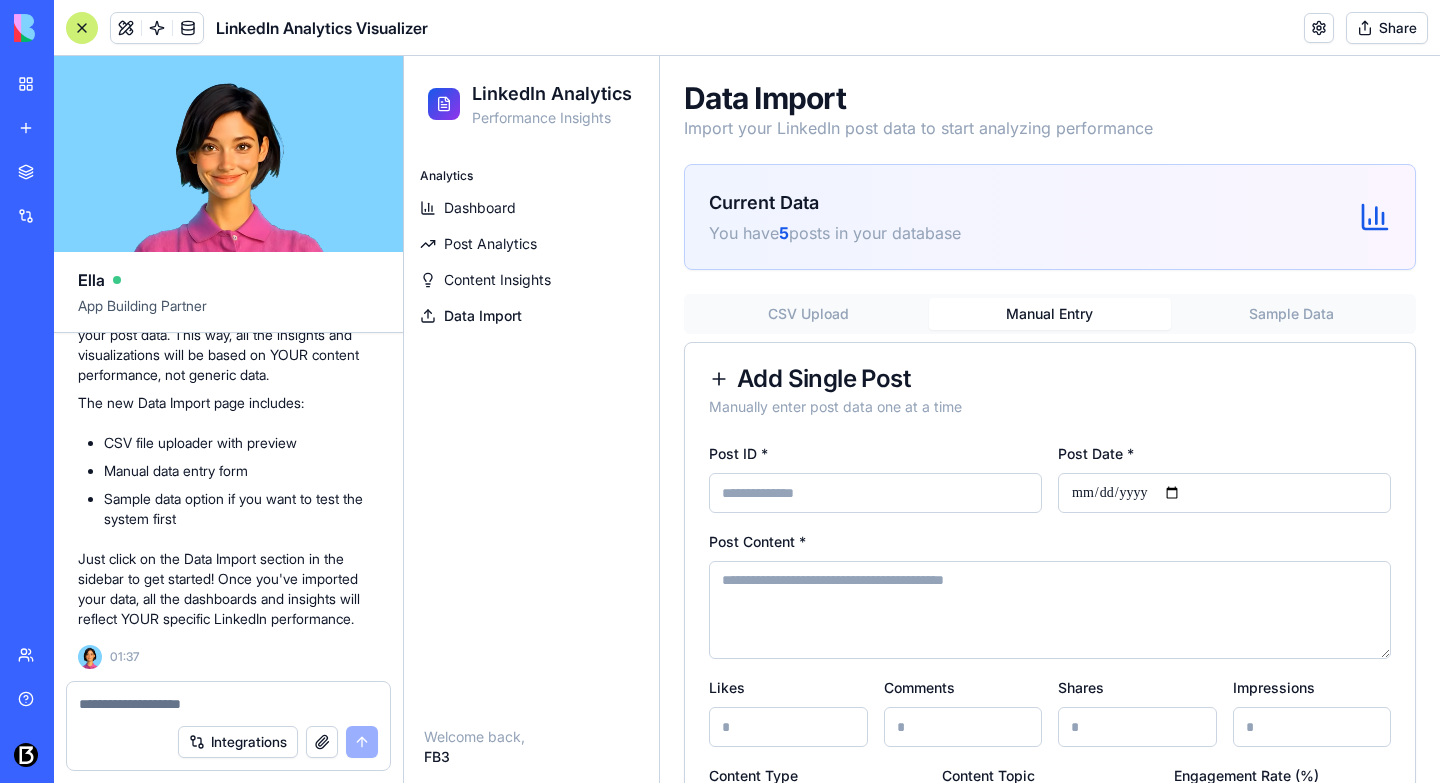 click on "My workspace" at bounding box center (61, 84) 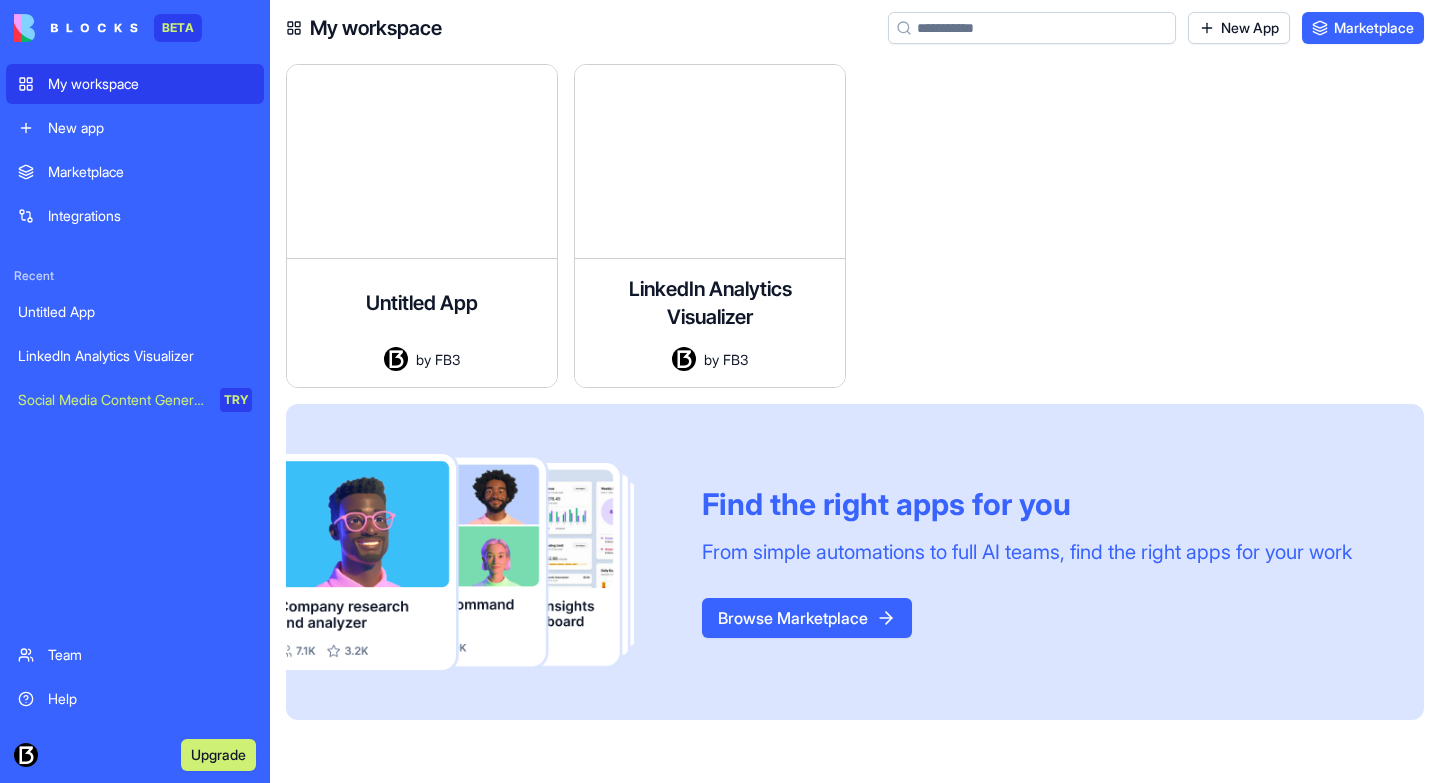 click on "Browse Marketplace" at bounding box center [807, 618] 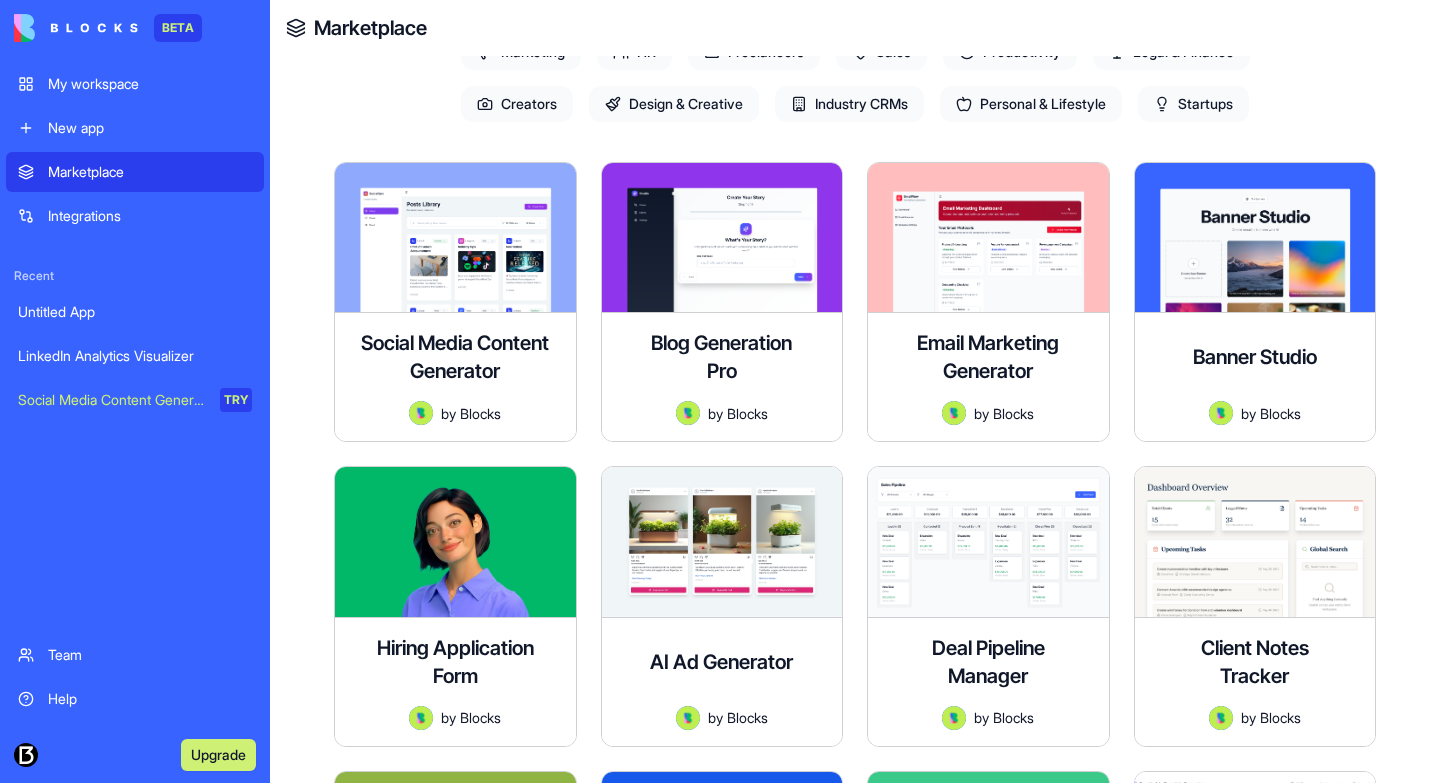 scroll, scrollTop: 236, scrollLeft: 0, axis: vertical 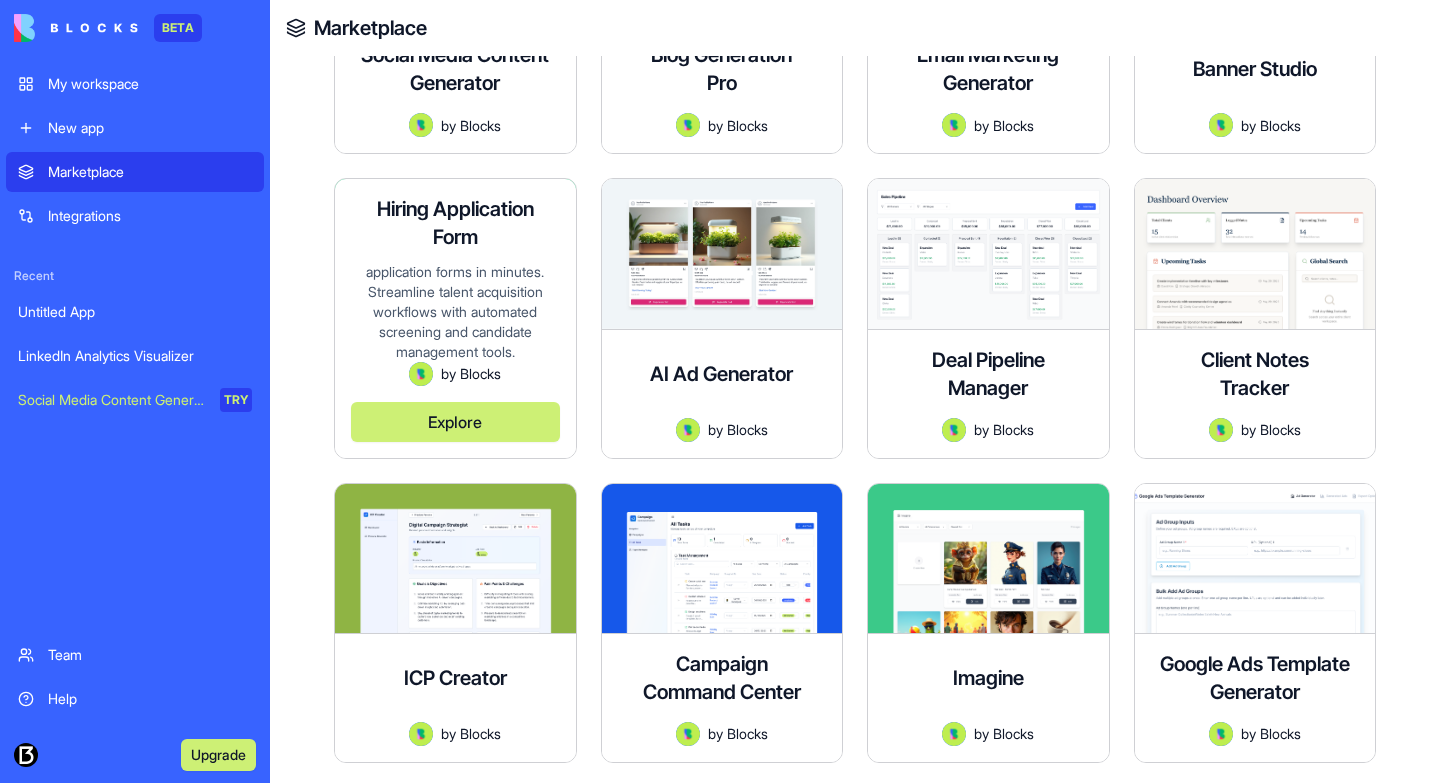 click on "Explore" at bounding box center (455, 422) 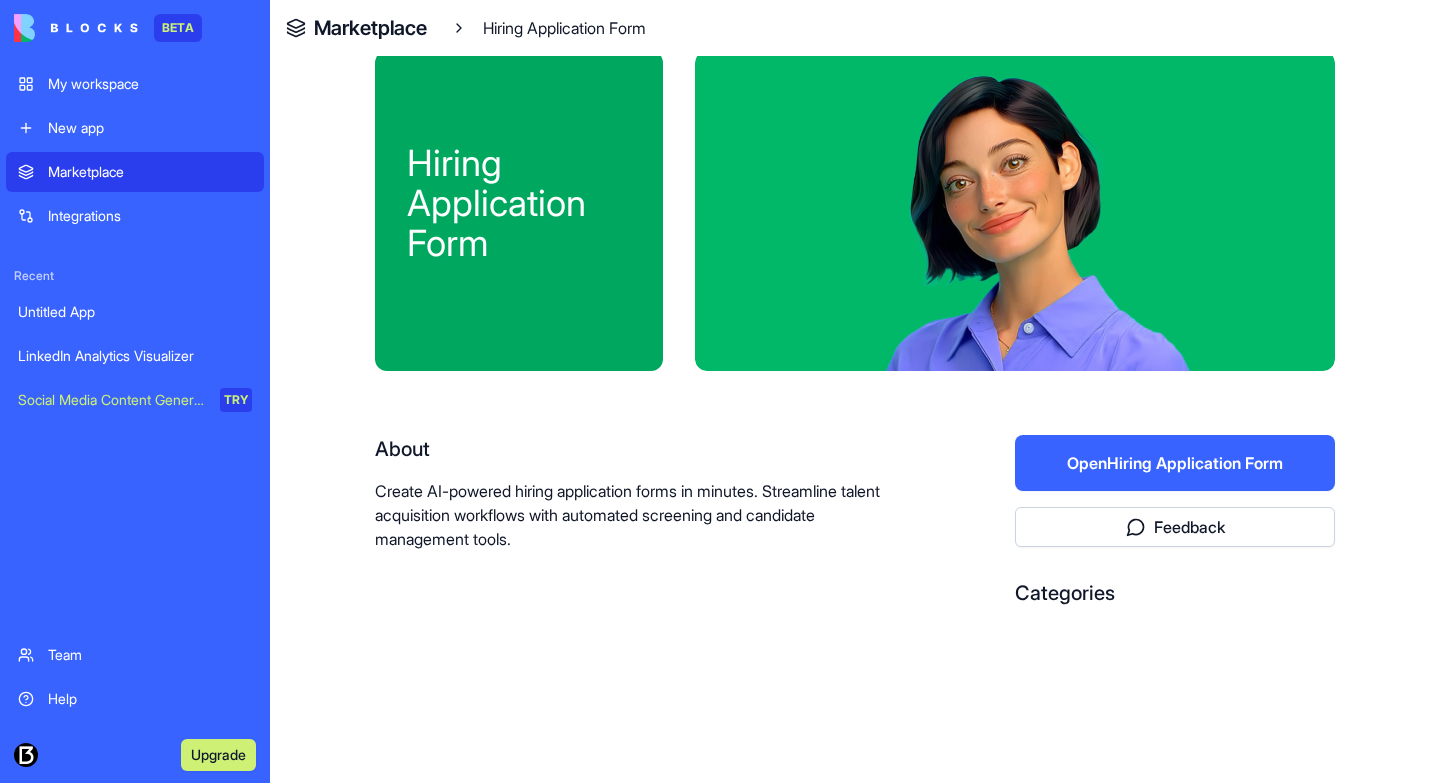 scroll, scrollTop: 37, scrollLeft: 0, axis: vertical 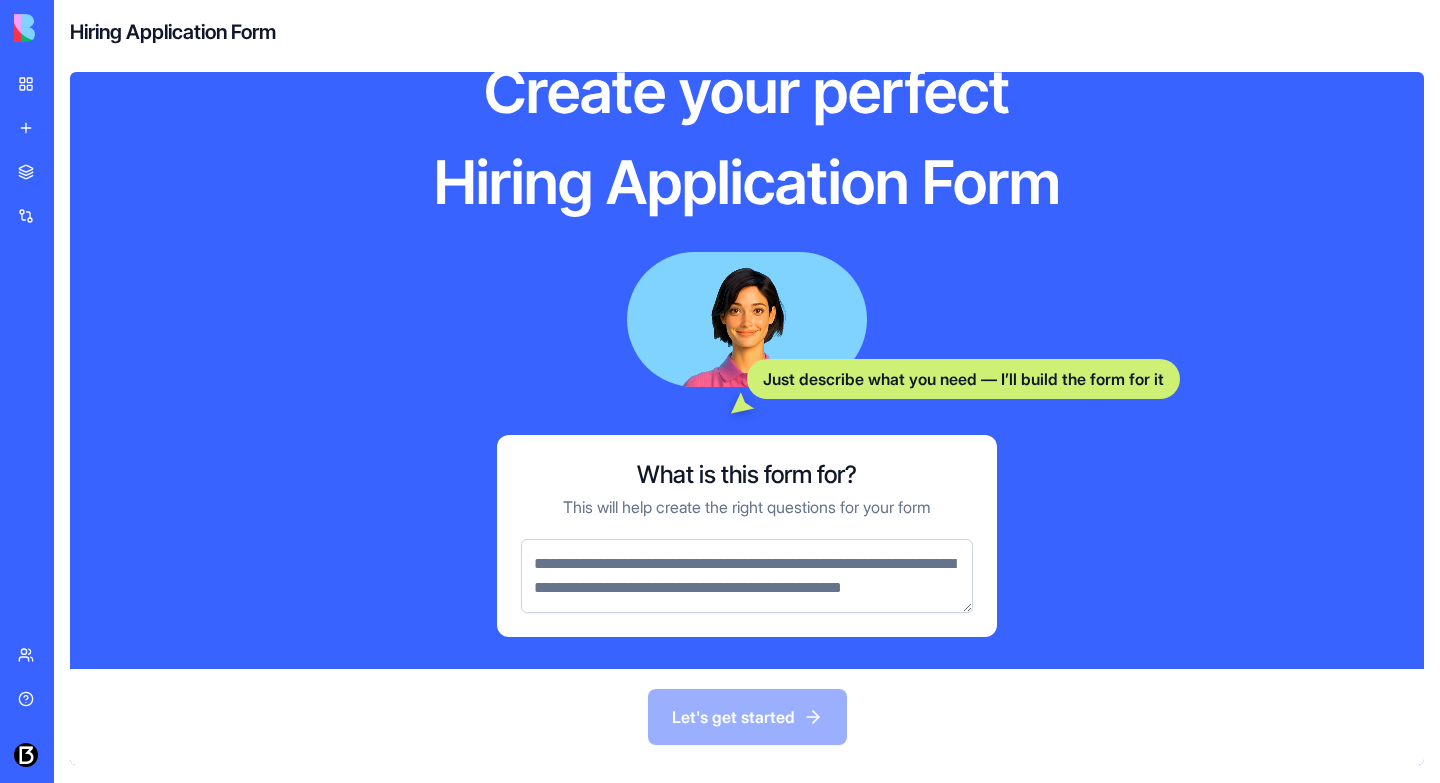 click at bounding box center [747, 576] 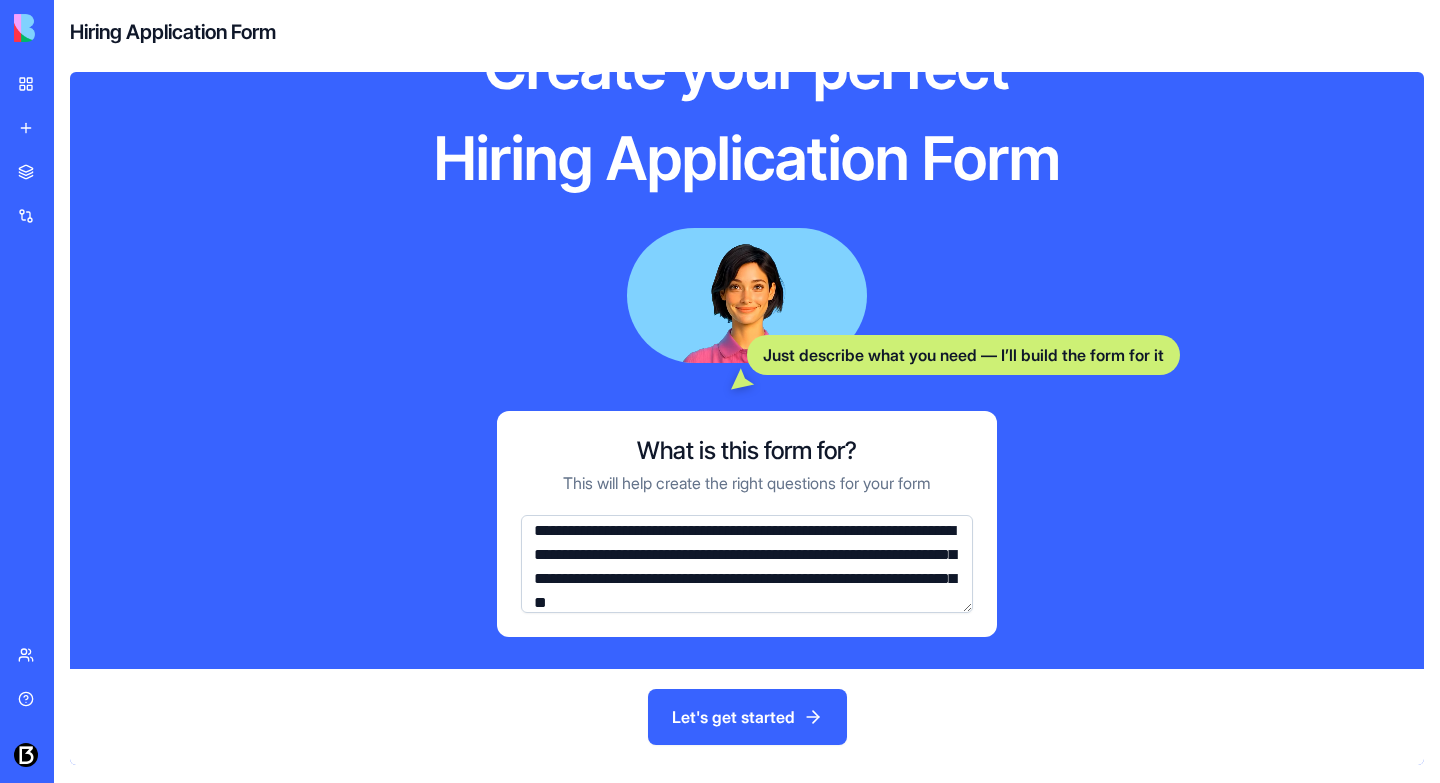 scroll, scrollTop: 33, scrollLeft: 0, axis: vertical 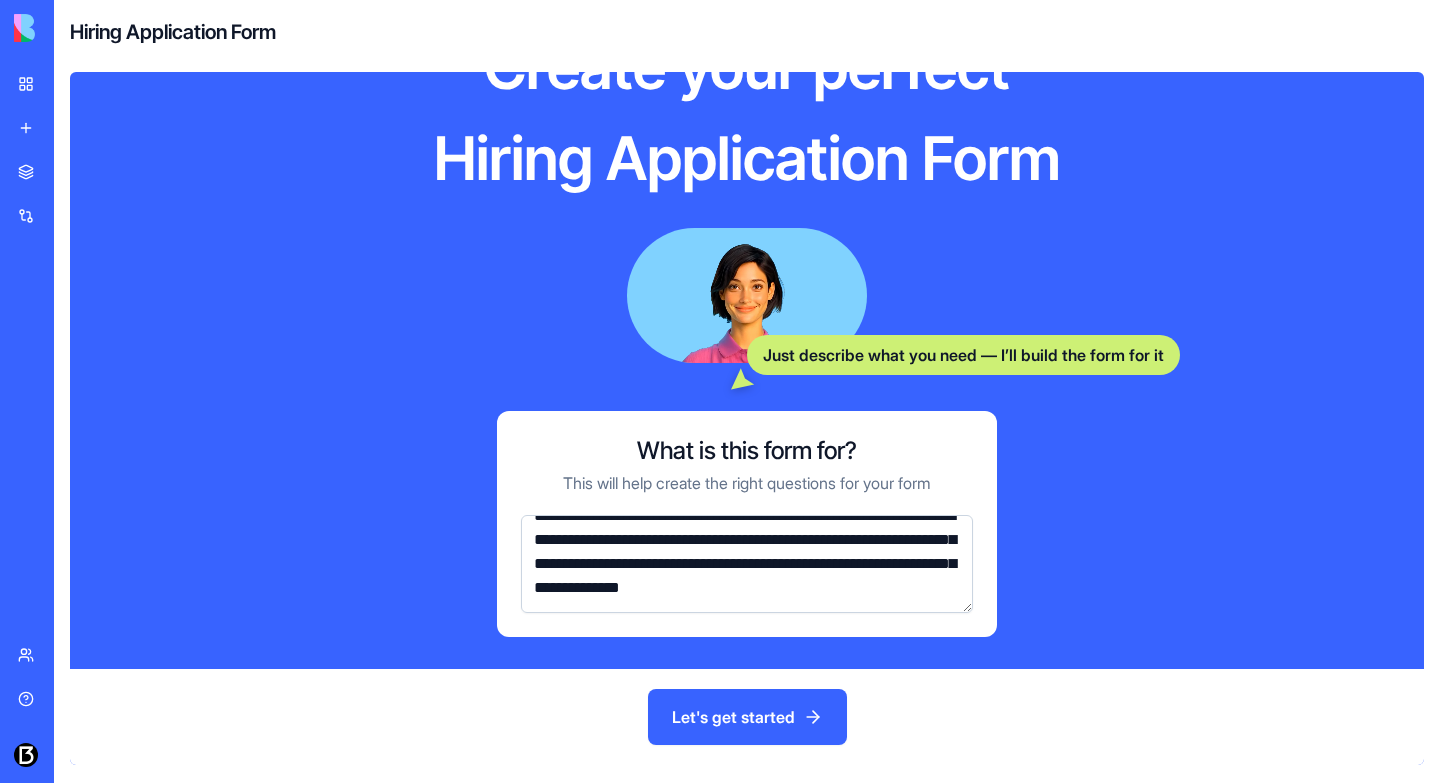 type on "**********" 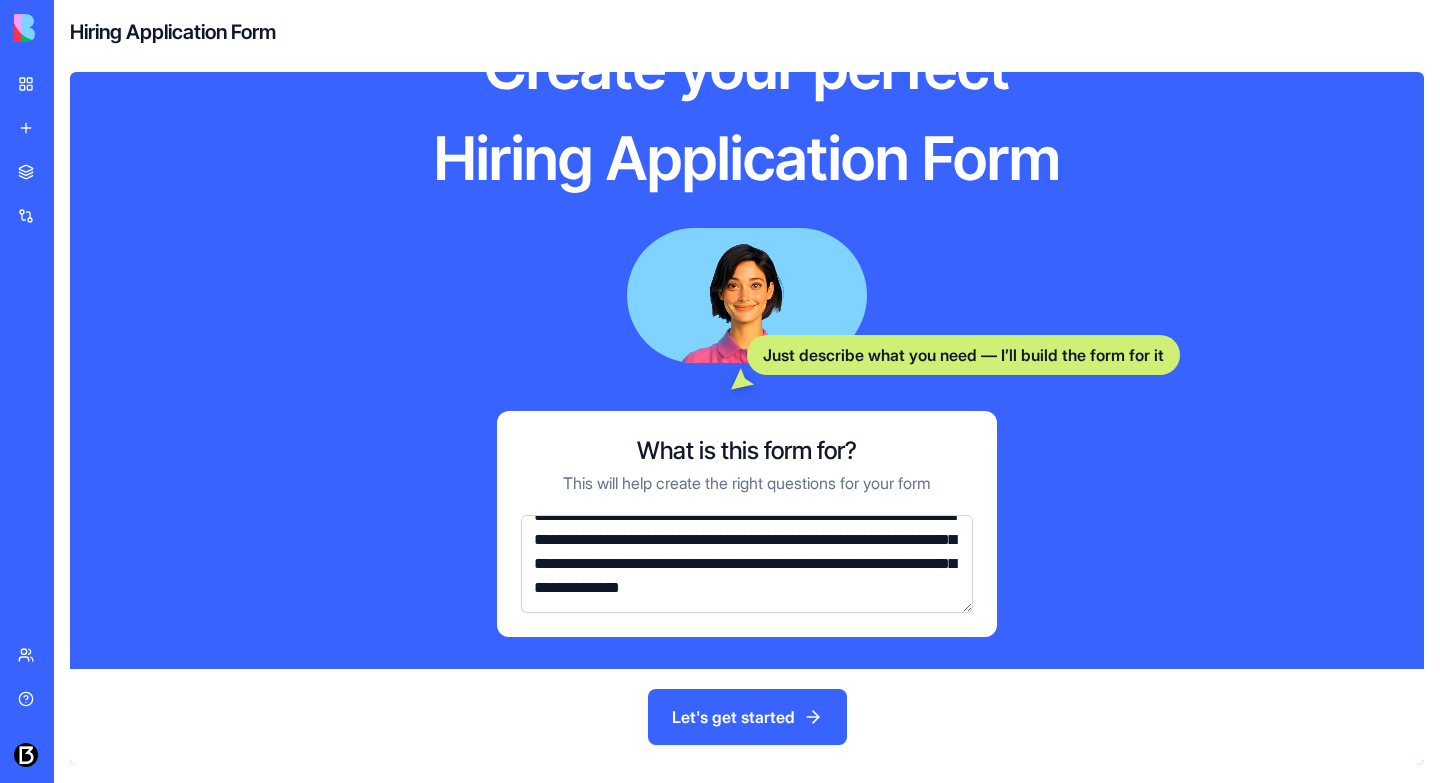 click on "Let's get started" at bounding box center [747, 717] 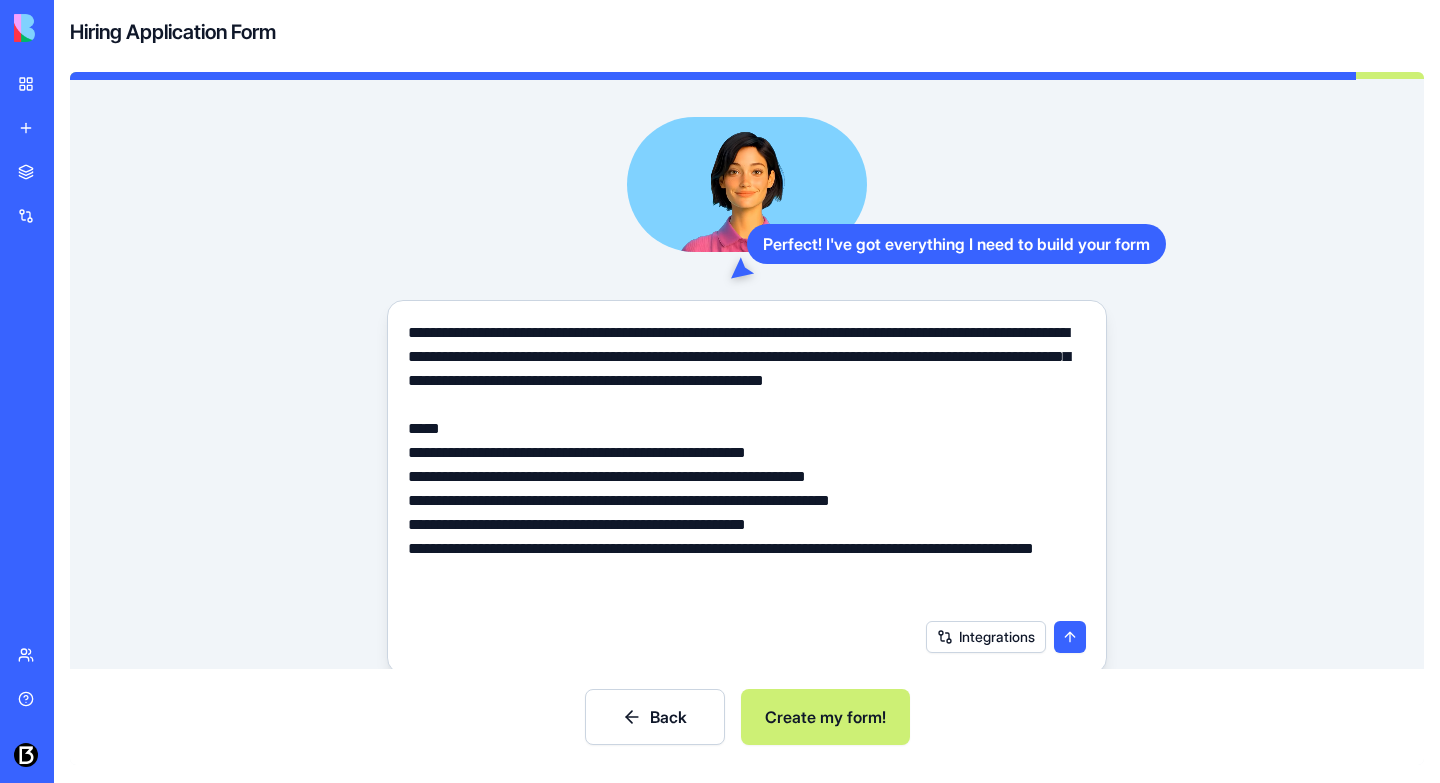scroll, scrollTop: 63, scrollLeft: 0, axis: vertical 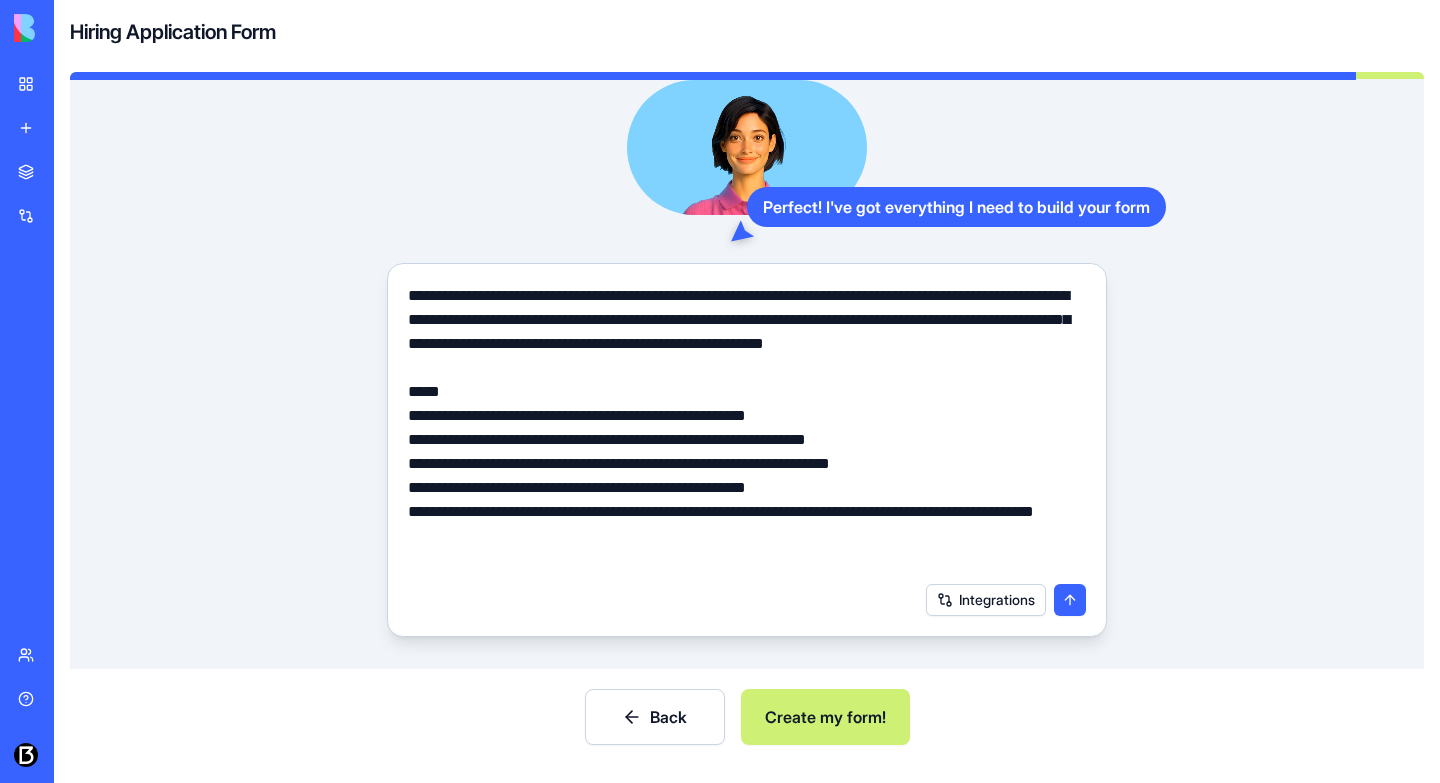 click on "Back Create my form!" at bounding box center (747, 717) 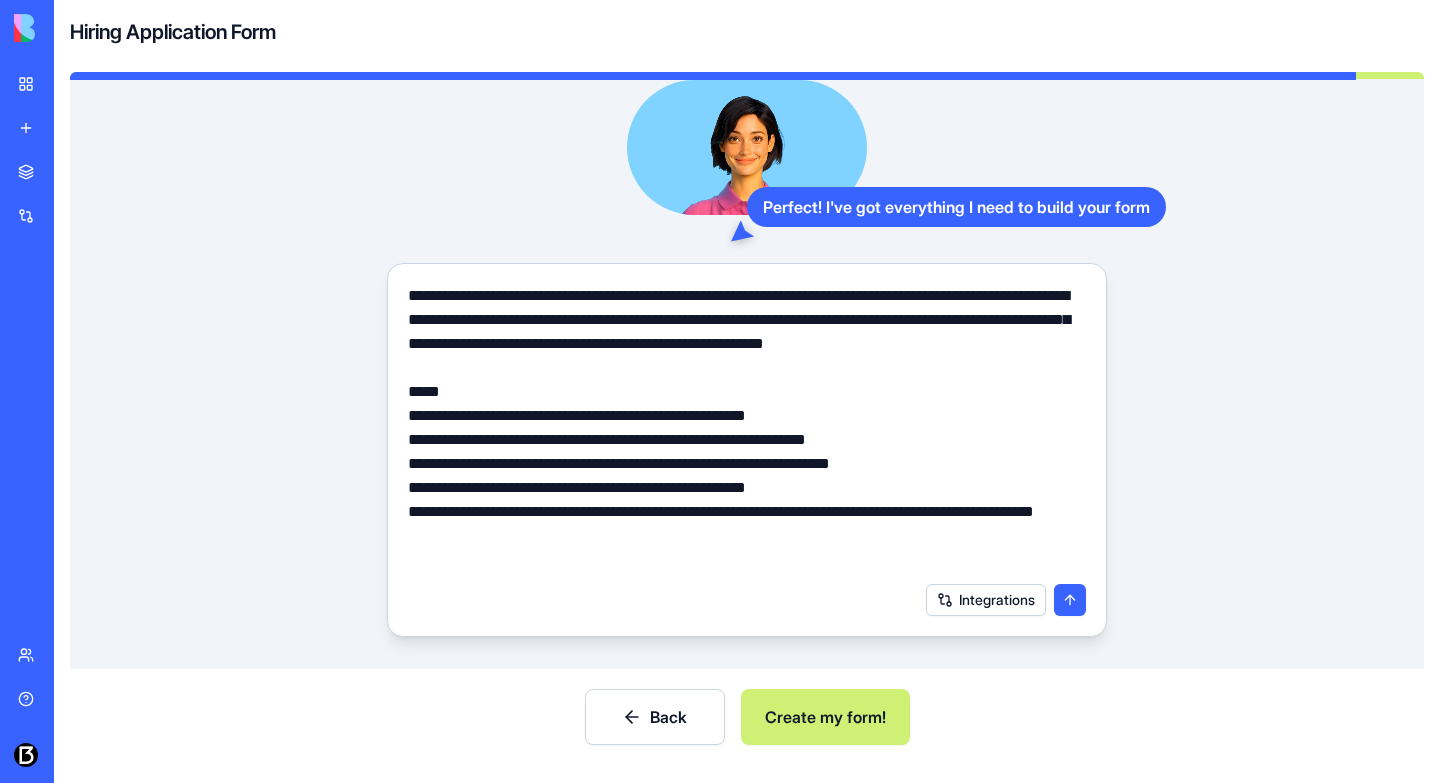 click at bounding box center [1070, 600] 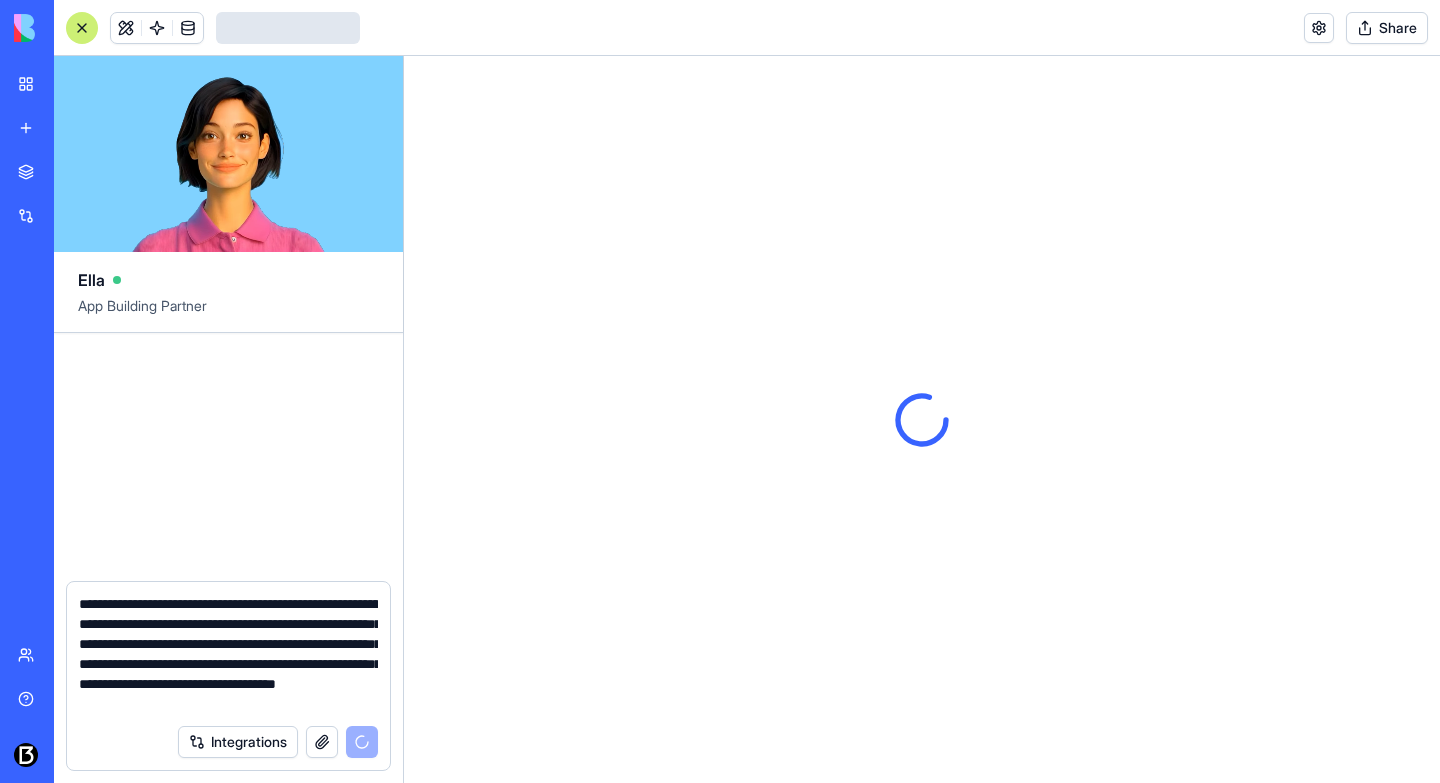 type 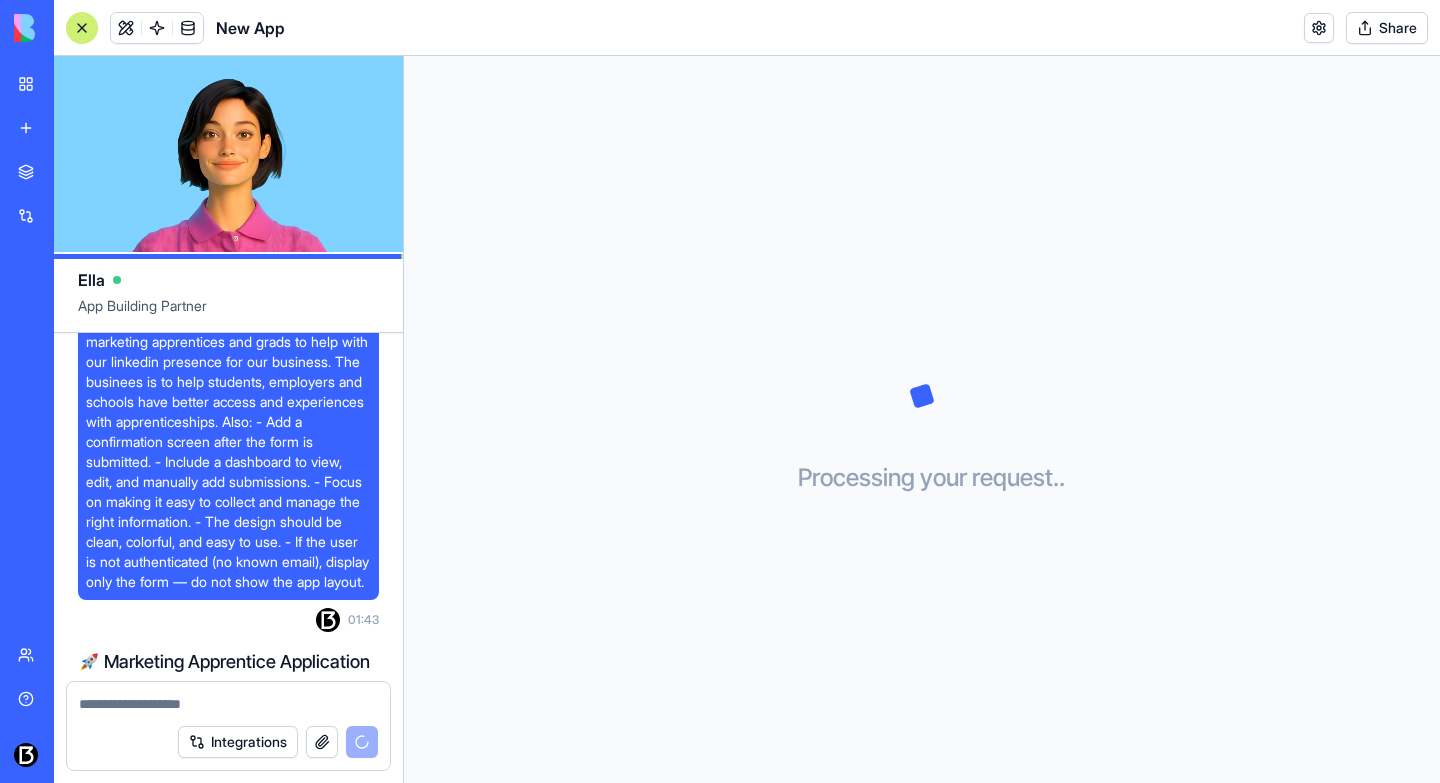 scroll, scrollTop: 0, scrollLeft: 0, axis: both 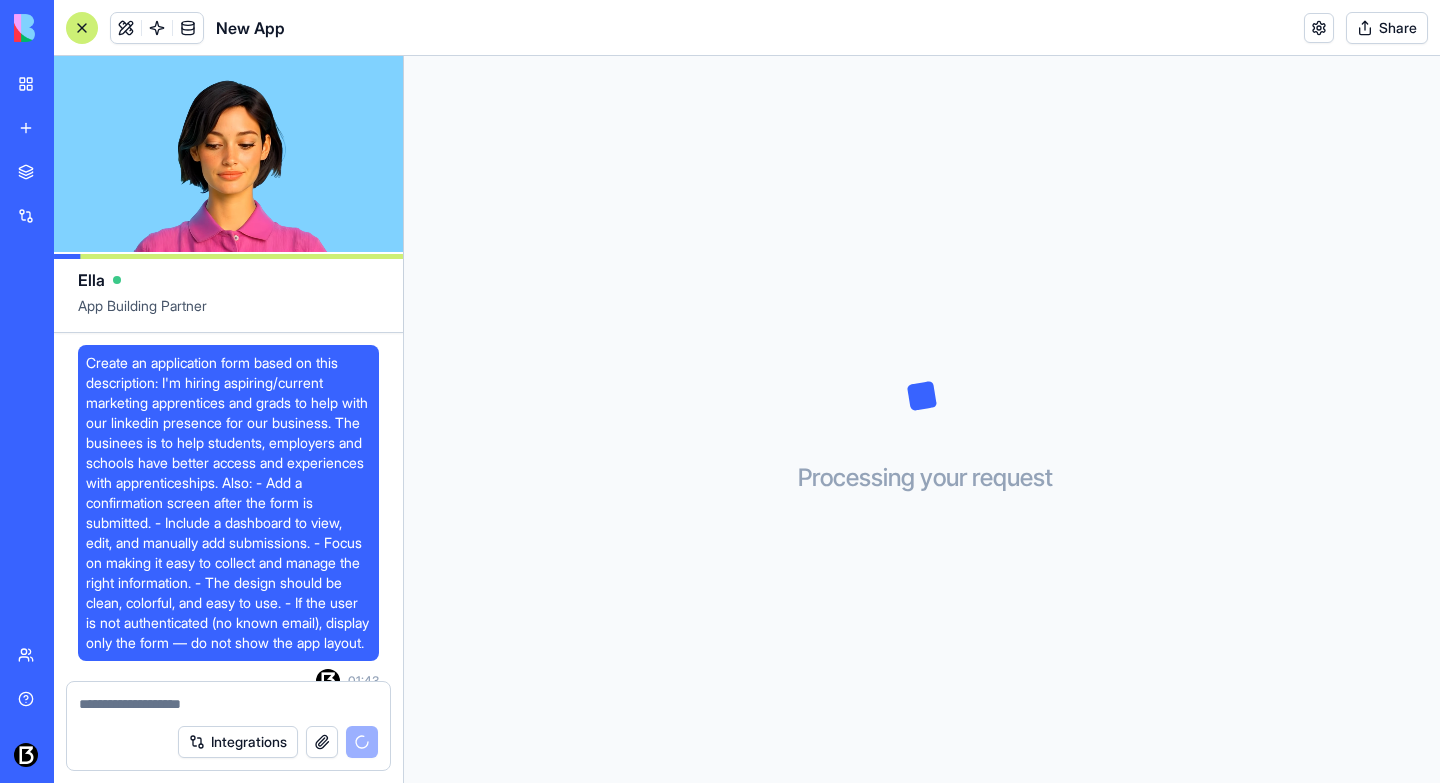 click at bounding box center [76, 28] 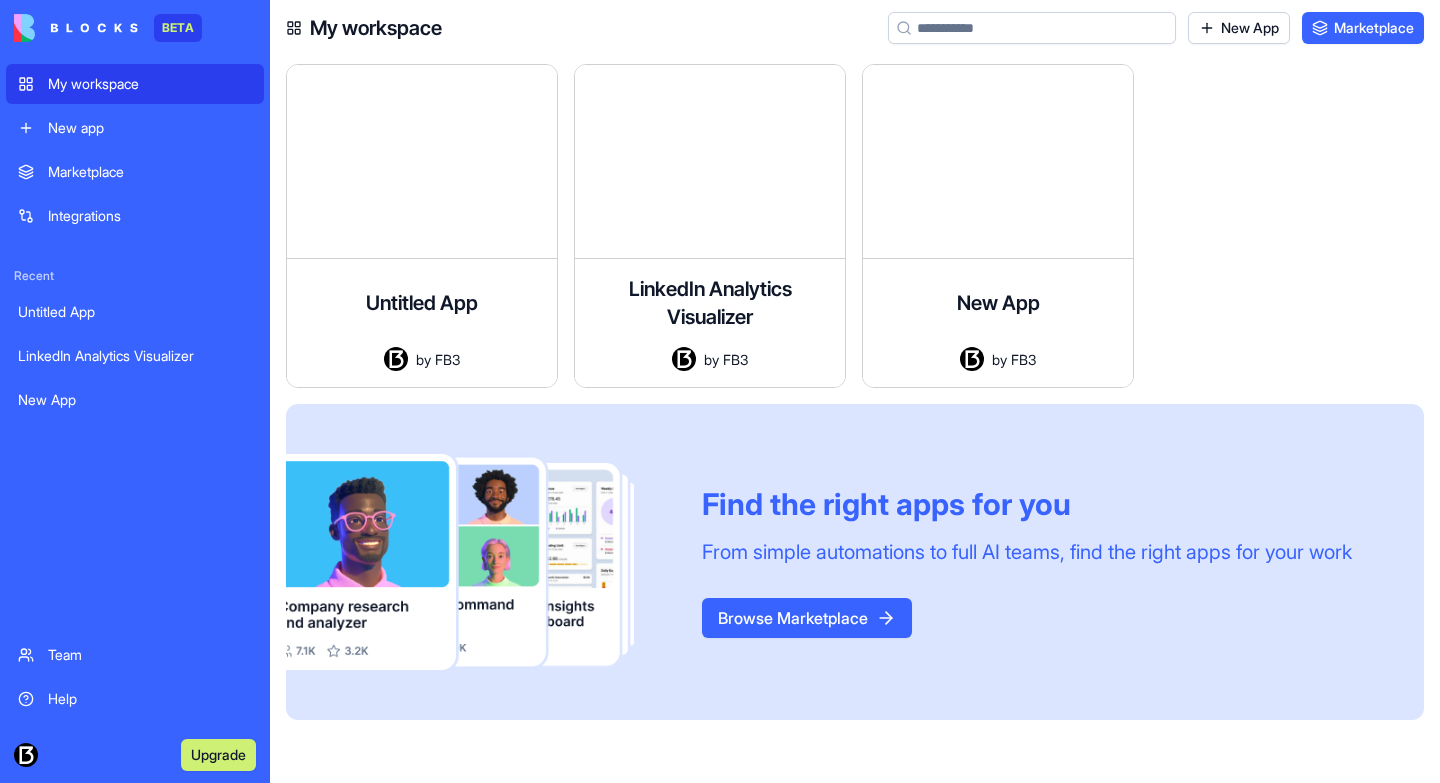 click at bounding box center (1294, 234) 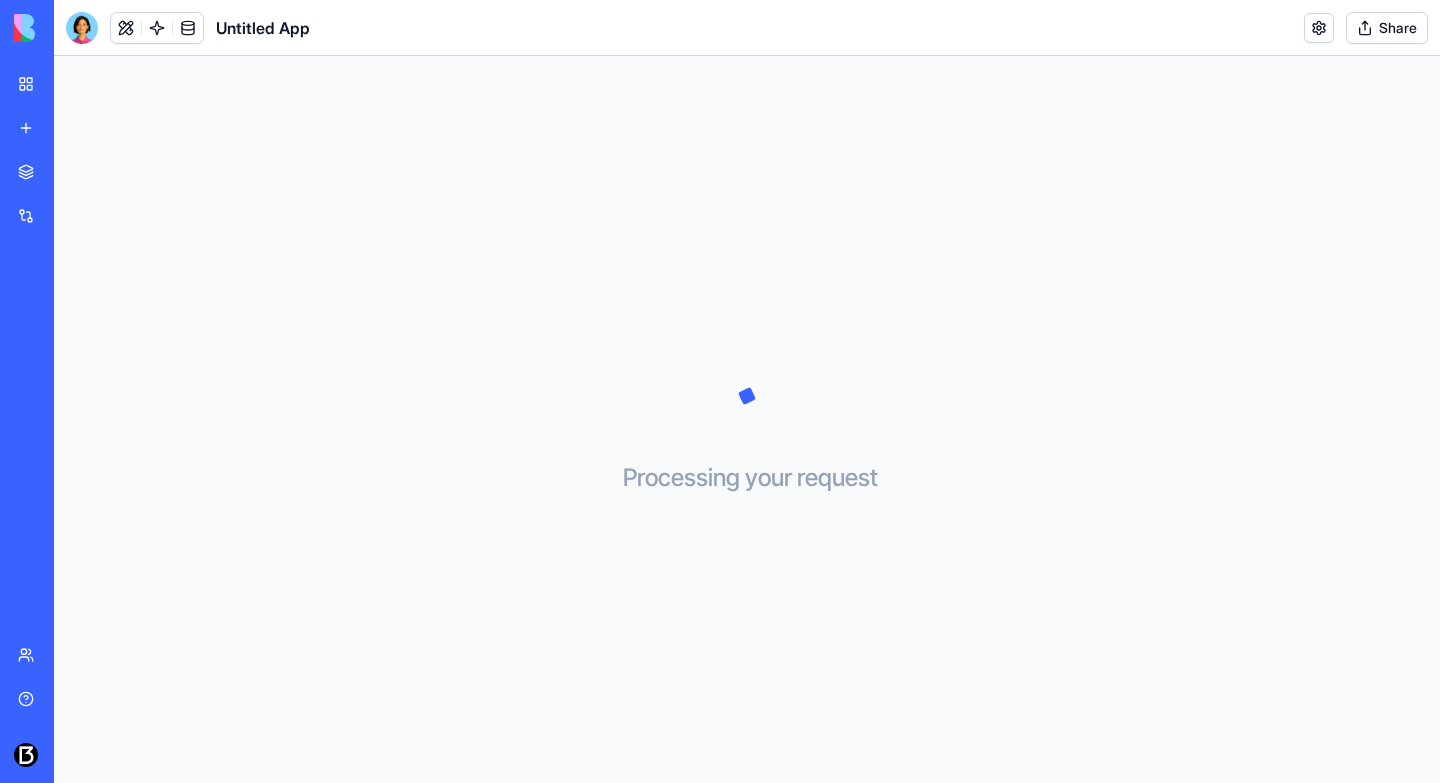 click at bounding box center [82, 28] 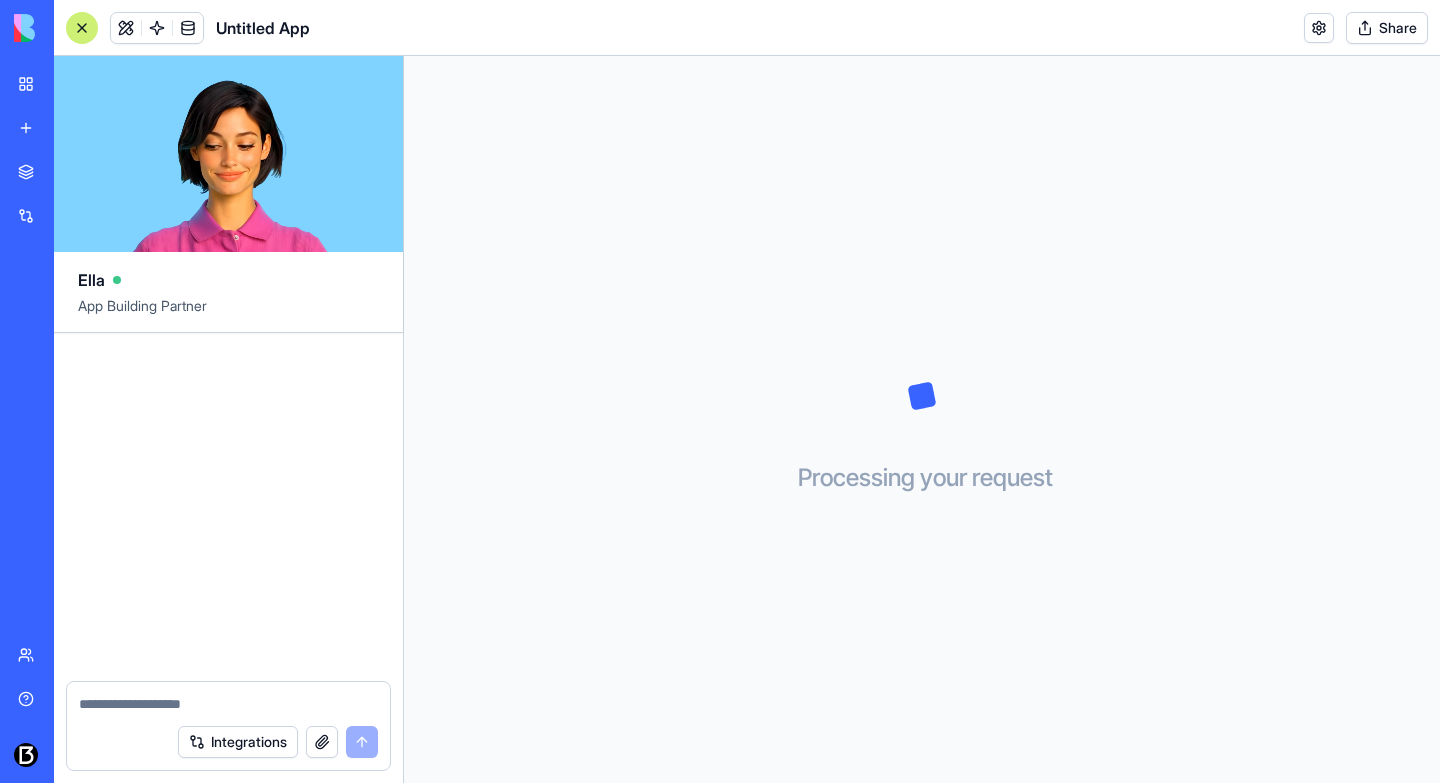 click at bounding box center (82, 28) 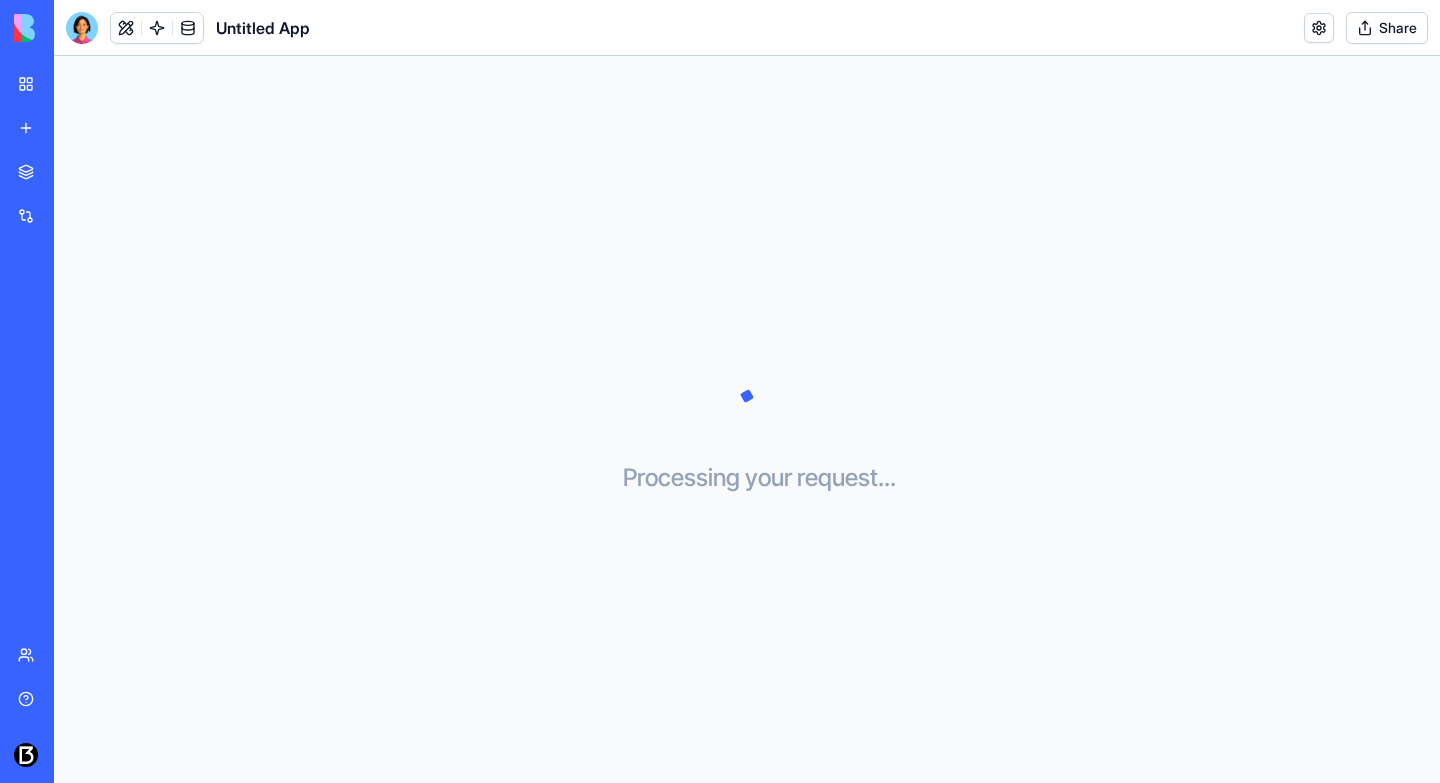 click on "My workspace" at bounding box center [46, 84] 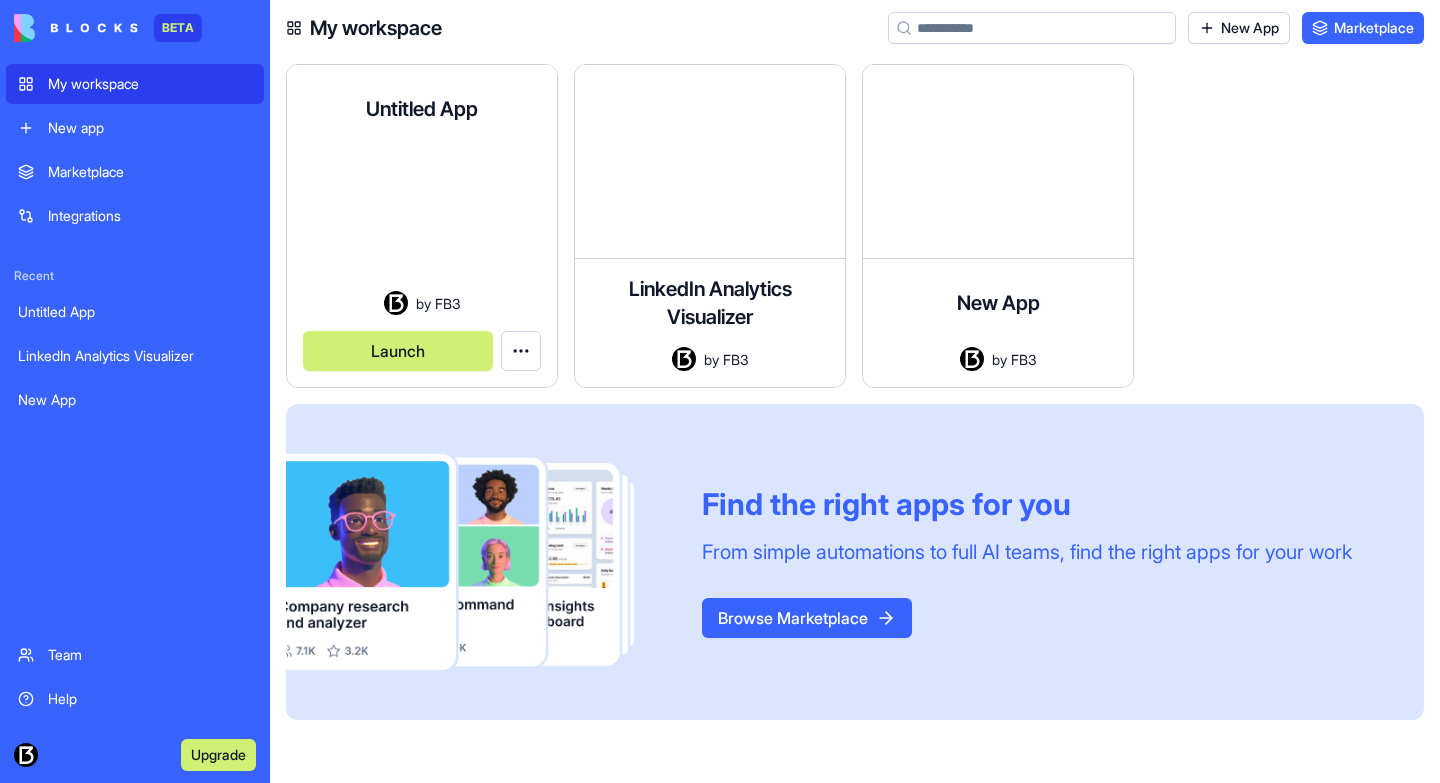 click on "Launch" at bounding box center (398, 351) 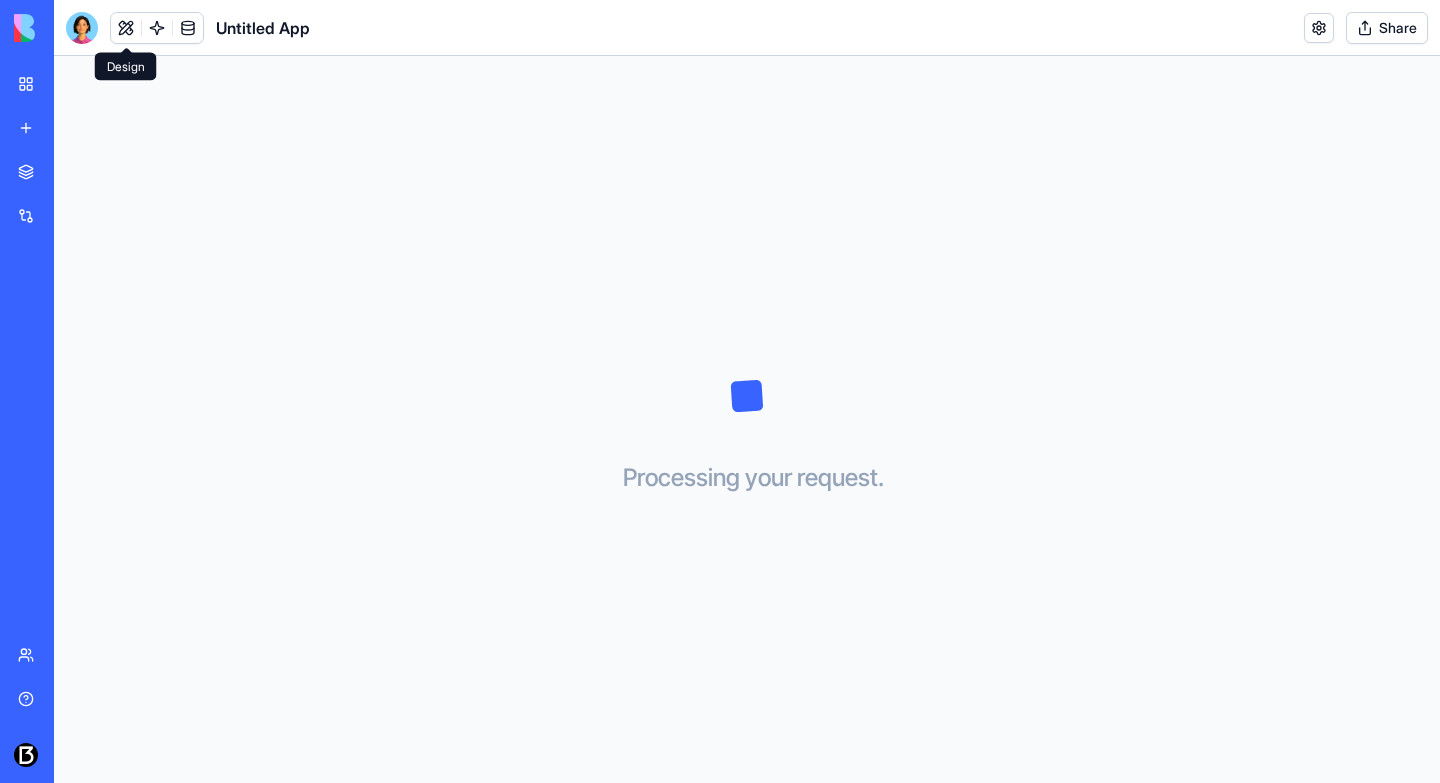 click at bounding box center (82, 28) 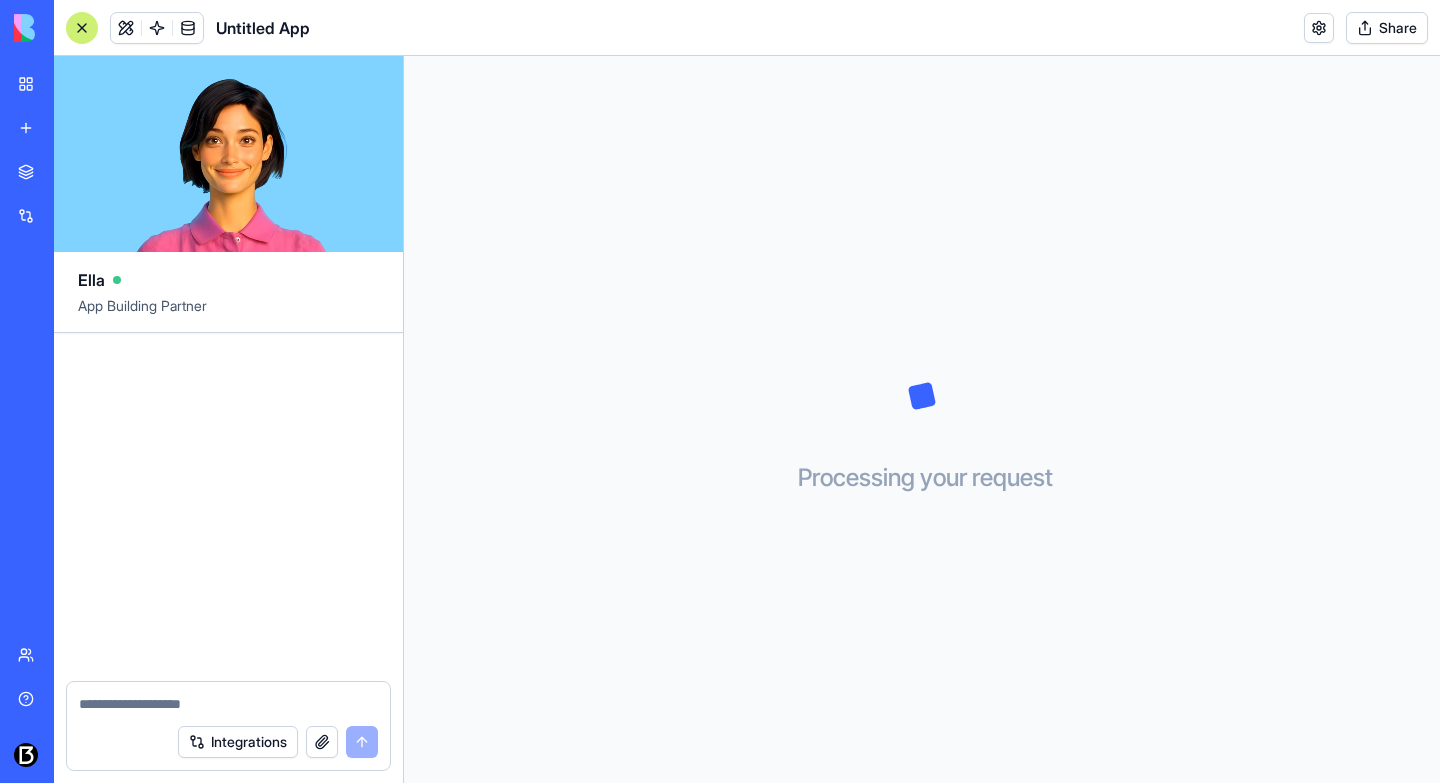 click on "Marketplace" at bounding box center (61, 172) 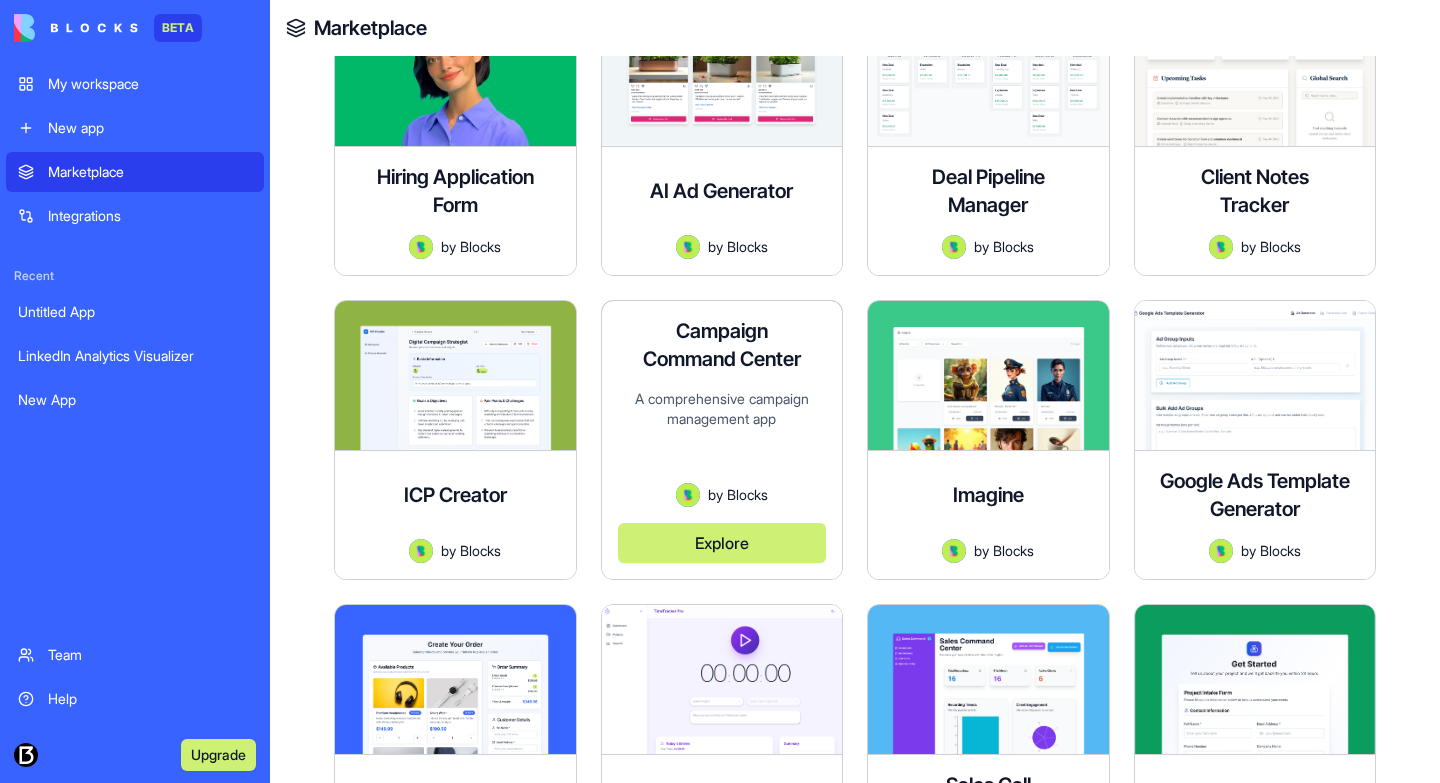 scroll, scrollTop: 690, scrollLeft: 0, axis: vertical 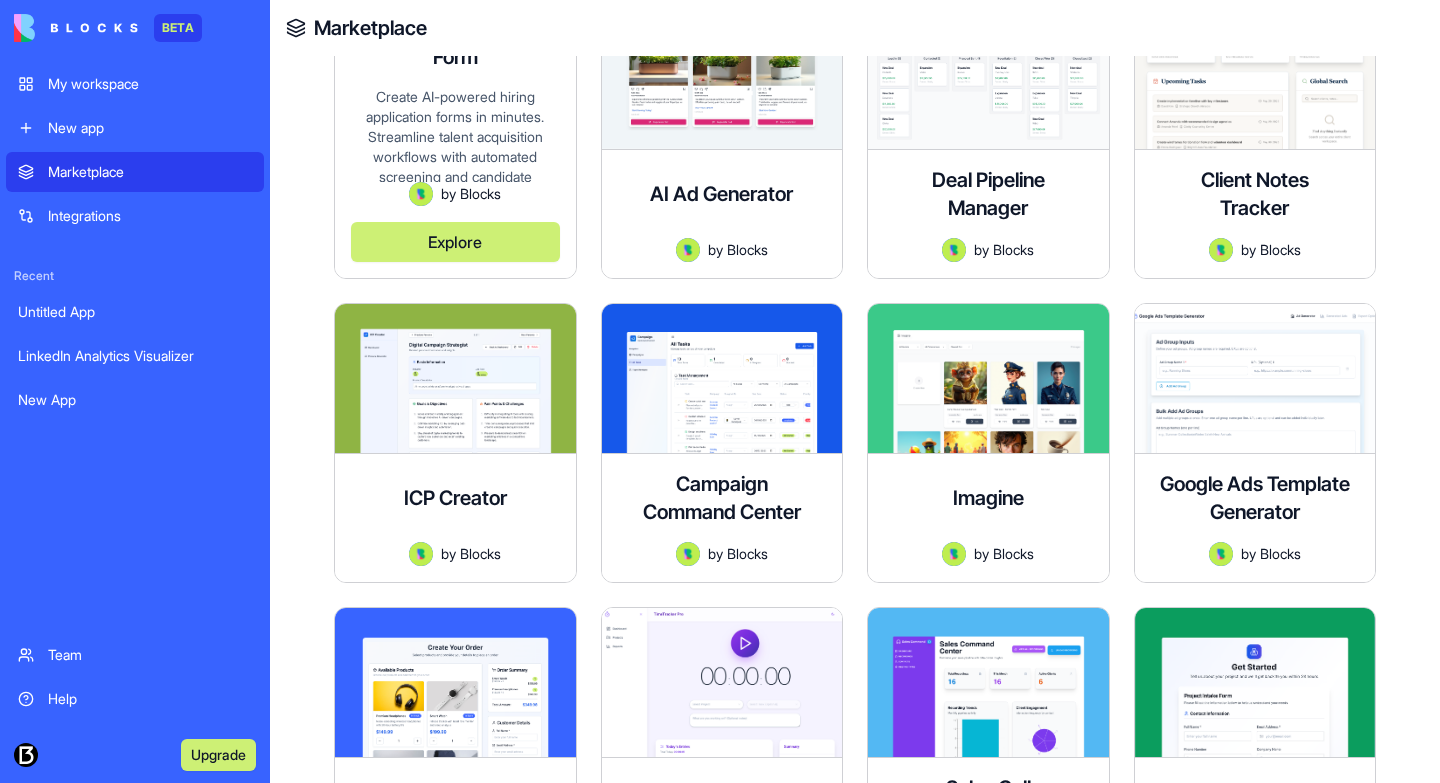 click on "Explore" at bounding box center (455, 242) 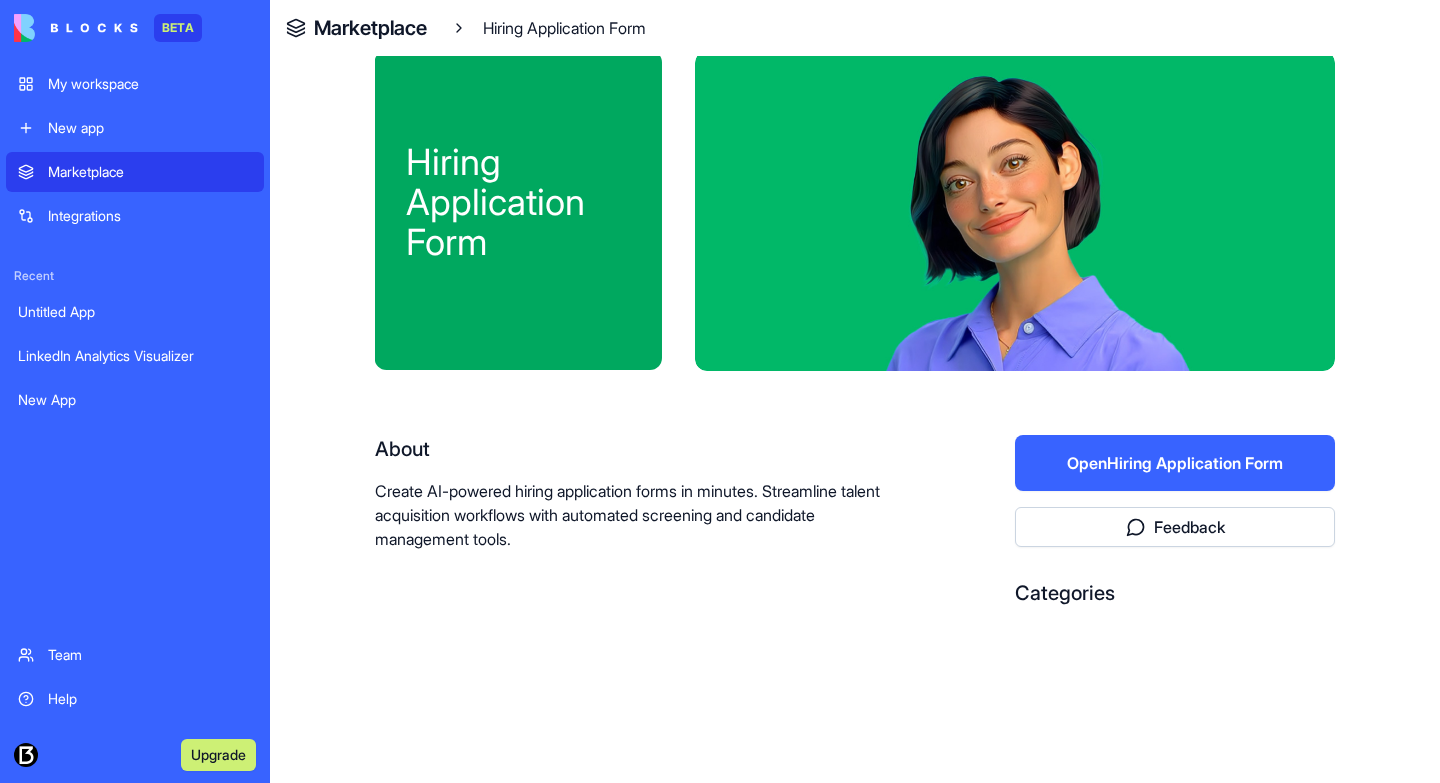 scroll, scrollTop: 37, scrollLeft: 0, axis: vertical 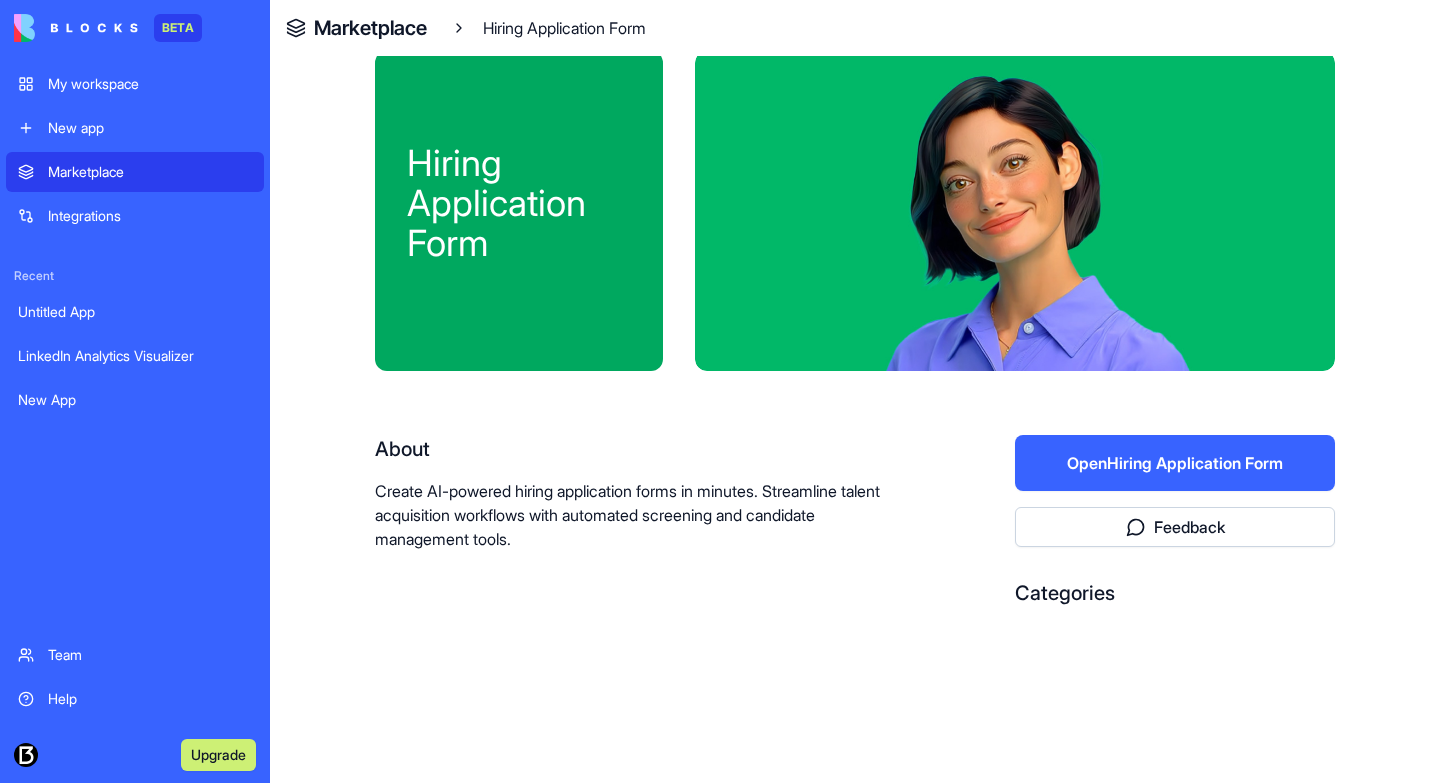click on "Open Hiring Application Form" at bounding box center (1175, 463) 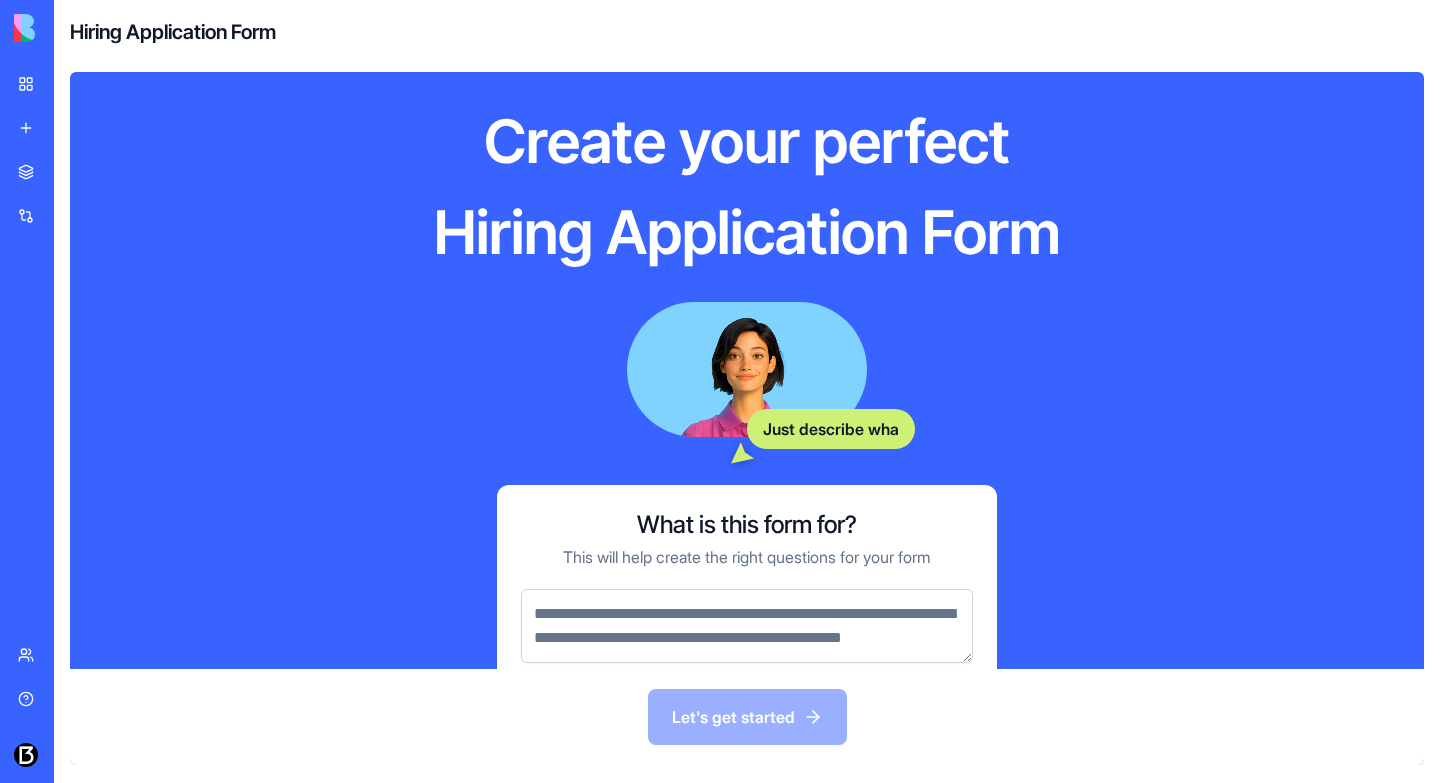scroll, scrollTop: 74, scrollLeft: 0, axis: vertical 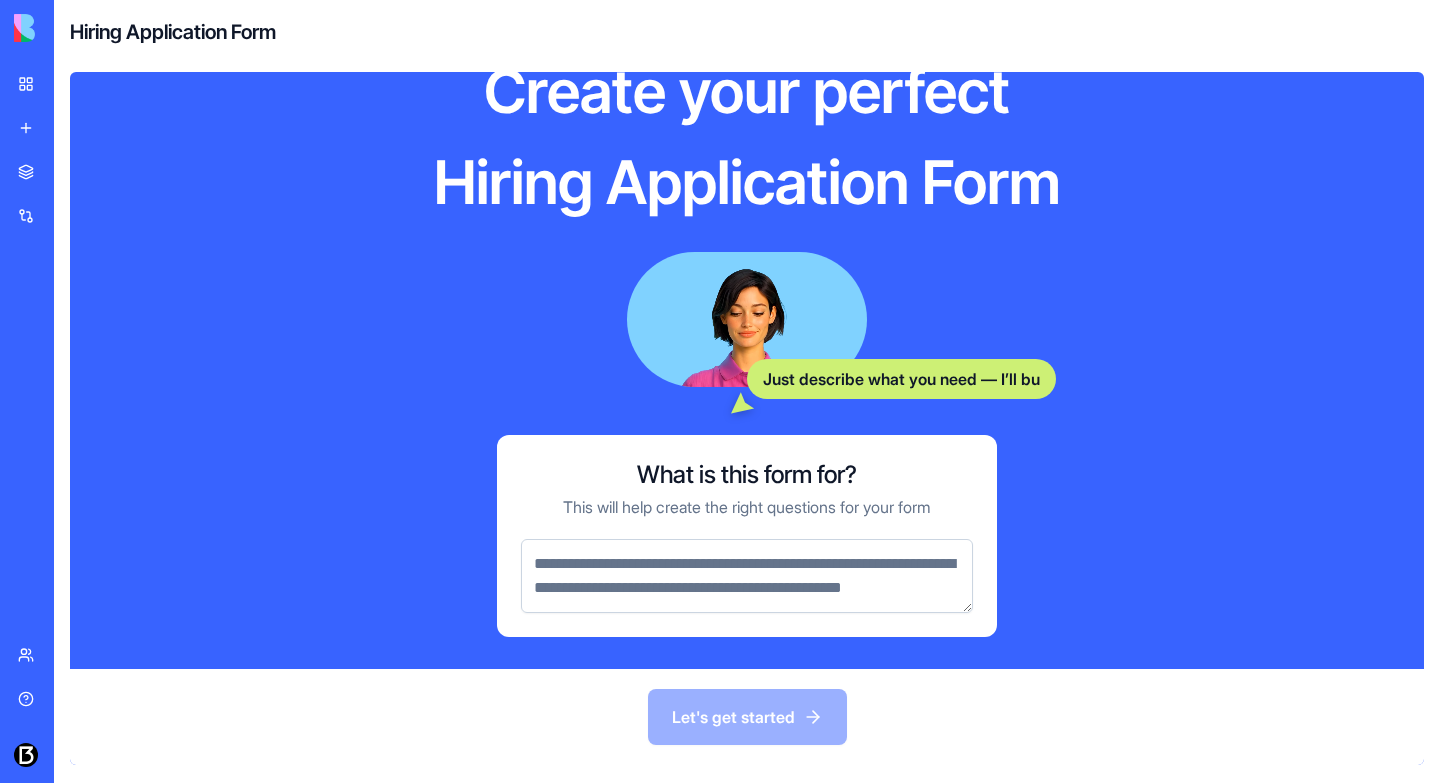 click at bounding box center (747, 576) 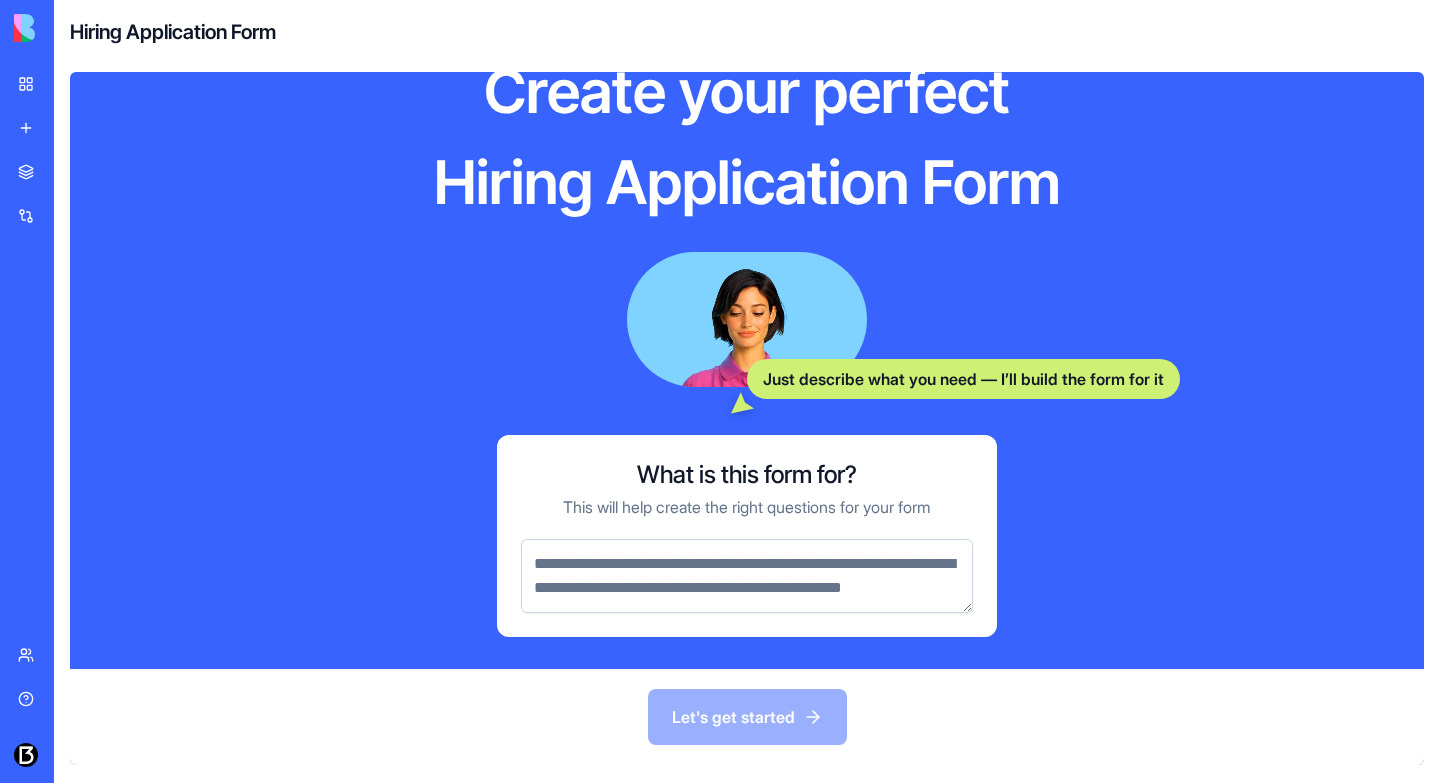 scroll, scrollTop: 23, scrollLeft: 0, axis: vertical 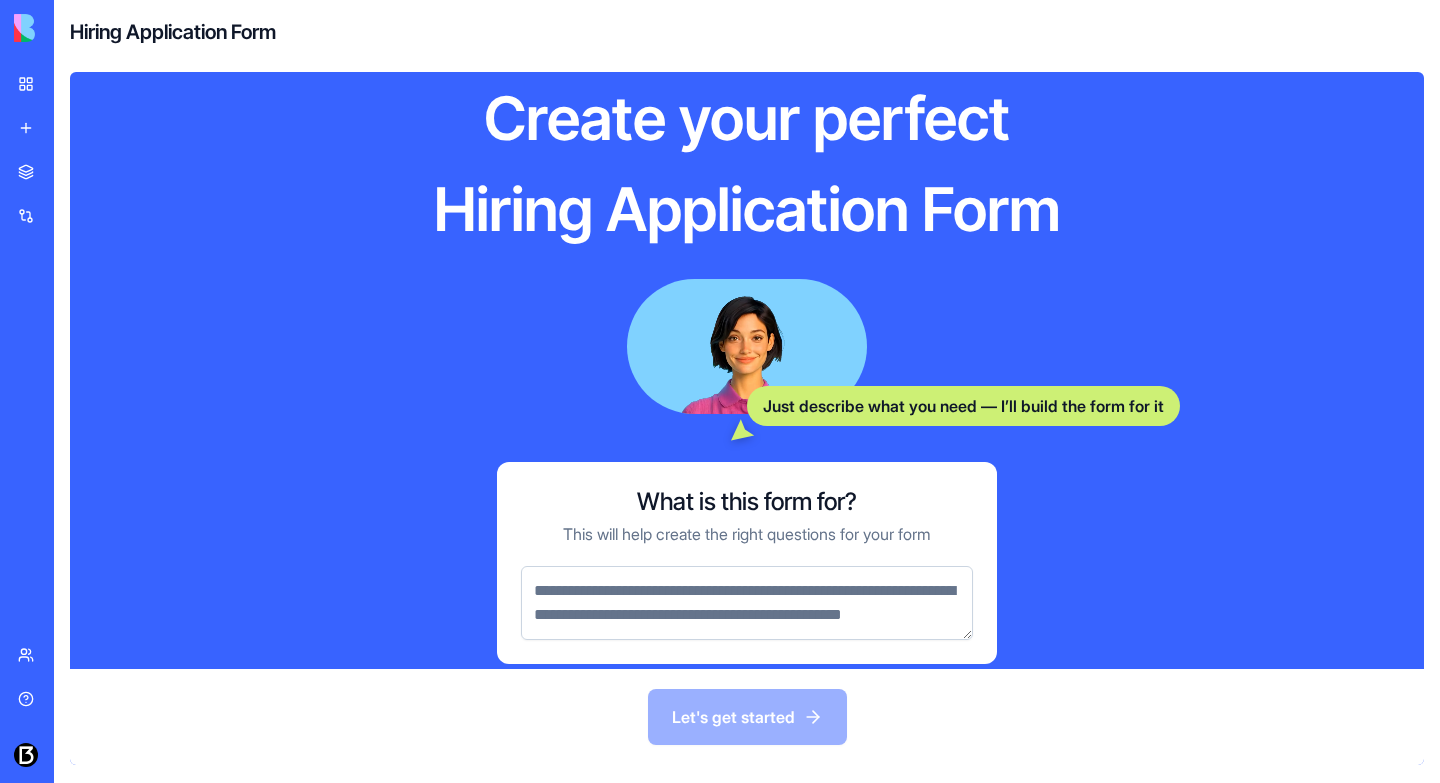 click on "My workspace" at bounding box center [46, 84] 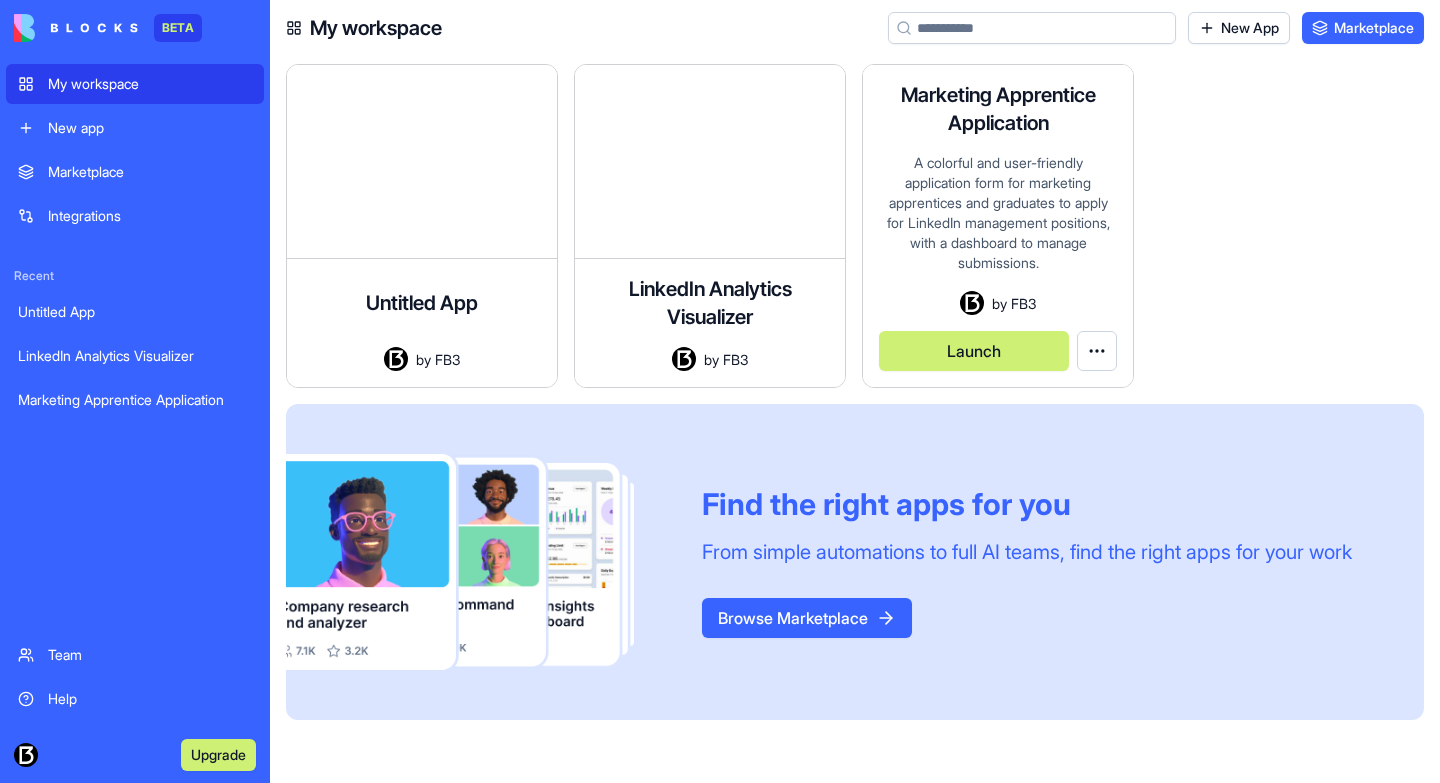 scroll, scrollTop: 0, scrollLeft: 0, axis: both 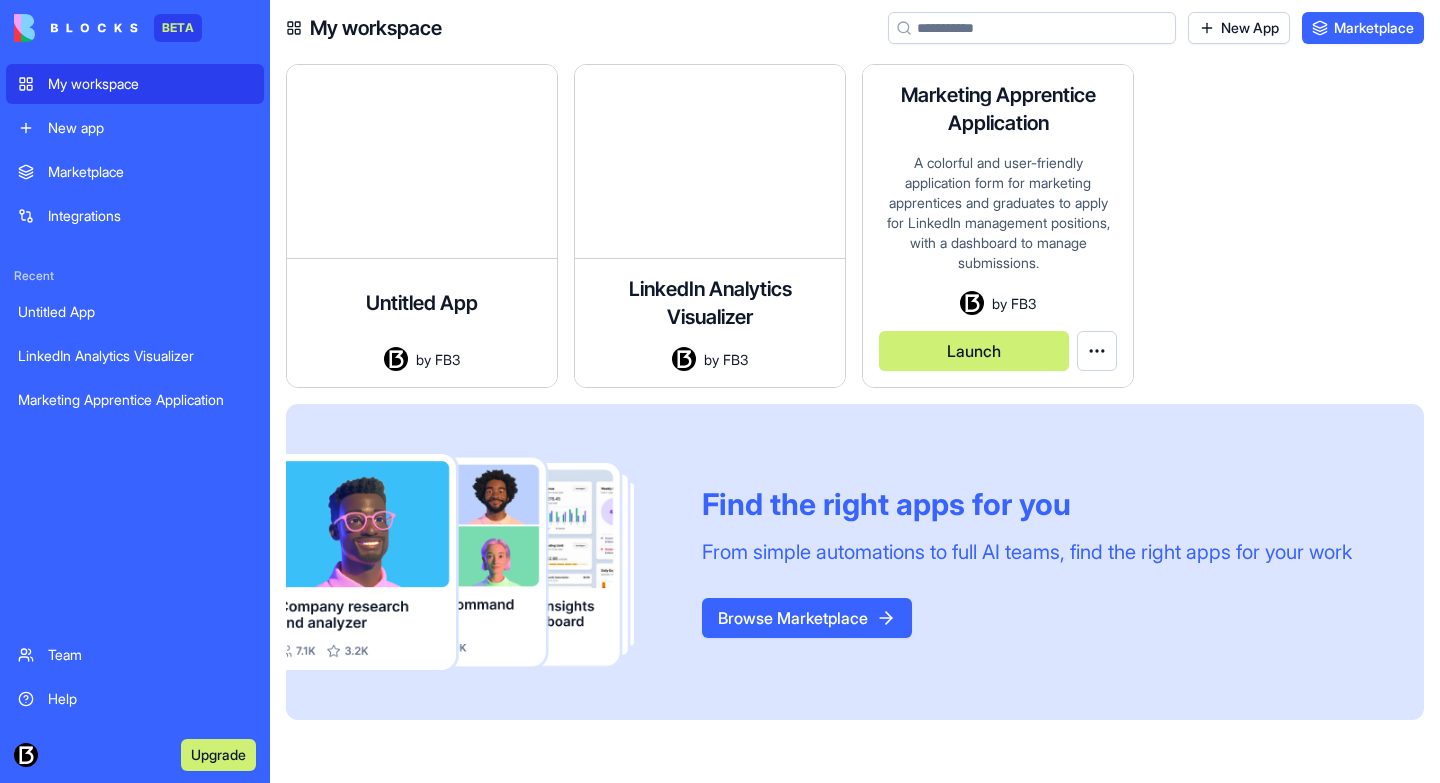 click on "Launch" at bounding box center [974, 351] 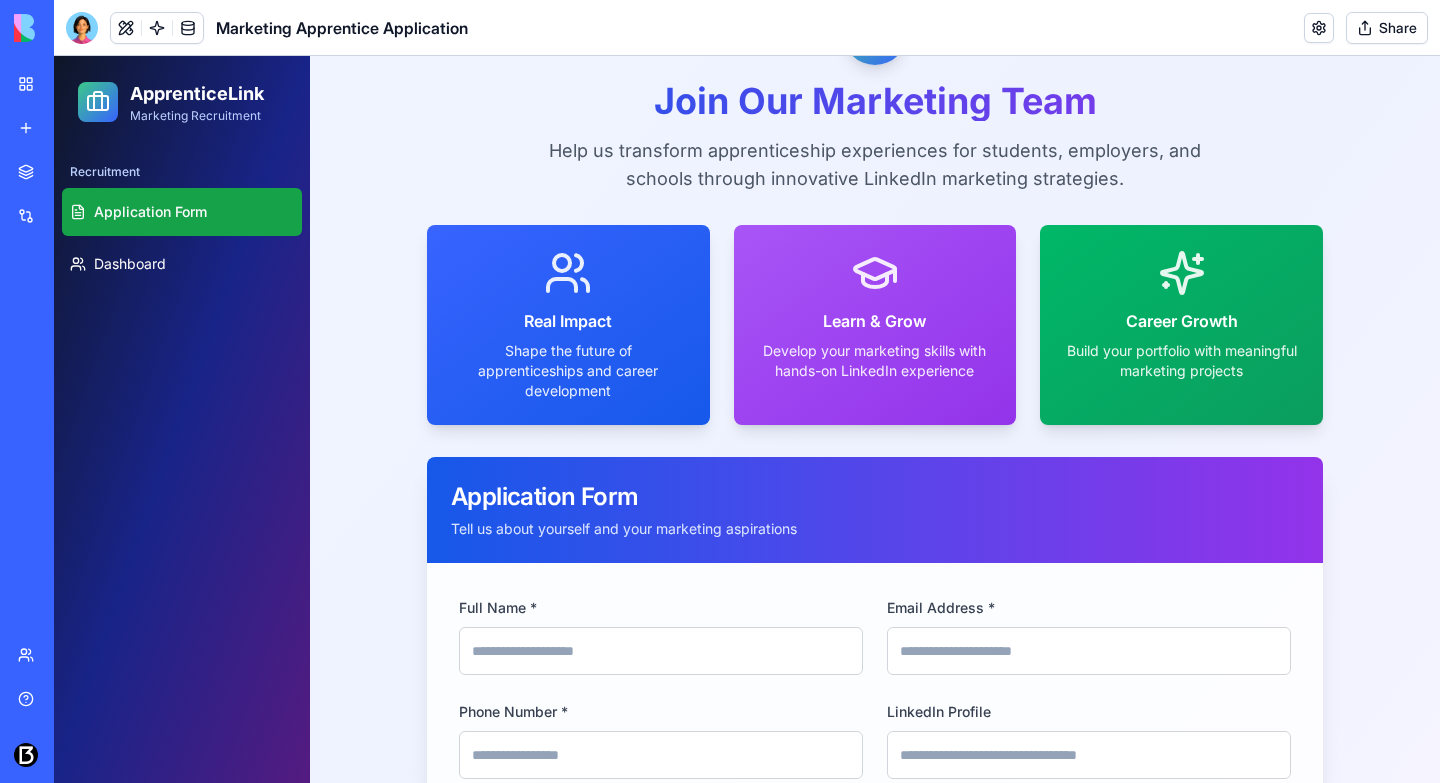 scroll, scrollTop: 0, scrollLeft: 0, axis: both 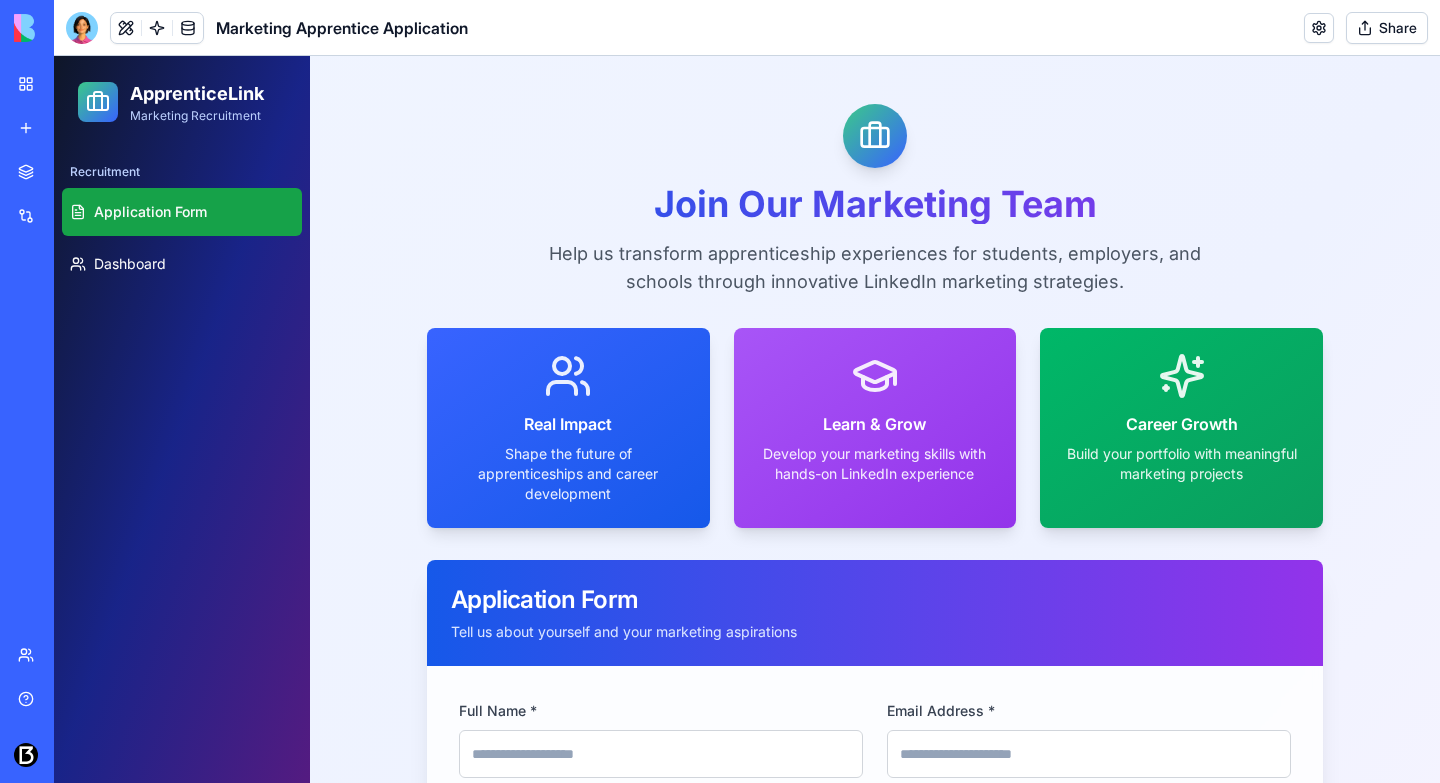 click on "Share" at bounding box center [1387, 28] 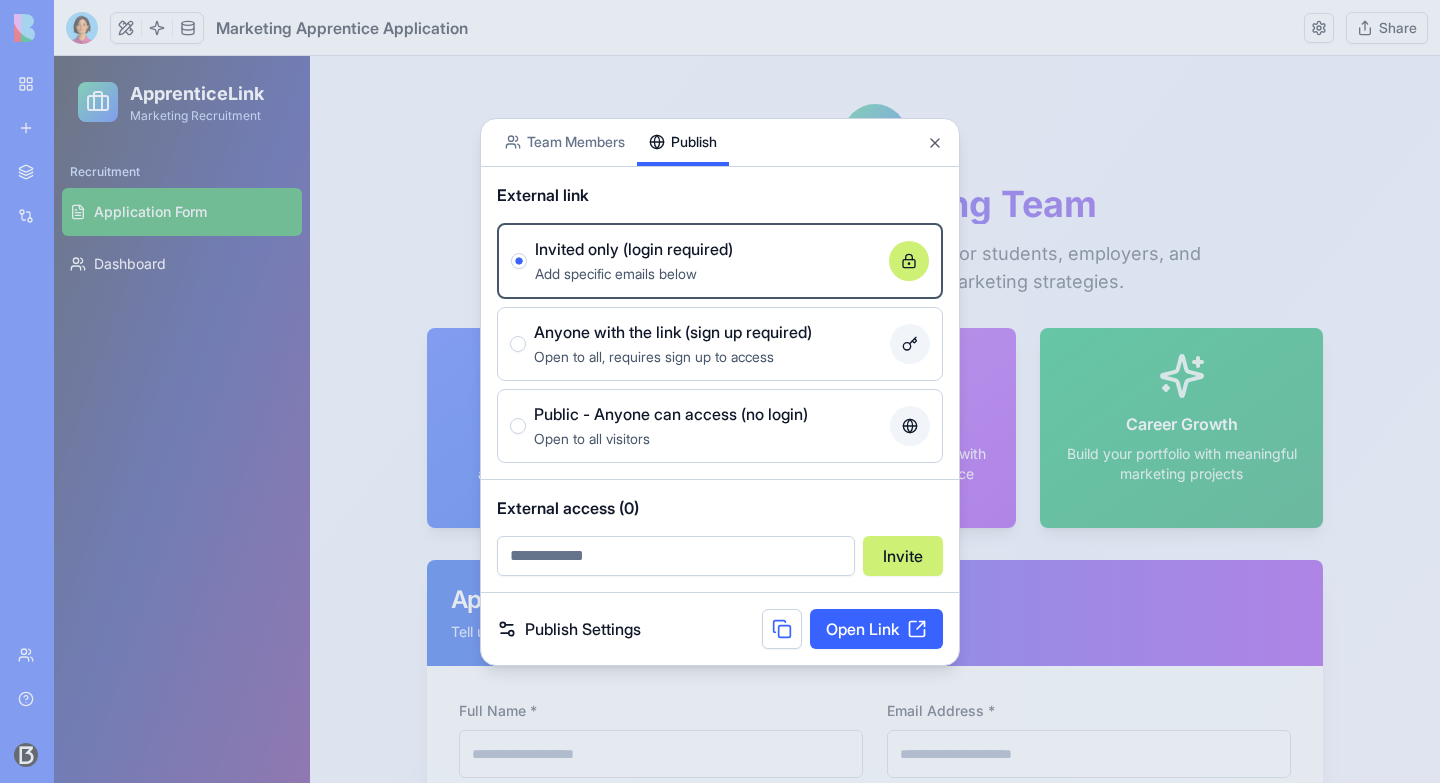 click on "Share App Team Members Publish External link Invited only (login required) Add specific emails below Anyone with the link (sign up required) Open to all, requires sign up to access Public - Anyone can access (no login) Open to all visitors External access (0) Invite Publish Settings Open Link Close" at bounding box center [720, 392] 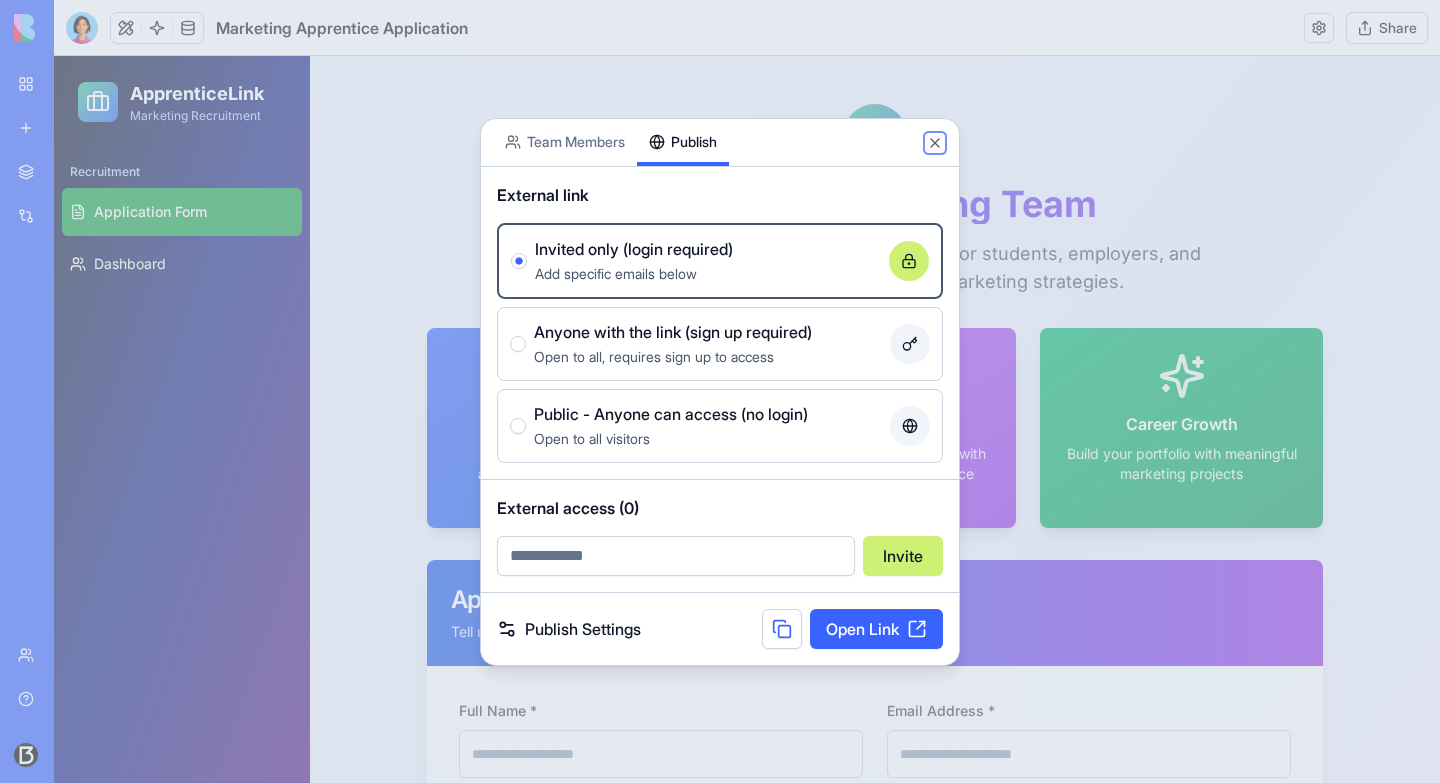 click on "Close" at bounding box center [935, 143] 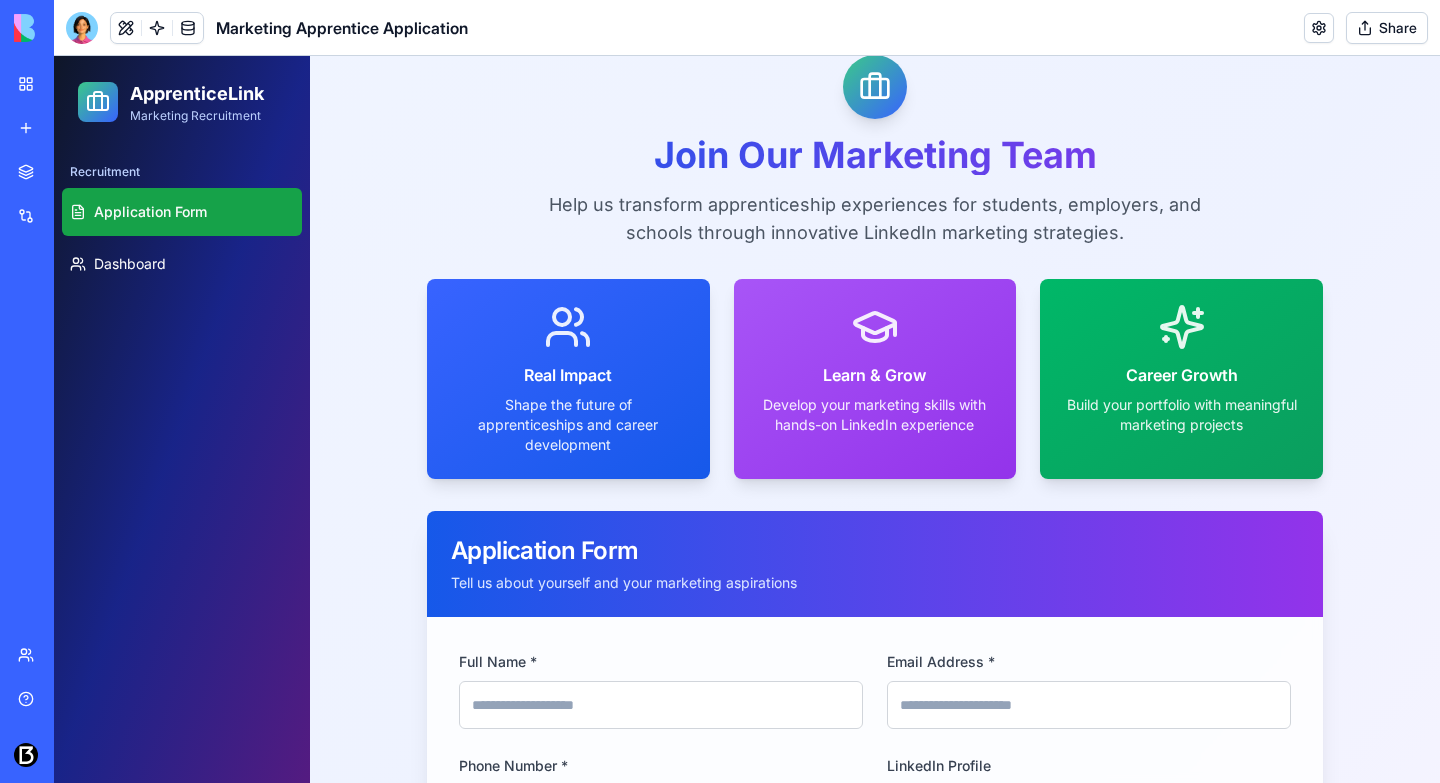 scroll, scrollTop: 0, scrollLeft: 0, axis: both 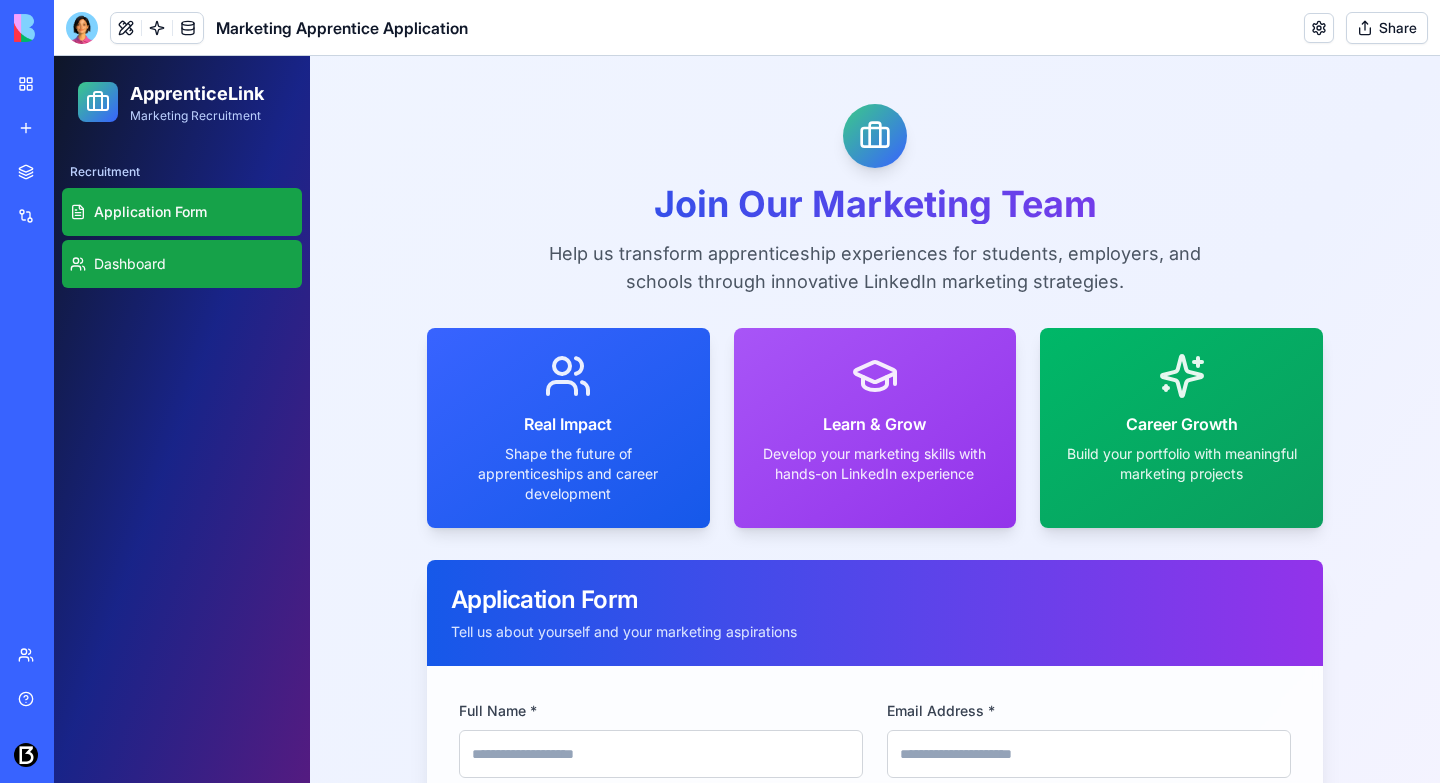 click on "Dashboard" at bounding box center (130, 264) 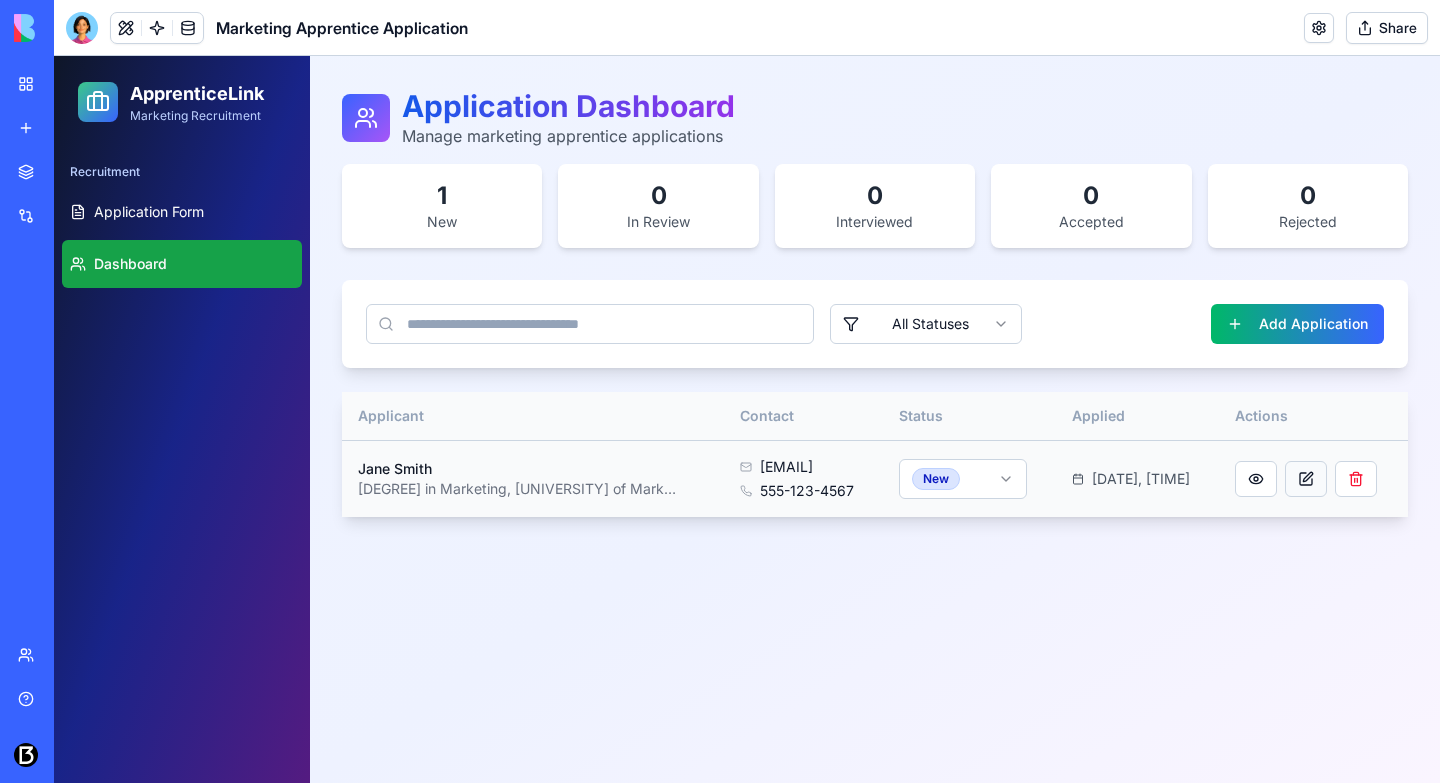 click at bounding box center [1306, 479] 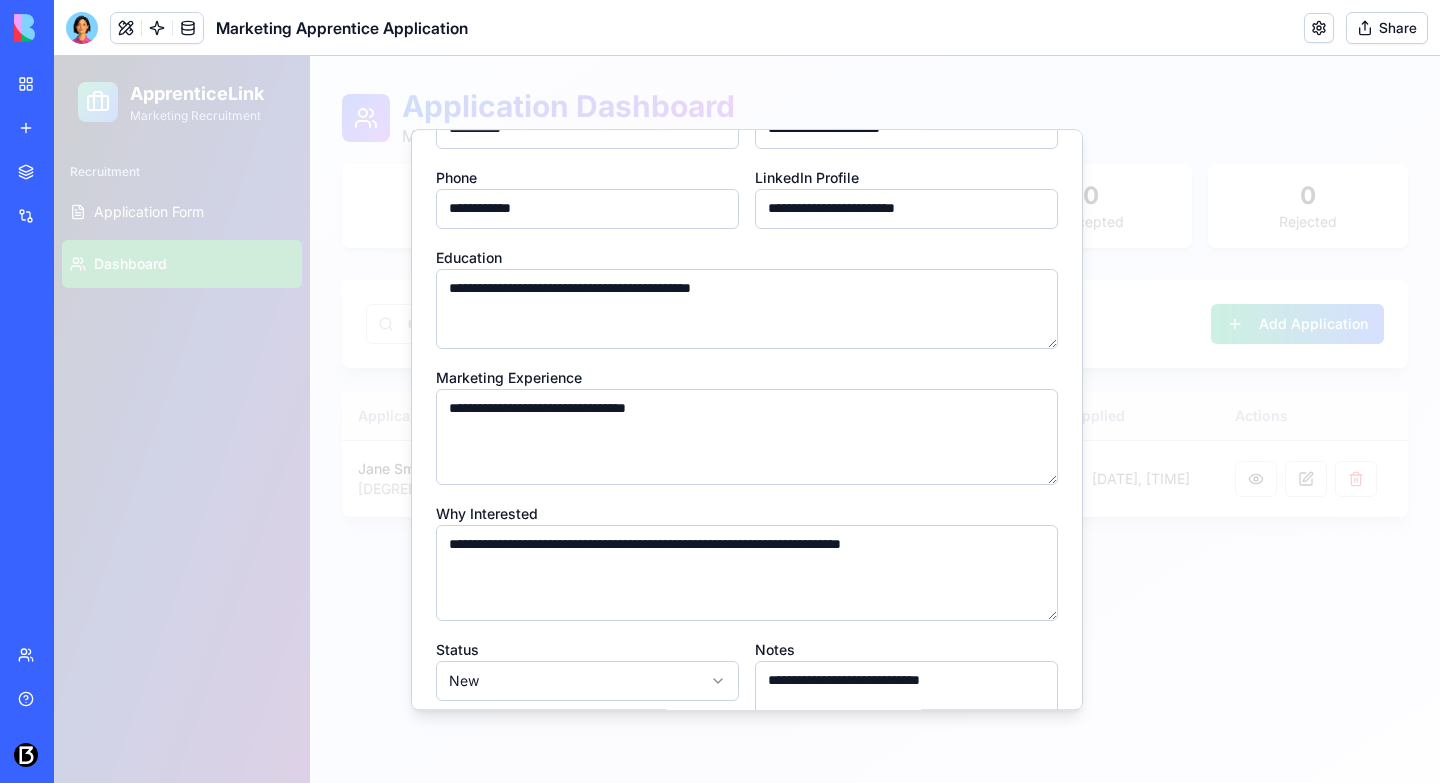 scroll, scrollTop: 0, scrollLeft: 0, axis: both 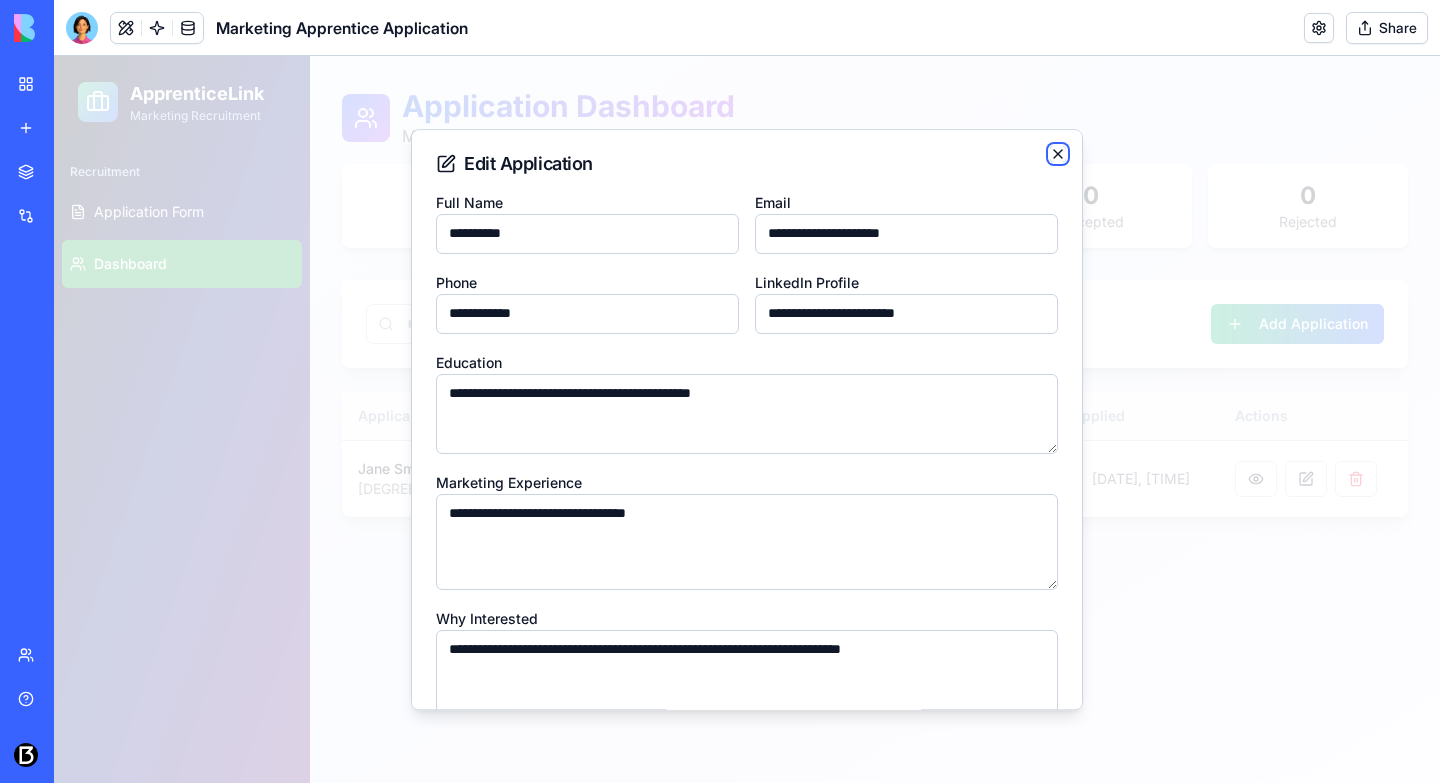 click 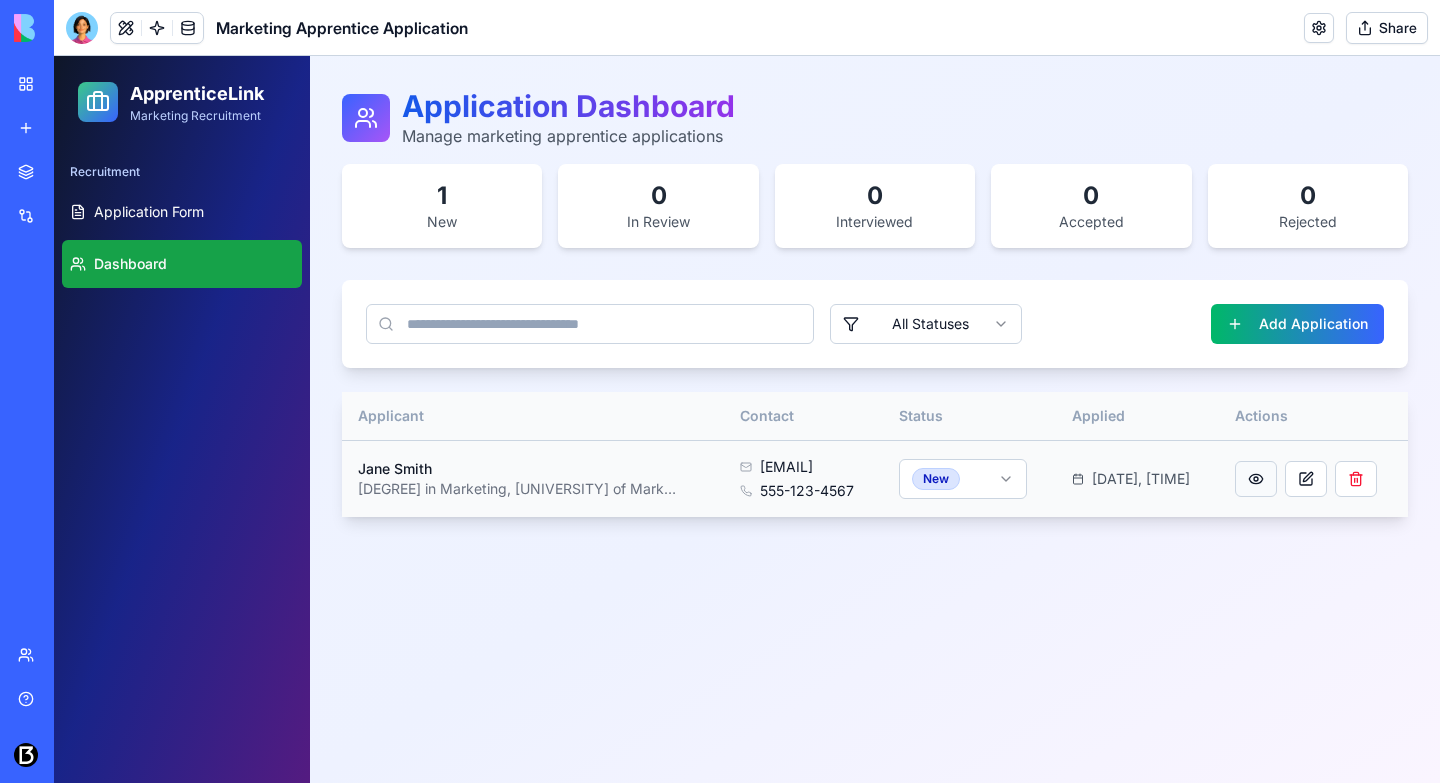 click at bounding box center [1256, 479] 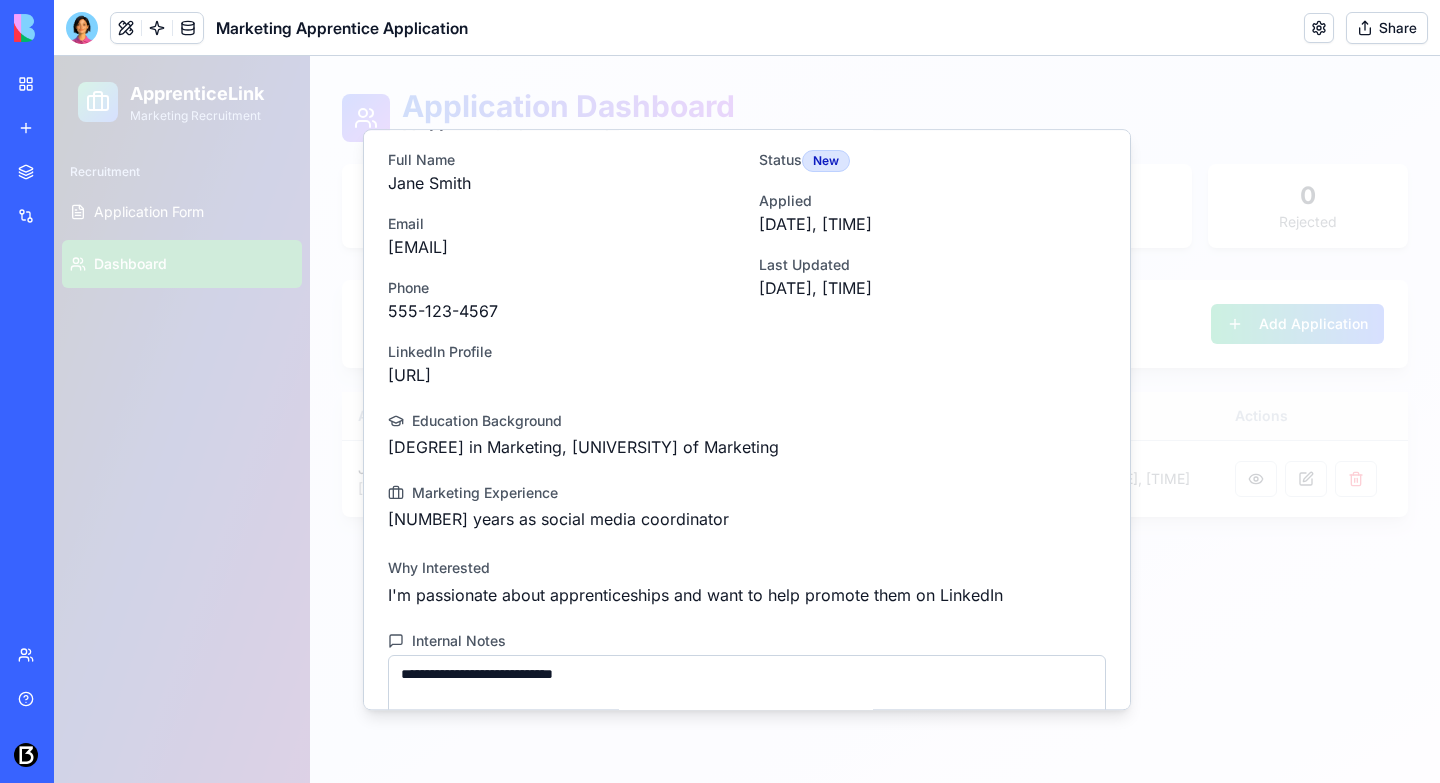 scroll, scrollTop: 0, scrollLeft: 0, axis: both 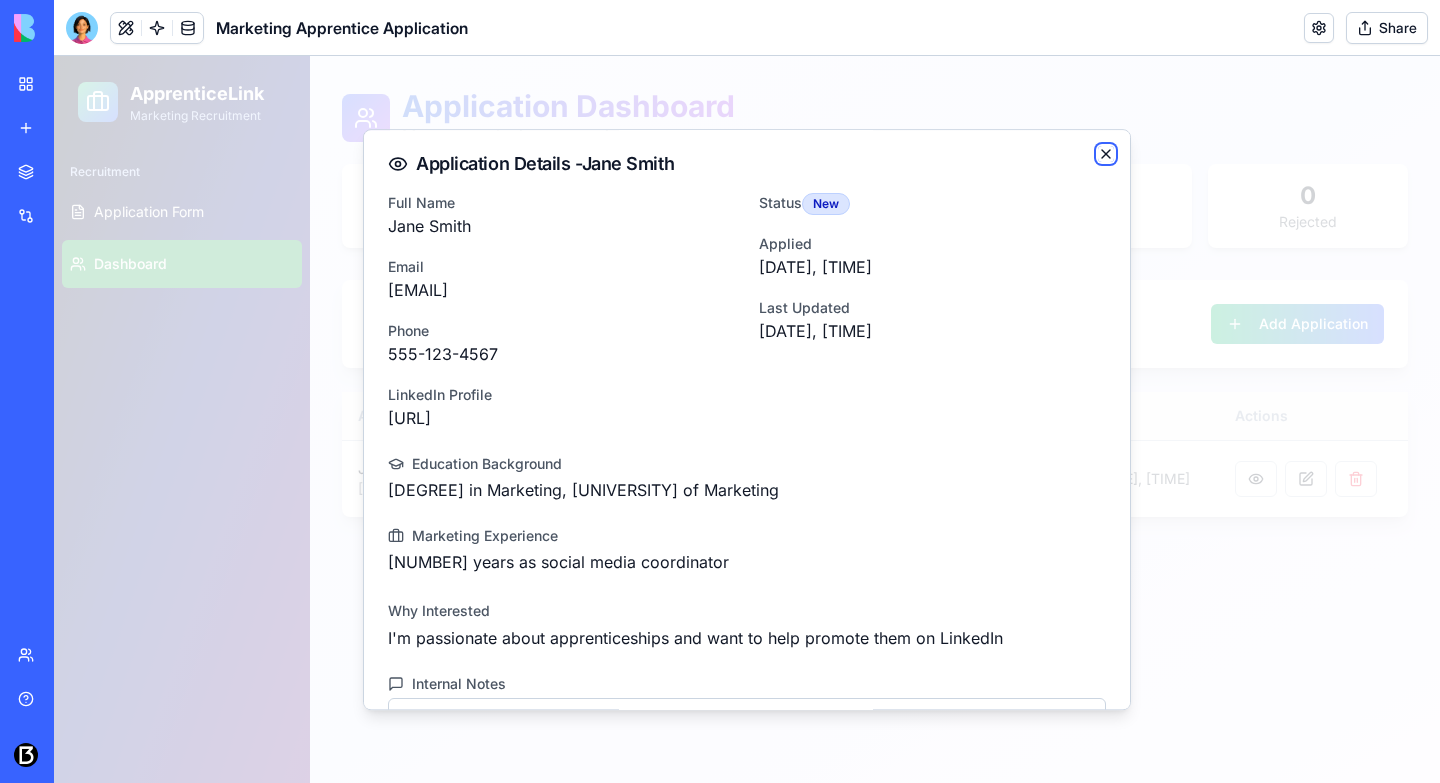 click 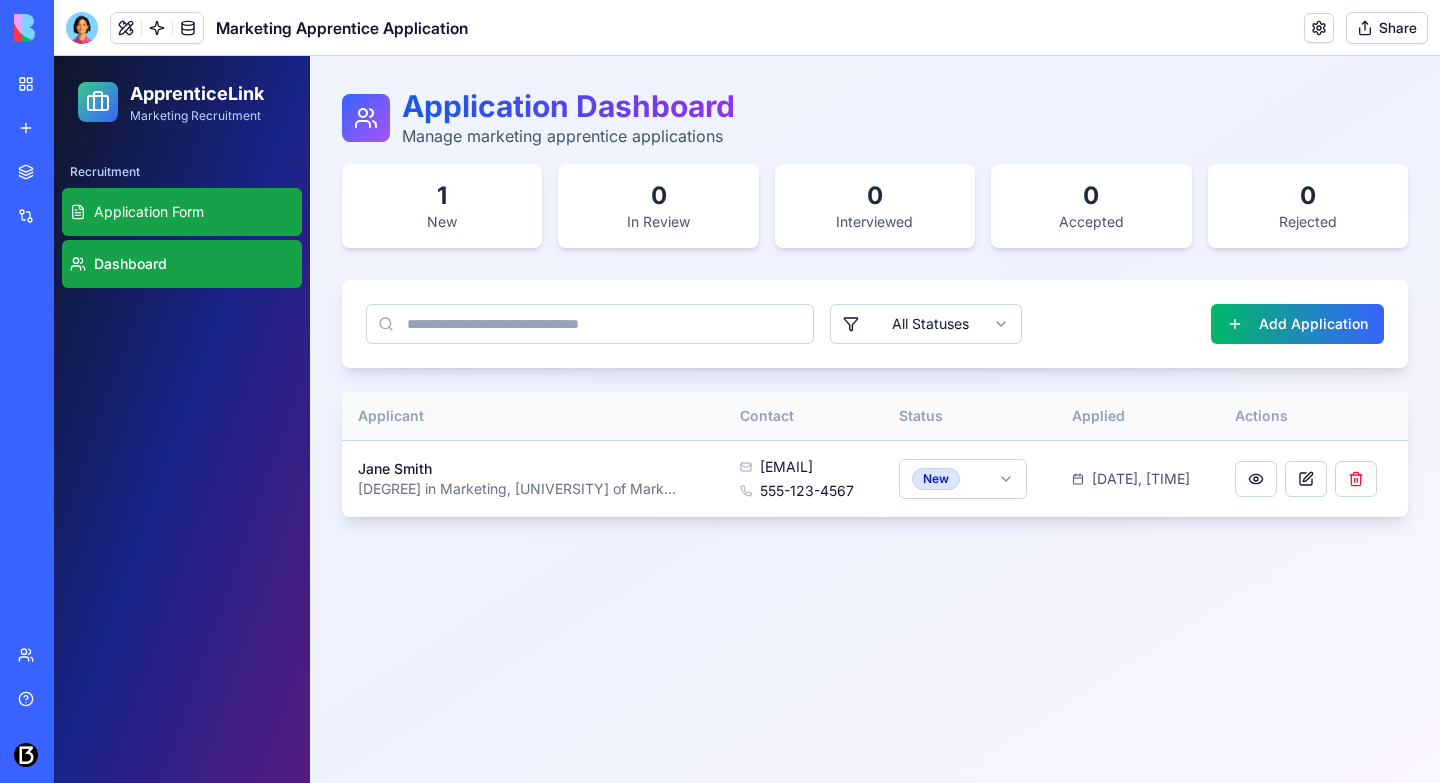 click on "Application Form" at bounding box center [182, 212] 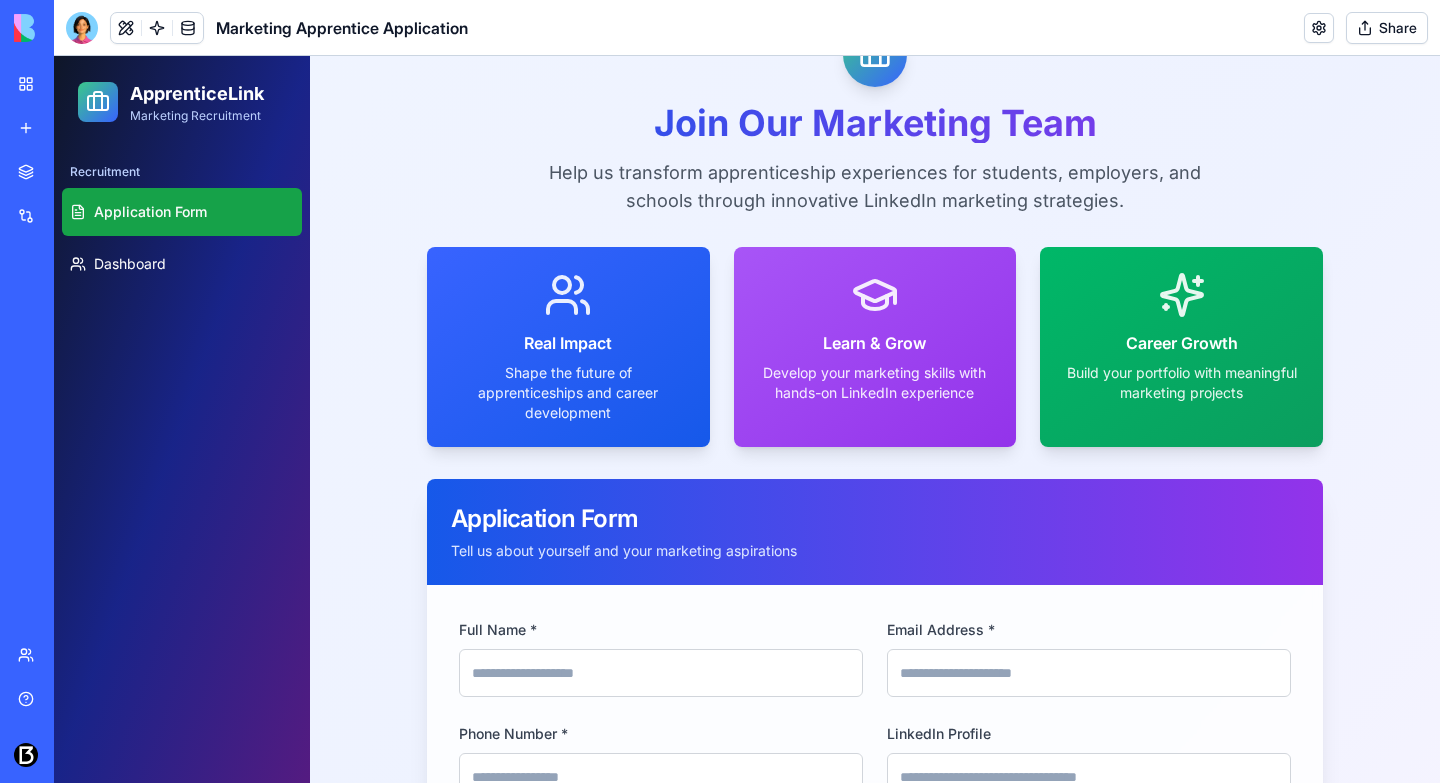 scroll, scrollTop: 72, scrollLeft: 0, axis: vertical 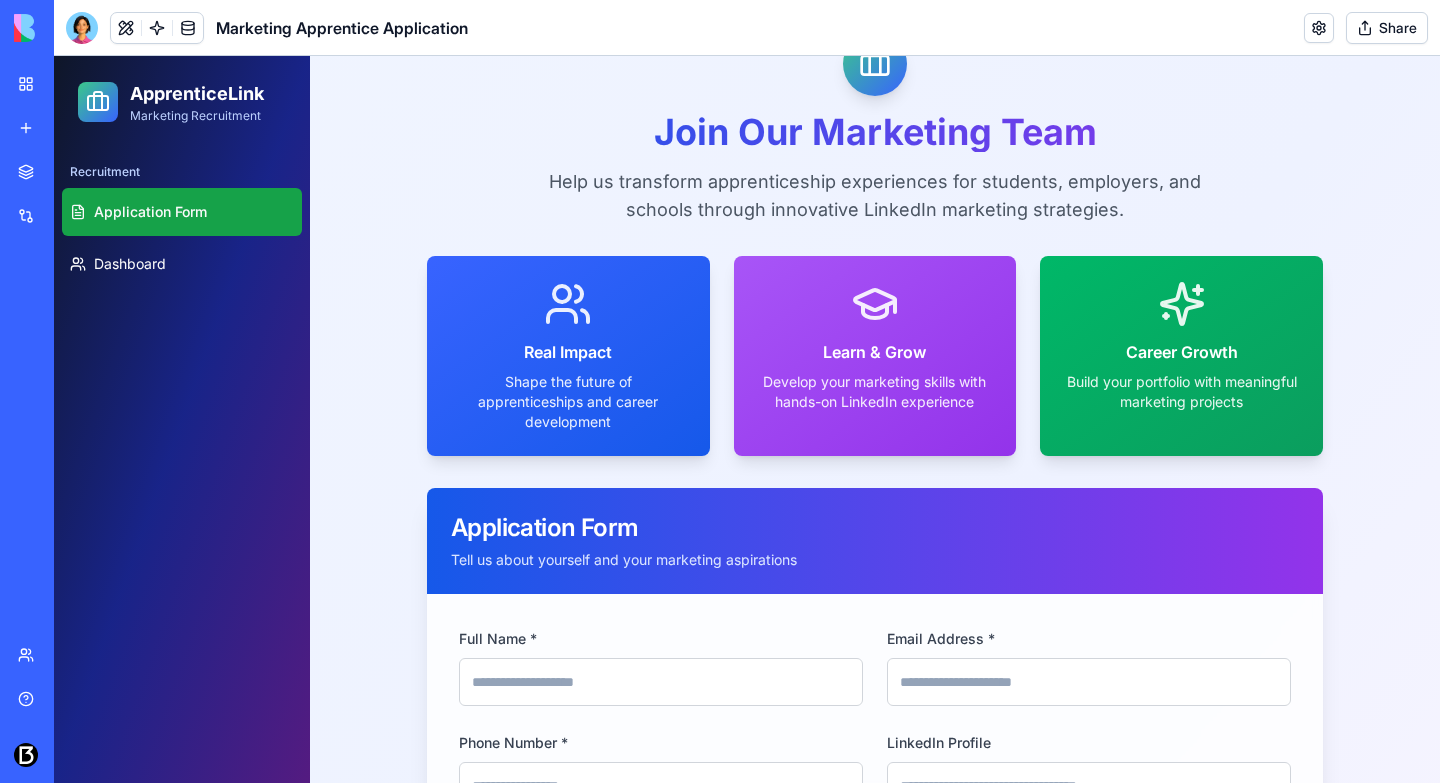 click on "Share" at bounding box center (1387, 28) 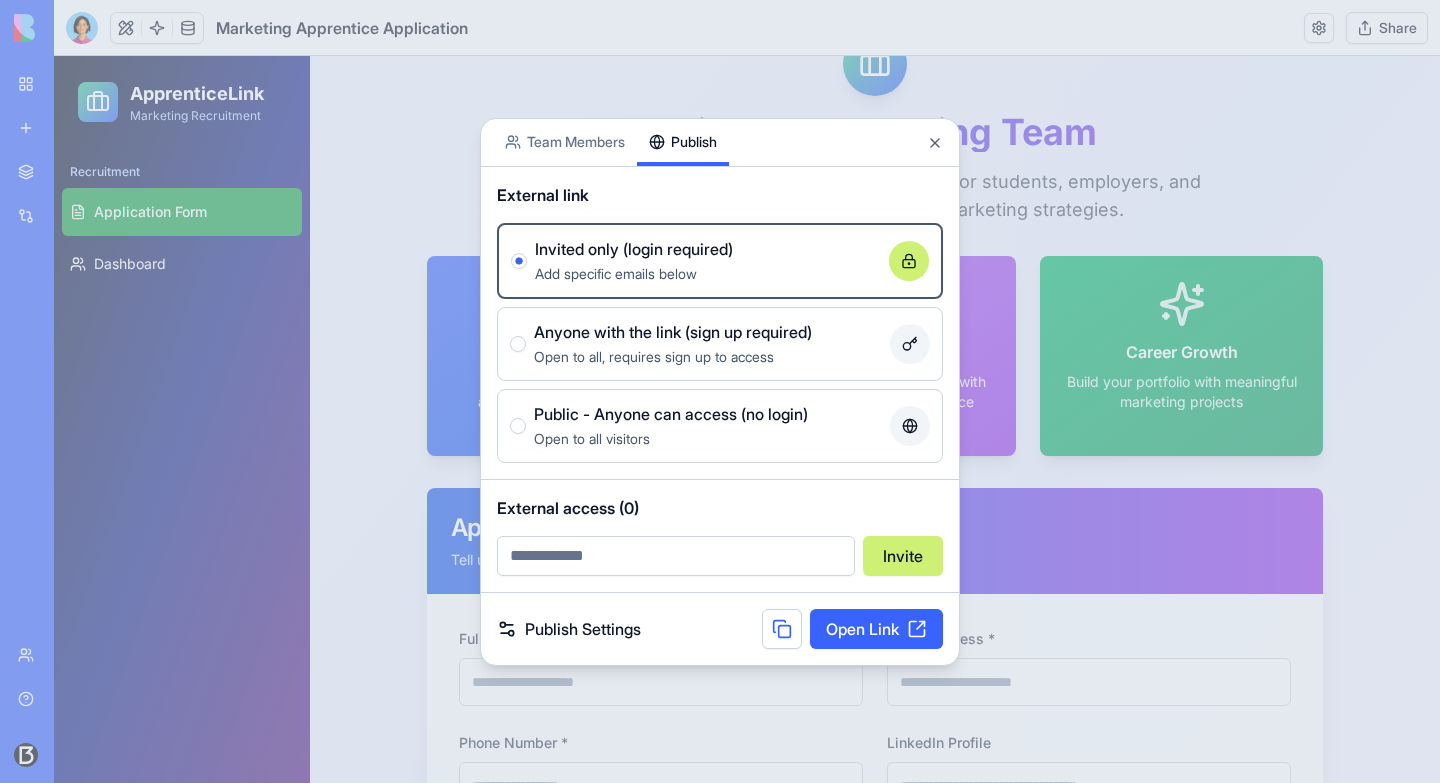 click on "Open to all visitors" at bounding box center (708, 438) 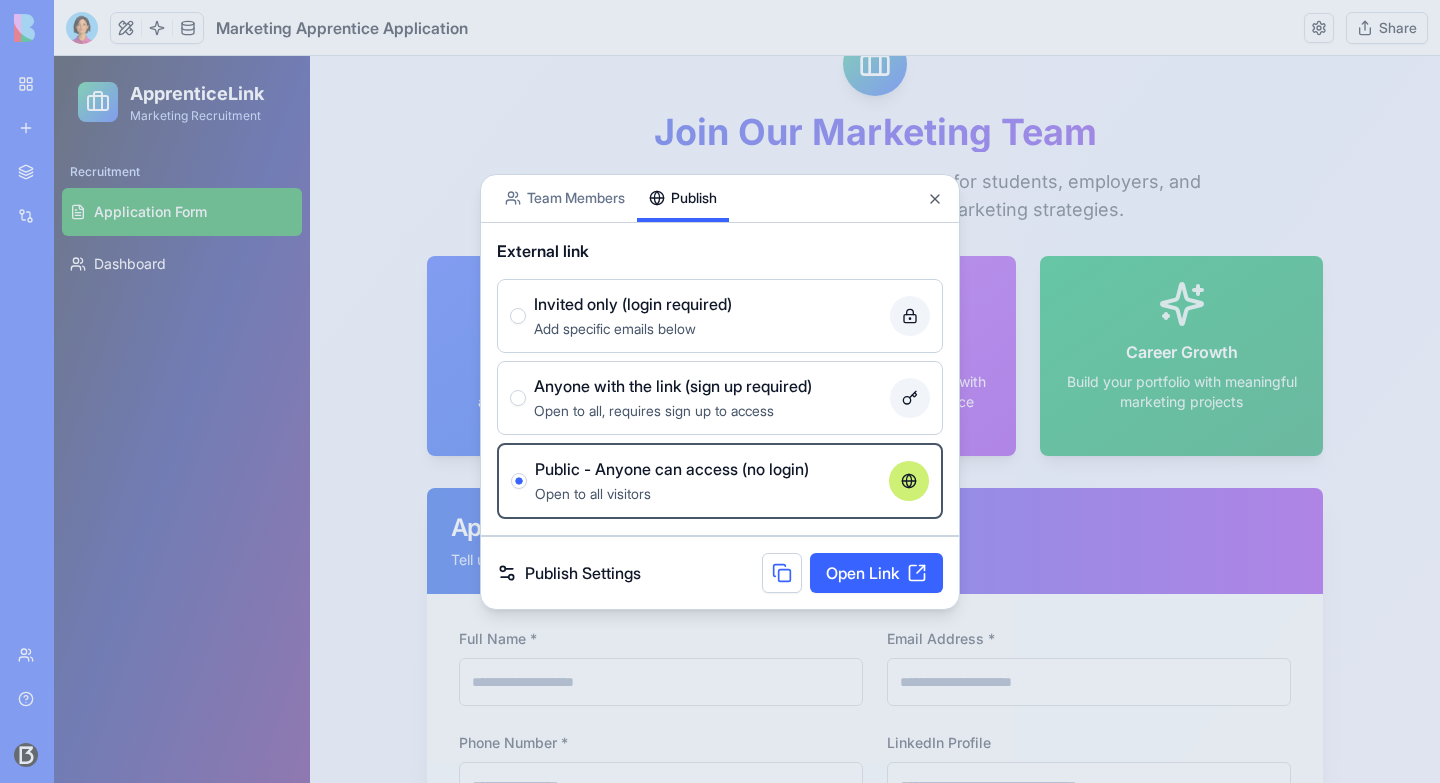 click on "Open Link" at bounding box center [876, 573] 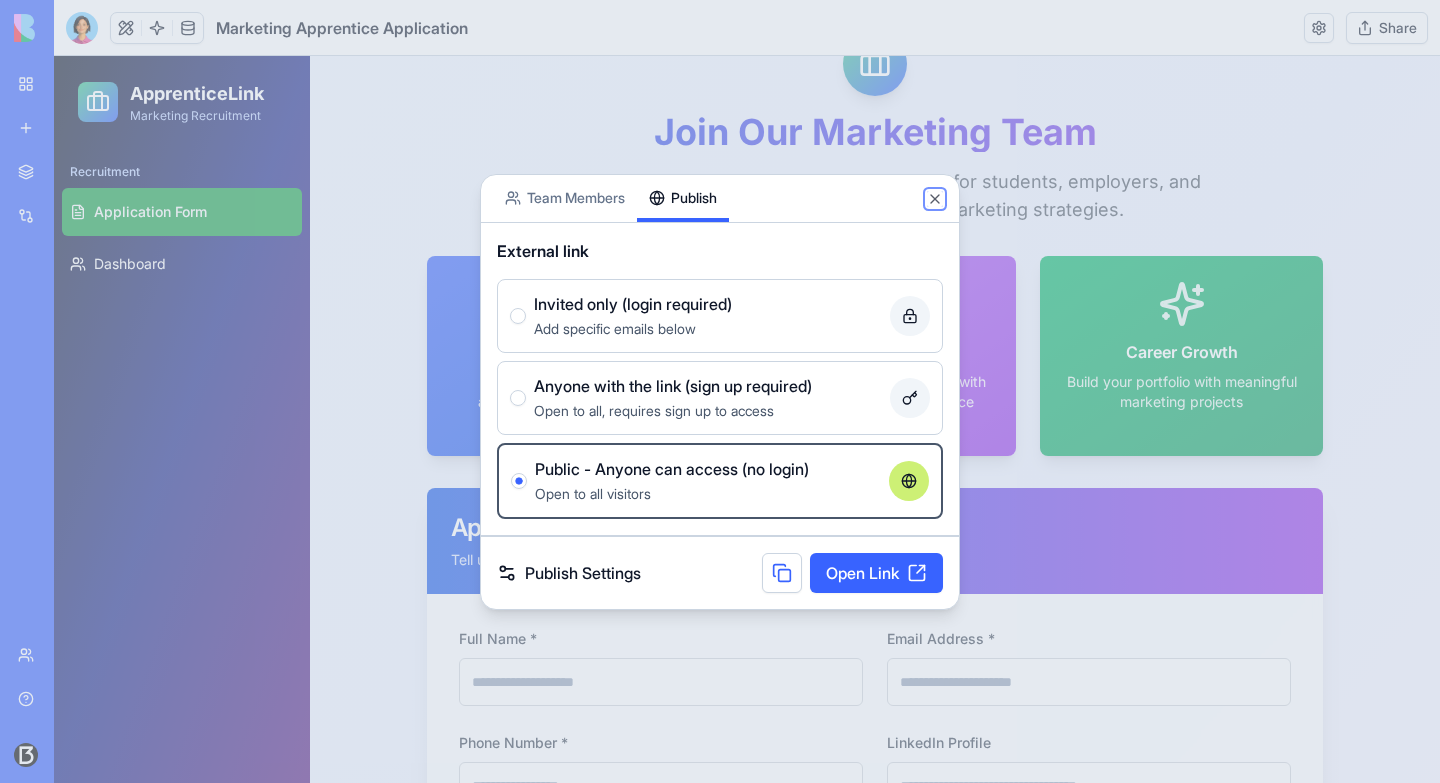 click on "Close" at bounding box center [935, 199] 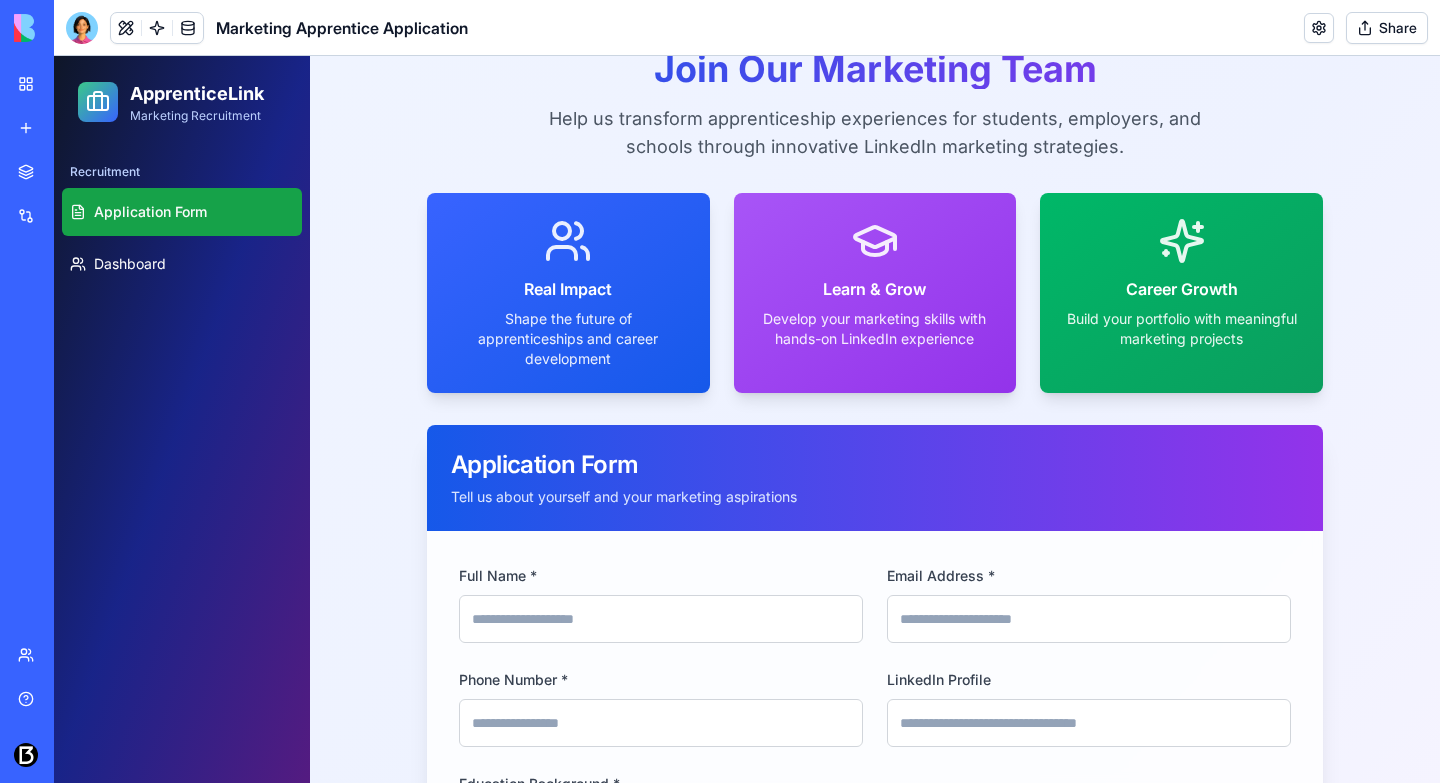 scroll, scrollTop: 0, scrollLeft: 0, axis: both 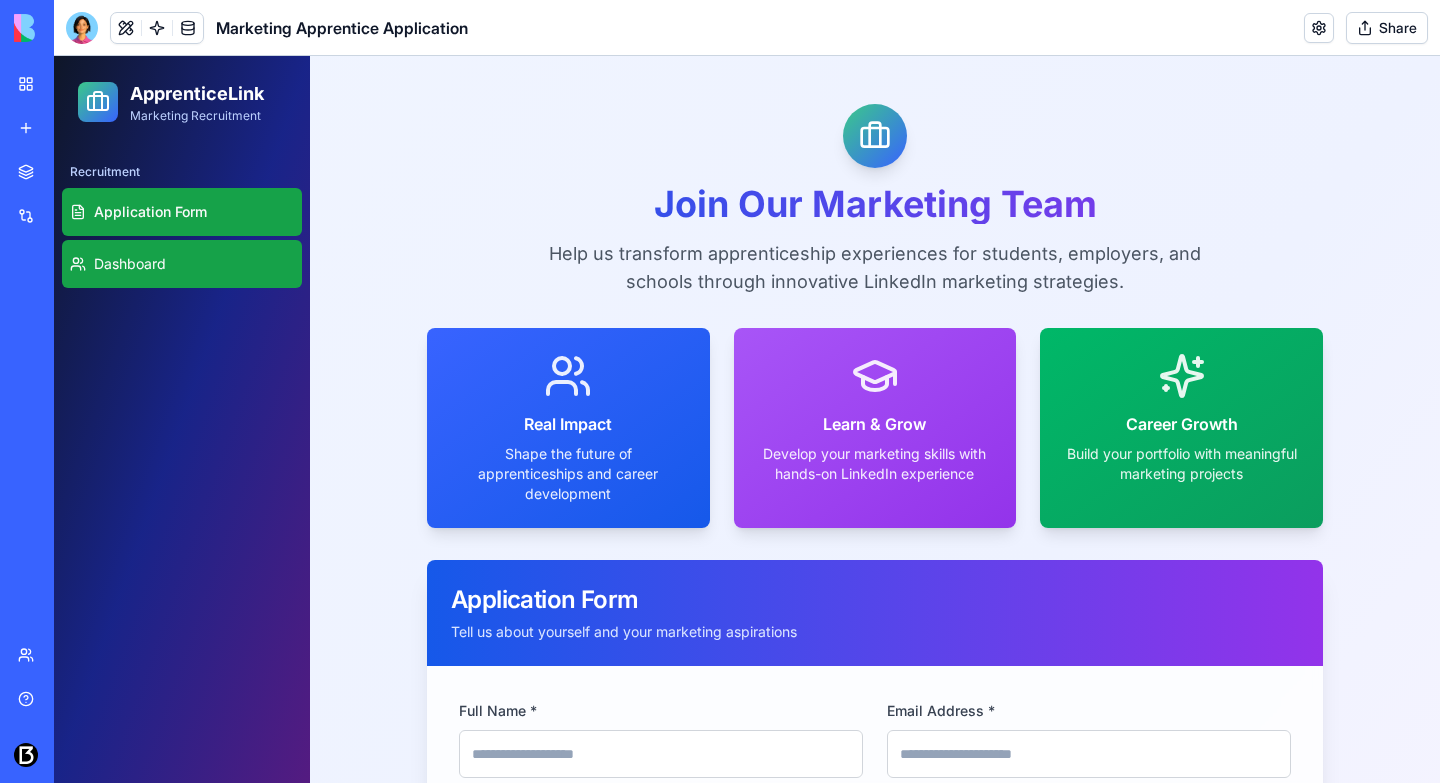 click 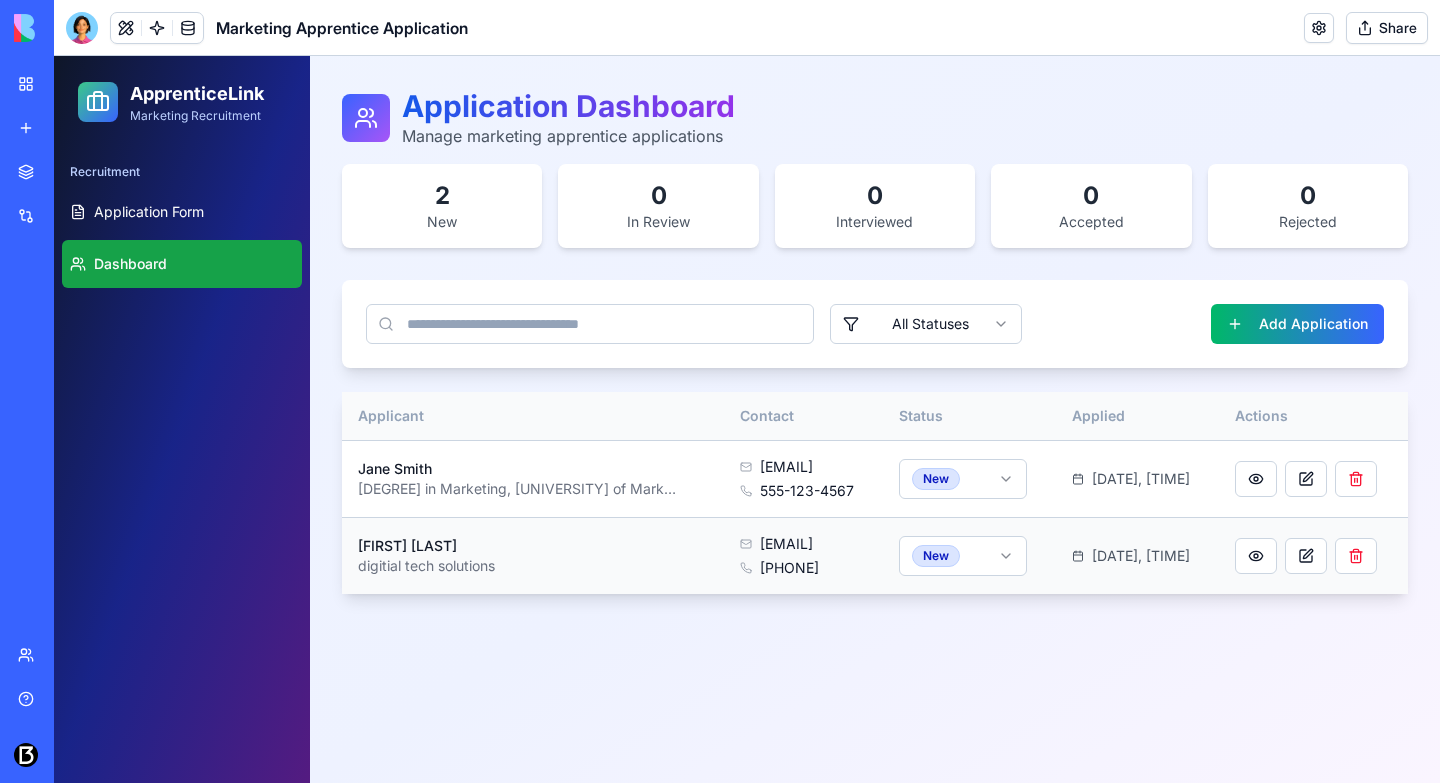 click on "07478259925" at bounding box center (789, 568) 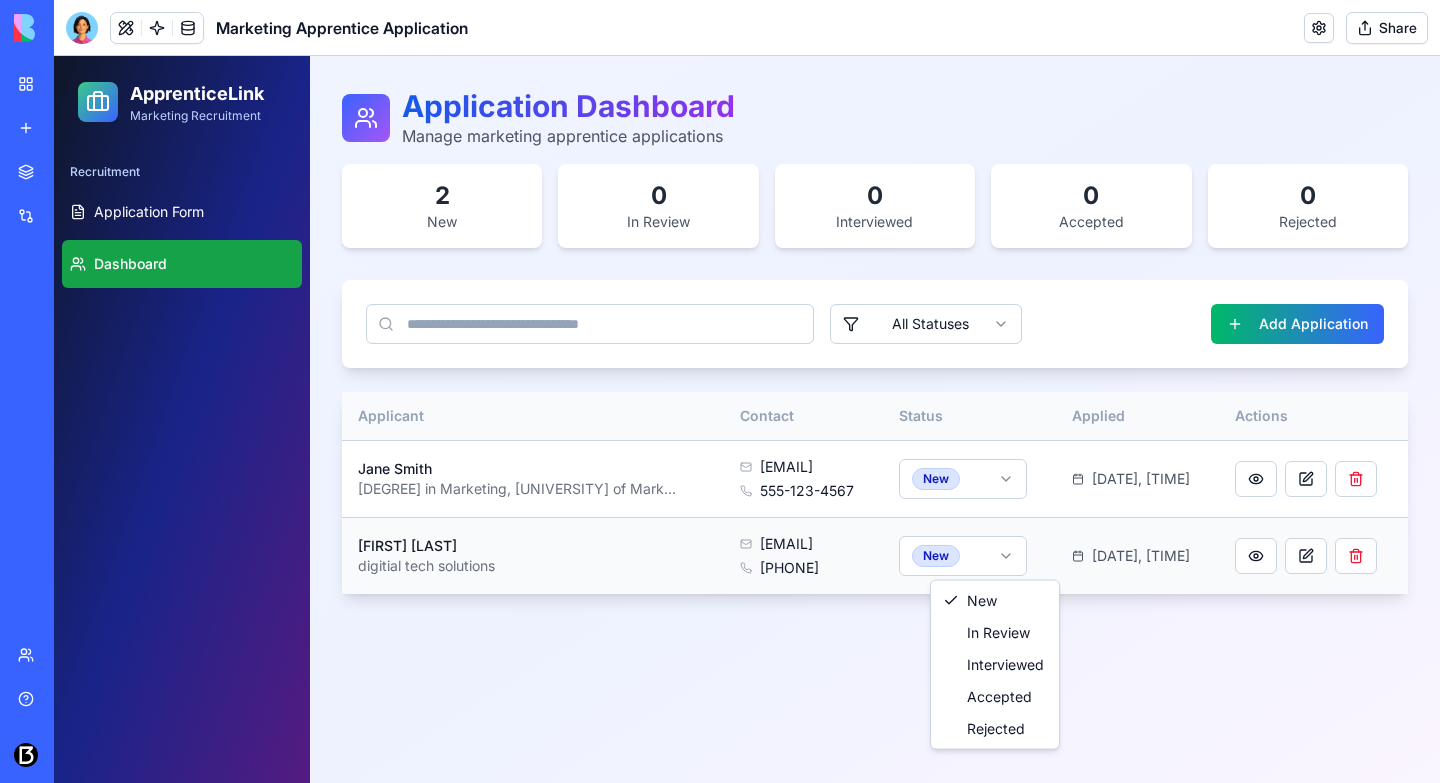 click on "ApprenticeLink Marketing Recruitment Recruitment Application Form Dashboard Application Dashboard Manage marketing apprentice applications 2 New 0 In Review 0 Interviewed 0 Accepted 0 Rejected All Statuses Add Application Applicant Contact Status Applied Actions Jane Smith Bachelor's in Marketing, University of Marketing jane.smith@example.com 555-123-4567 New Aug 5, 2025, 01:44 AM Julius Olawaye digitial tech solutions bjolawaye@gmail.com 07478259925 New Aug 5, 2025, 01:53 AM
New In Review Interviewed Accepted Rejected" at bounding box center [747, 419] 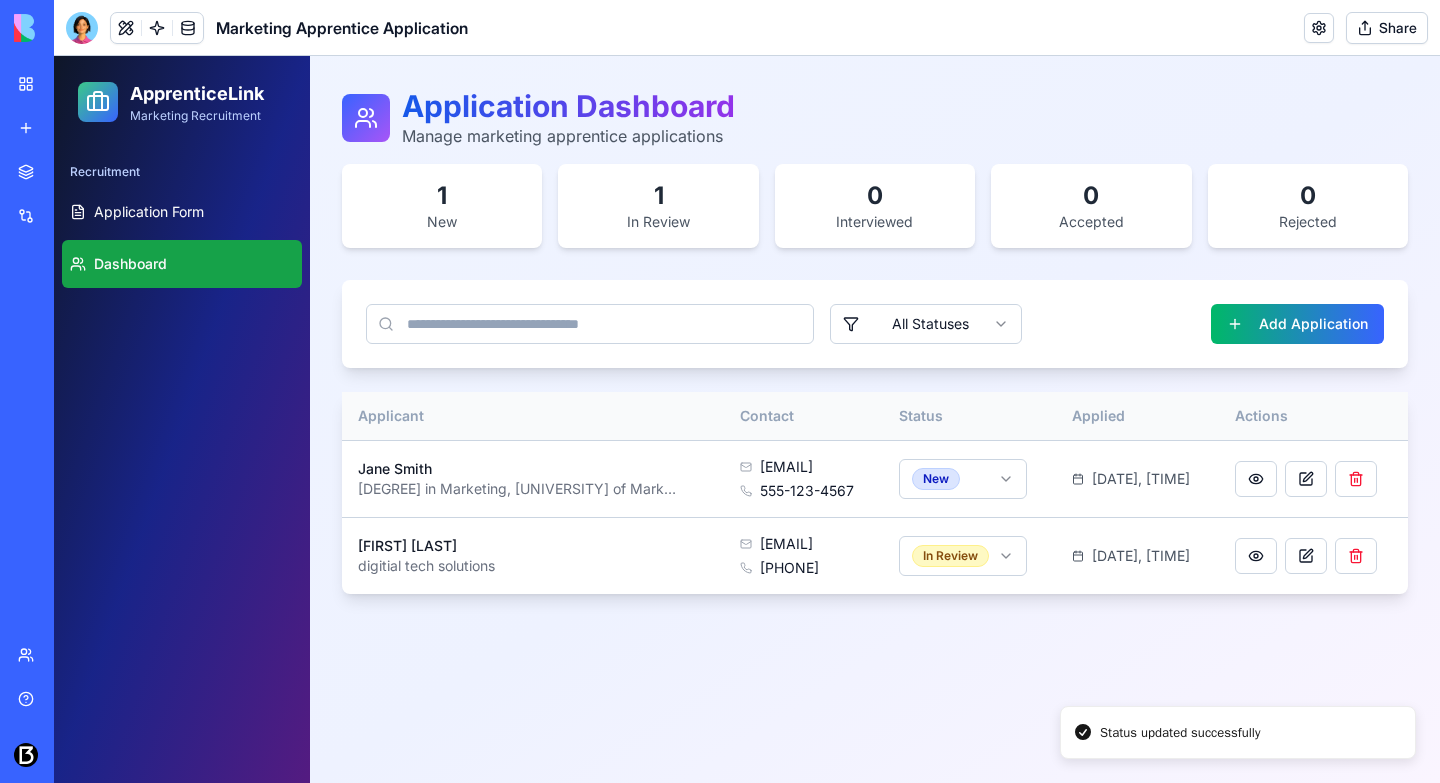 click on "In Review" at bounding box center (658, 222) 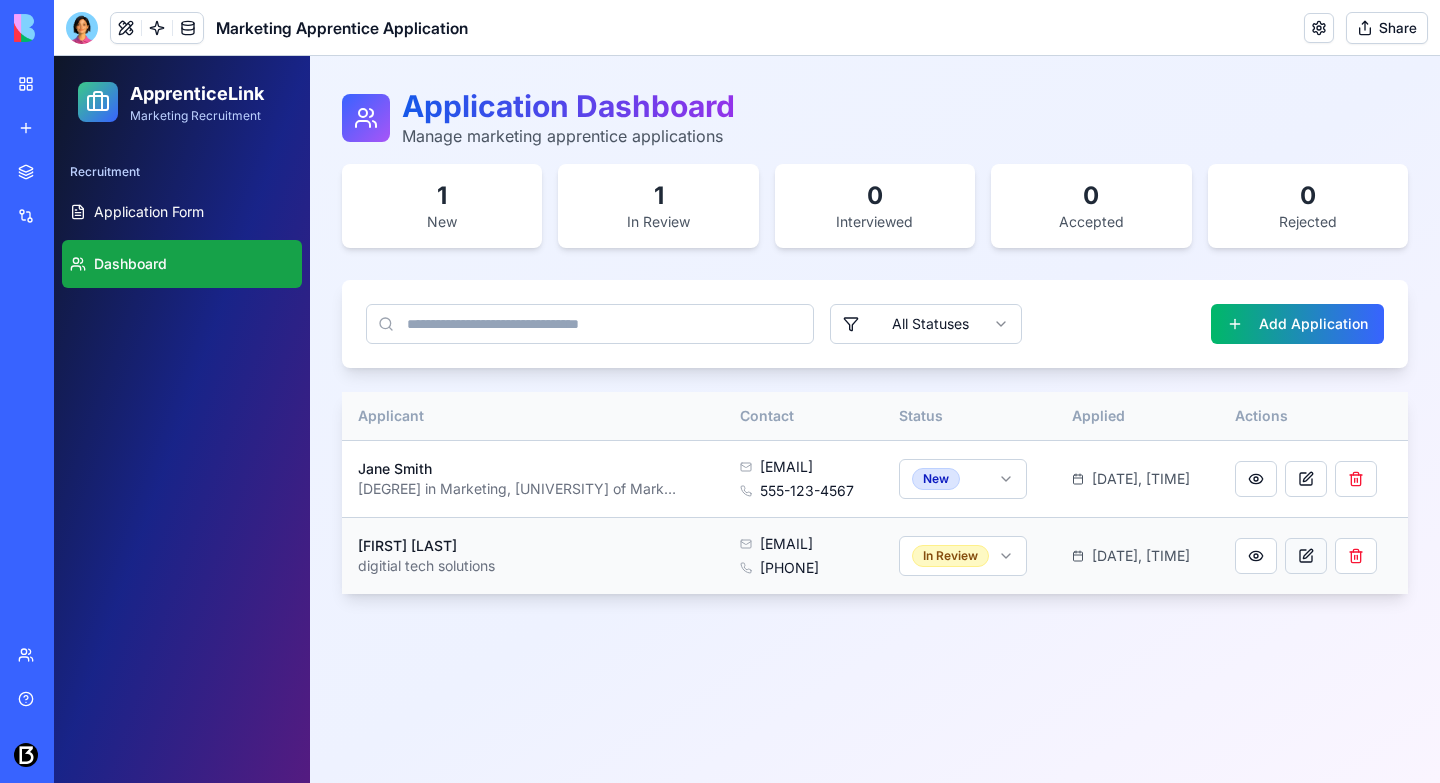 click at bounding box center (1306, 556) 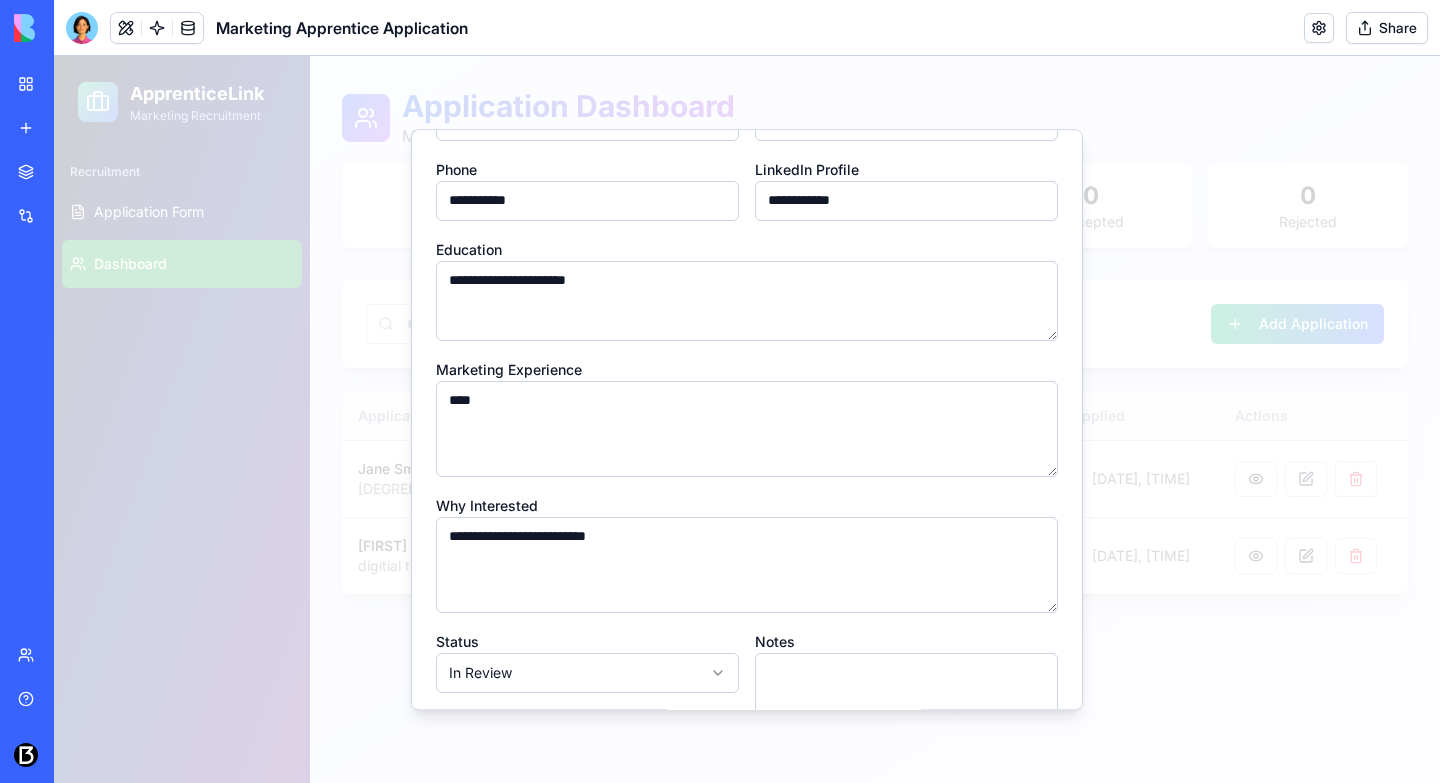 scroll, scrollTop: 0, scrollLeft: 0, axis: both 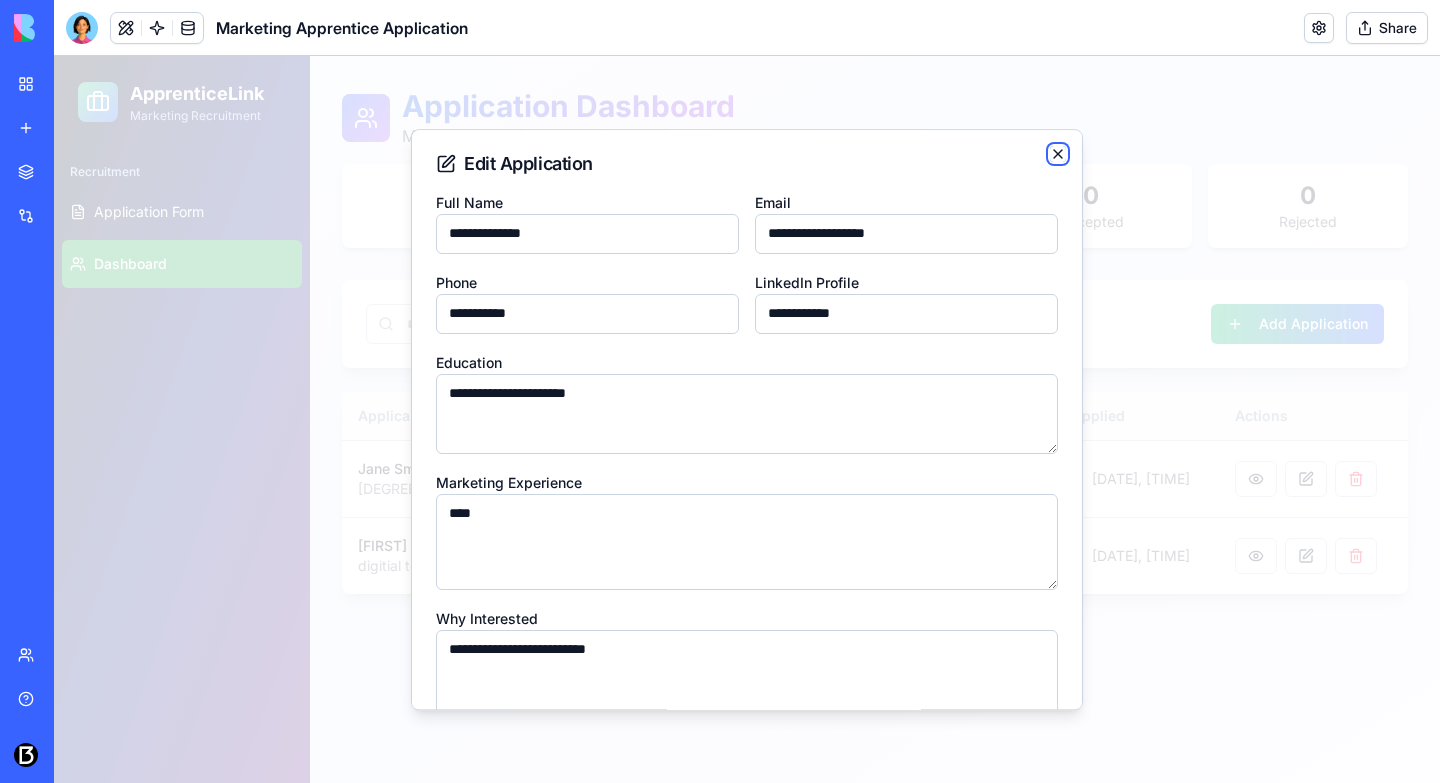 click 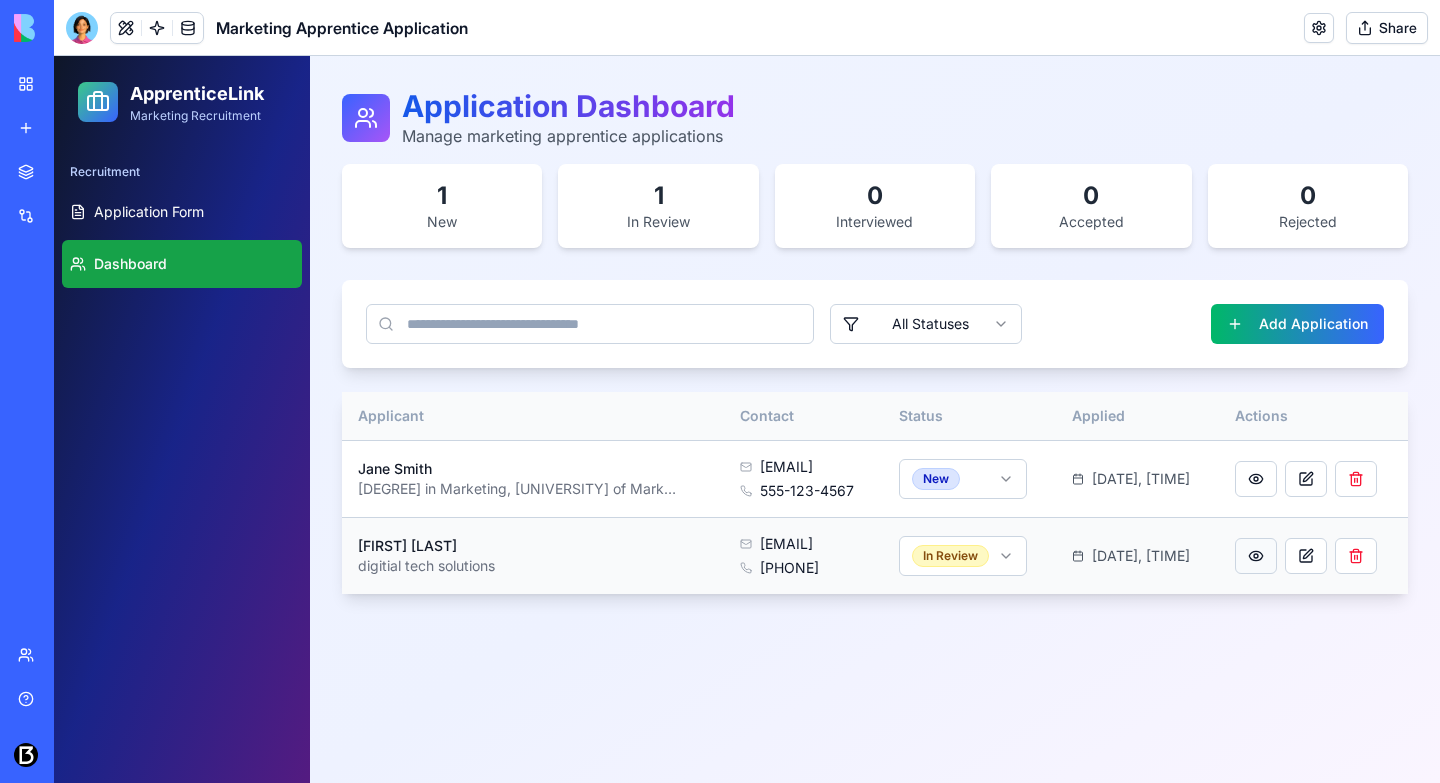 click at bounding box center (1256, 556) 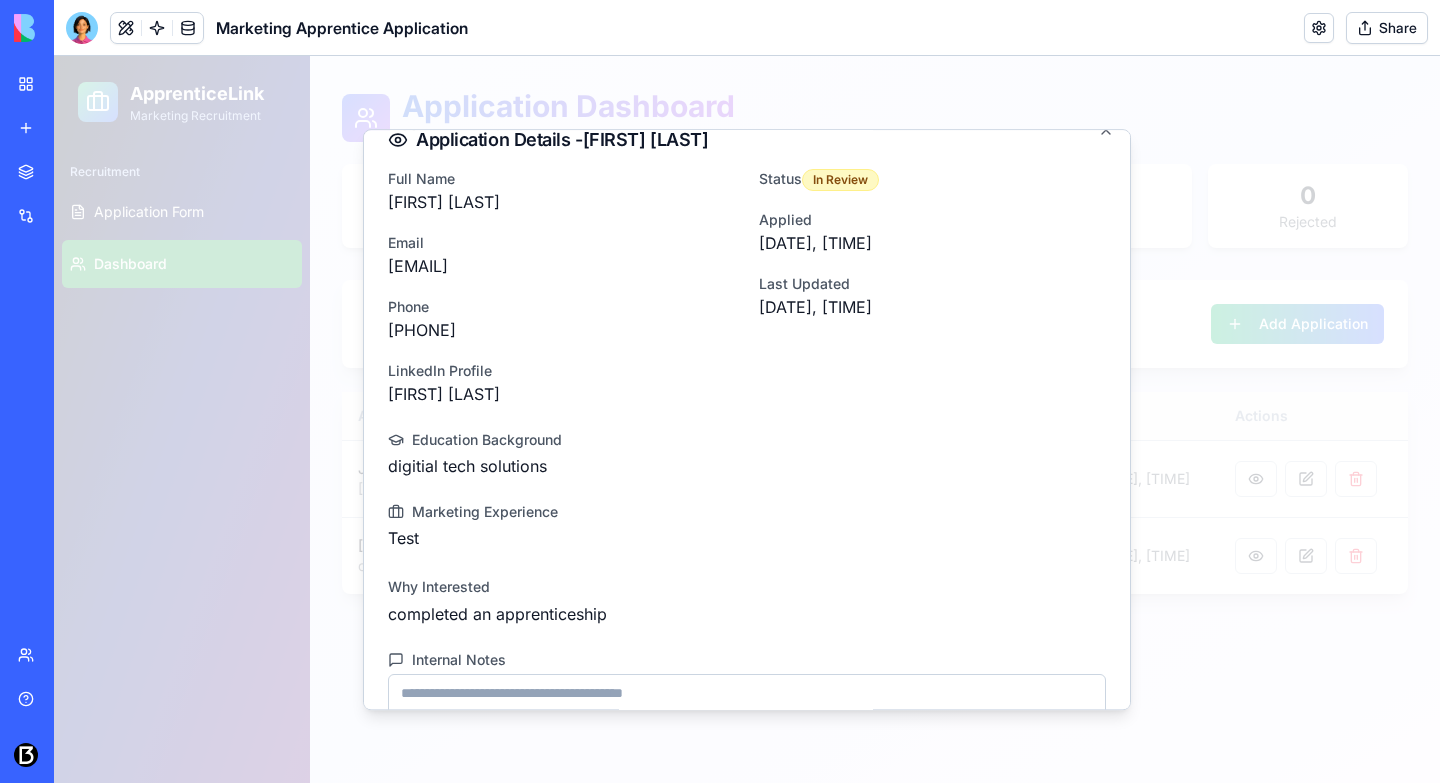 scroll, scrollTop: 0, scrollLeft: 0, axis: both 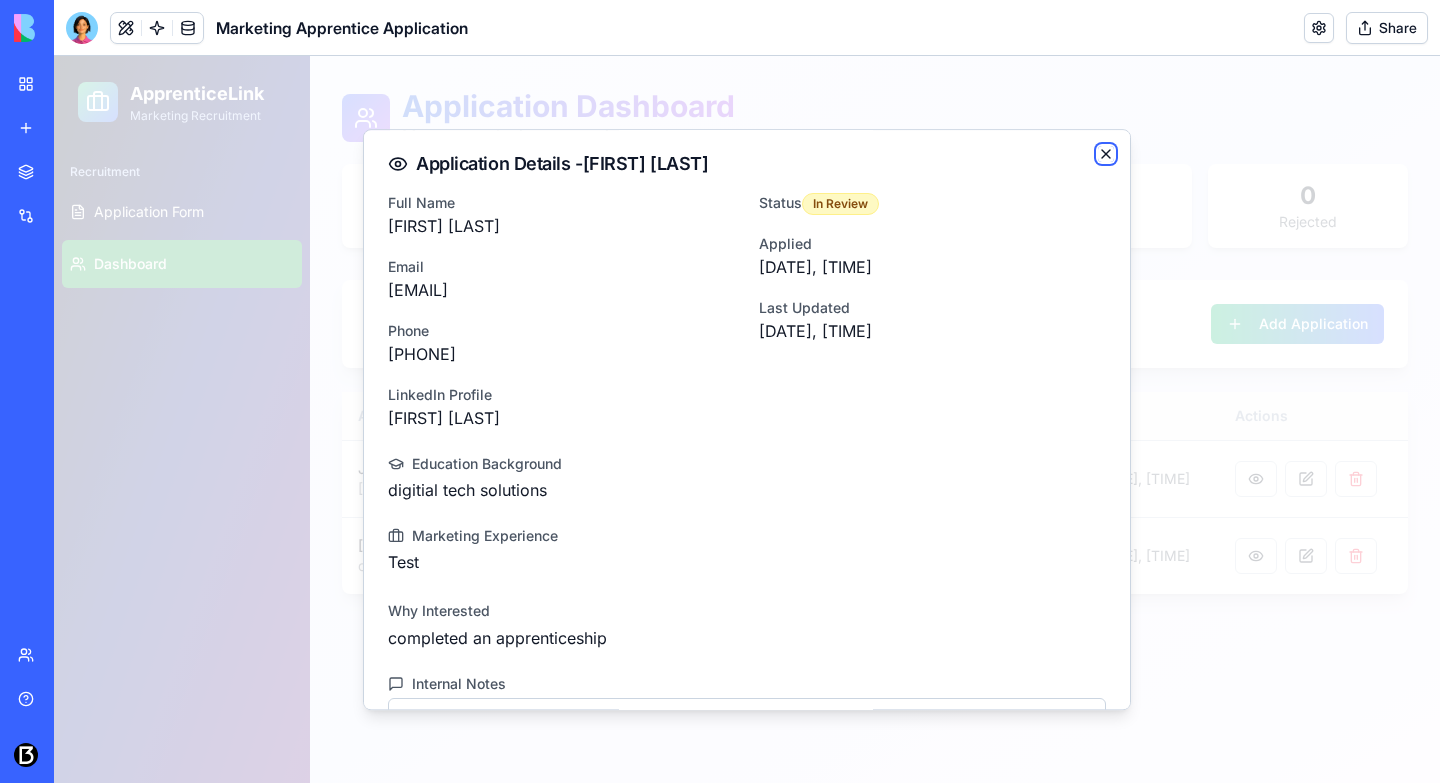 click 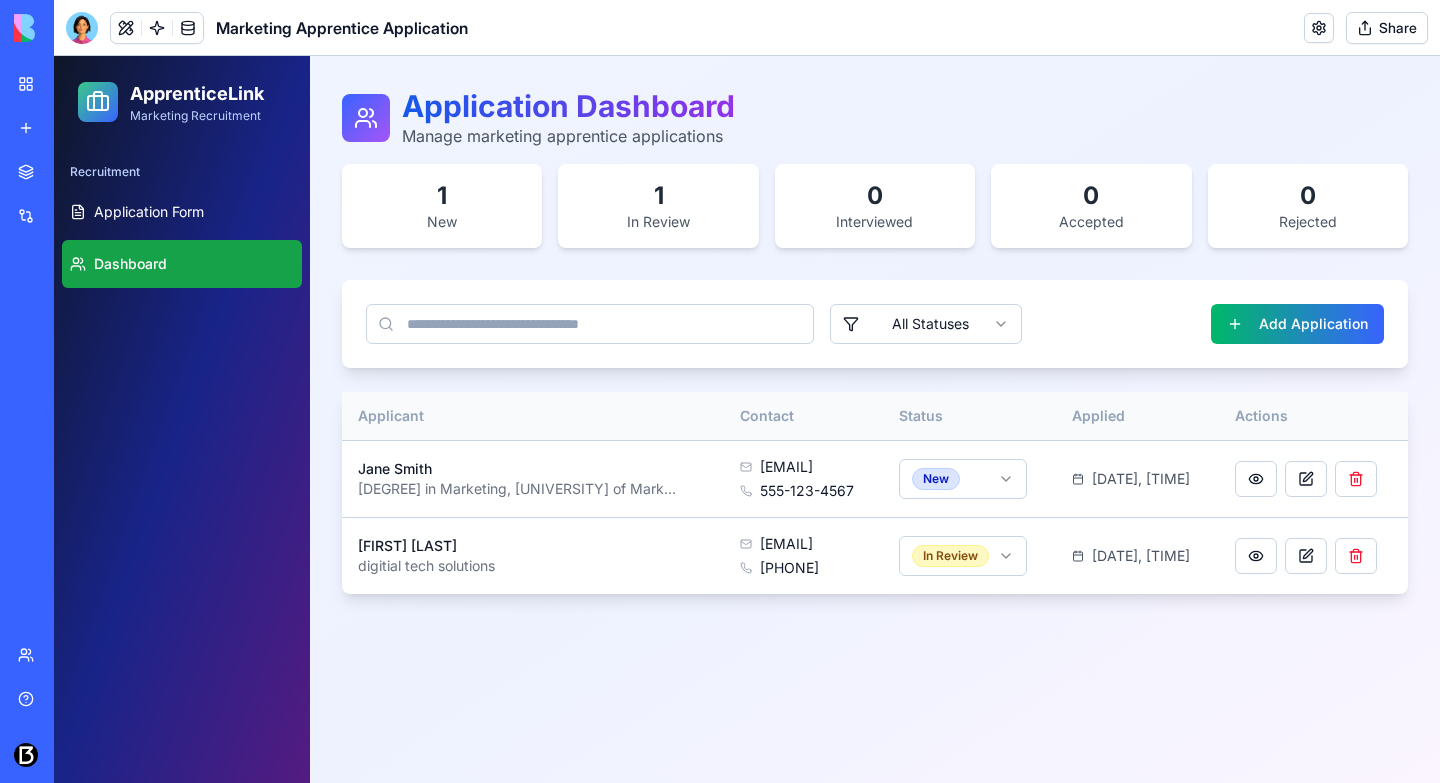 click on "ApprenticeLink Marketing Recruitment Recruitment Application Form Dashboard Application Dashboard Manage marketing apprentice applications 1 New 1 In Review 0 Interviewed 0 Accepted 0 Rejected All Statuses Add Application Applicant Contact Status Applied Actions Jane Smith Bachelor's in Marketing, University of Marketing jane.smith@example.com 555-123-4567 New Aug 5, 2025, 01:44 AM Julius Olawaye digitial tech solutions bjolawaye@gmail.com 07478259925 In Review Aug 5, 2025, 01:53 AM" at bounding box center (747, 419) 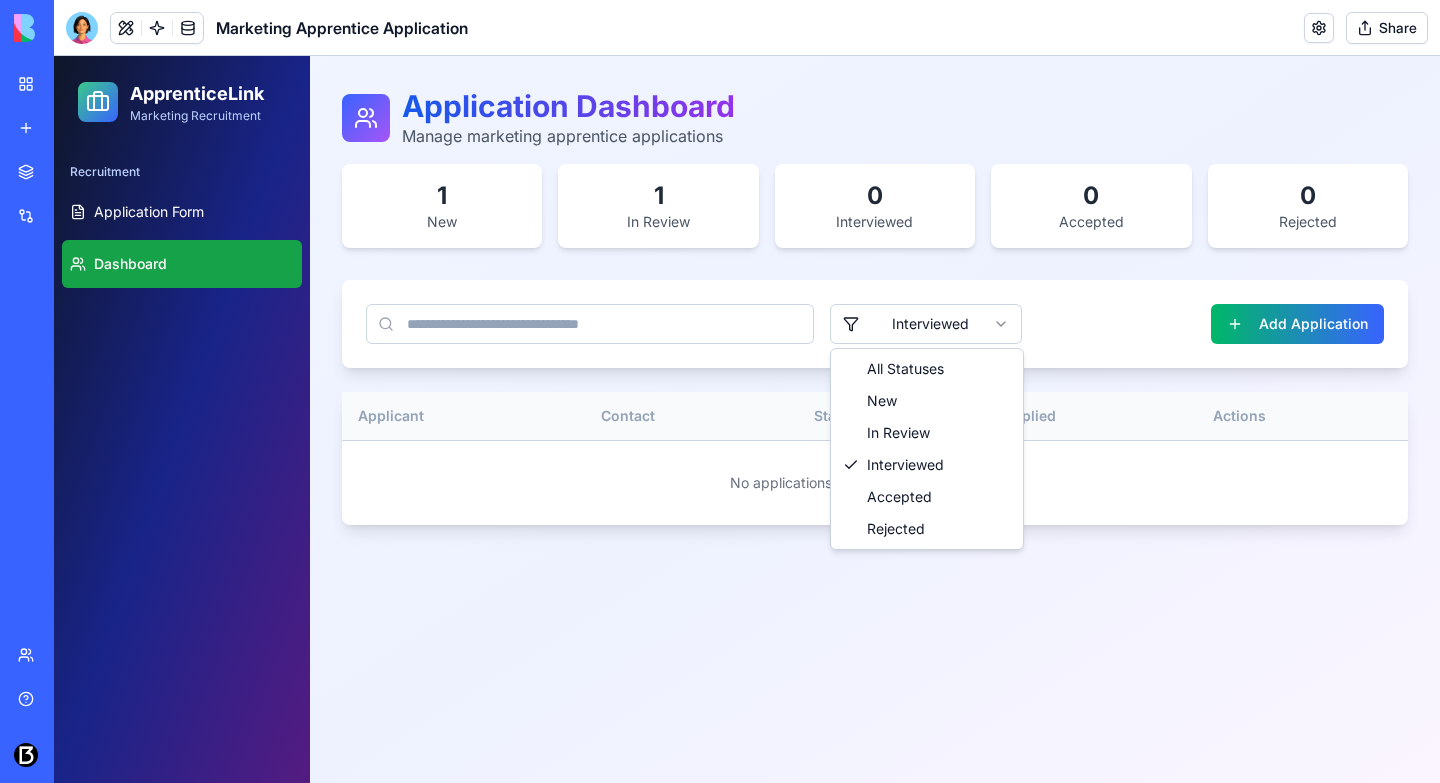 click on "ApprenticeLink Marketing Recruitment Recruitment Application Form Dashboard Application Dashboard Manage marketing apprentice applications 1 New 1 In Review 0 Interviewed 0 Accepted 0 Rejected Interviewed Add Application Applicant Contact Status Applied Actions No applications found matching your criteria
All Statuses New In Review Interviewed Accepted Rejected" at bounding box center [747, 419] 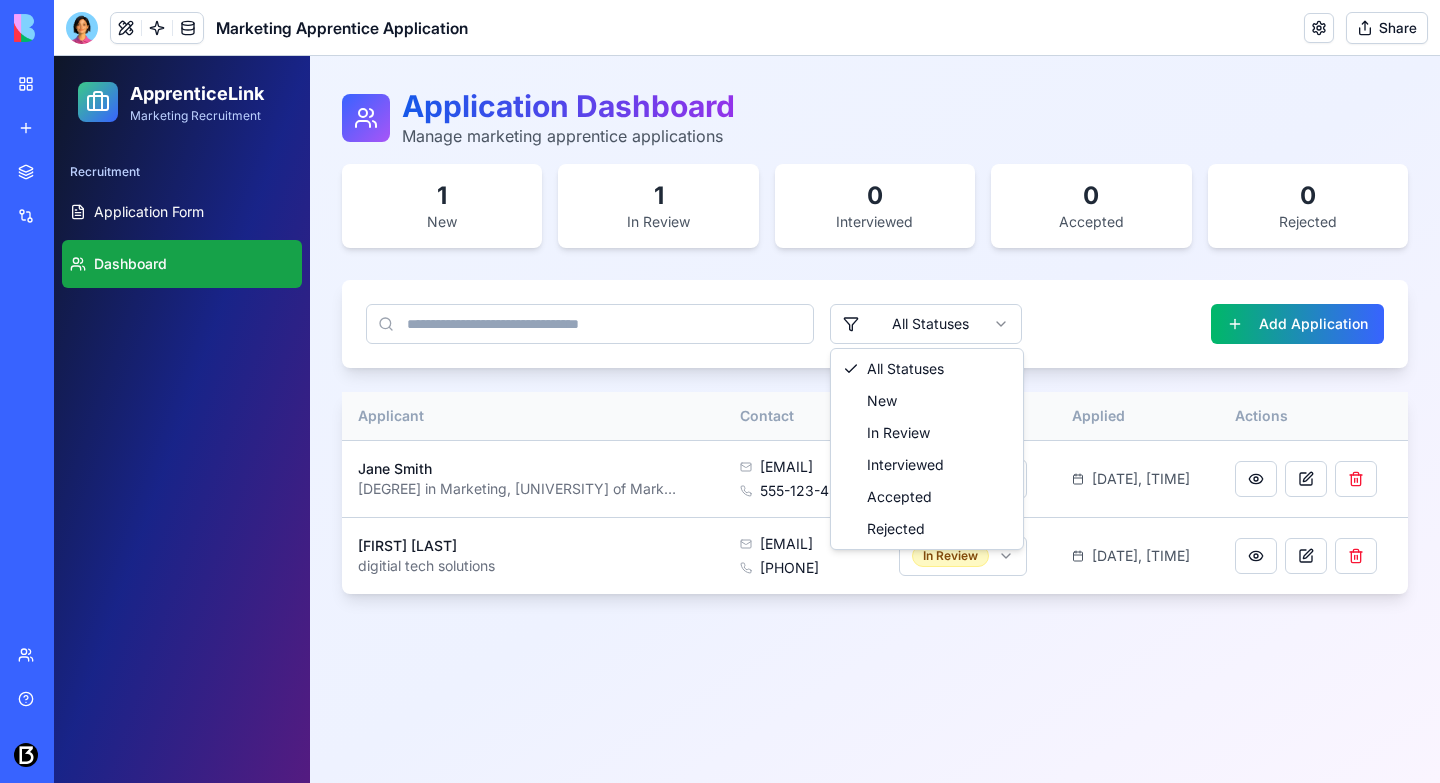 click on "ApprenticeLink Marketing Recruitment Recruitment Application Form Dashboard Application Dashboard Manage marketing apprentice applications 1 New 1 In Review 0 Interviewed 0 Accepted 0 Rejected All Statuses Add Application Applicant Contact Status Applied Actions Jane Smith Bachelor's in Marketing, University of Marketing jane.smith@example.com 555-123-4567 New Aug 5, 2025, 01:44 AM Julius Olawaye digitial tech solutions bjolawaye@gmail.com 07478259925 In Review Aug 5, 2025, 01:53 AM
All Statuses New In Review Interviewed Accepted Rejected" at bounding box center (747, 419) 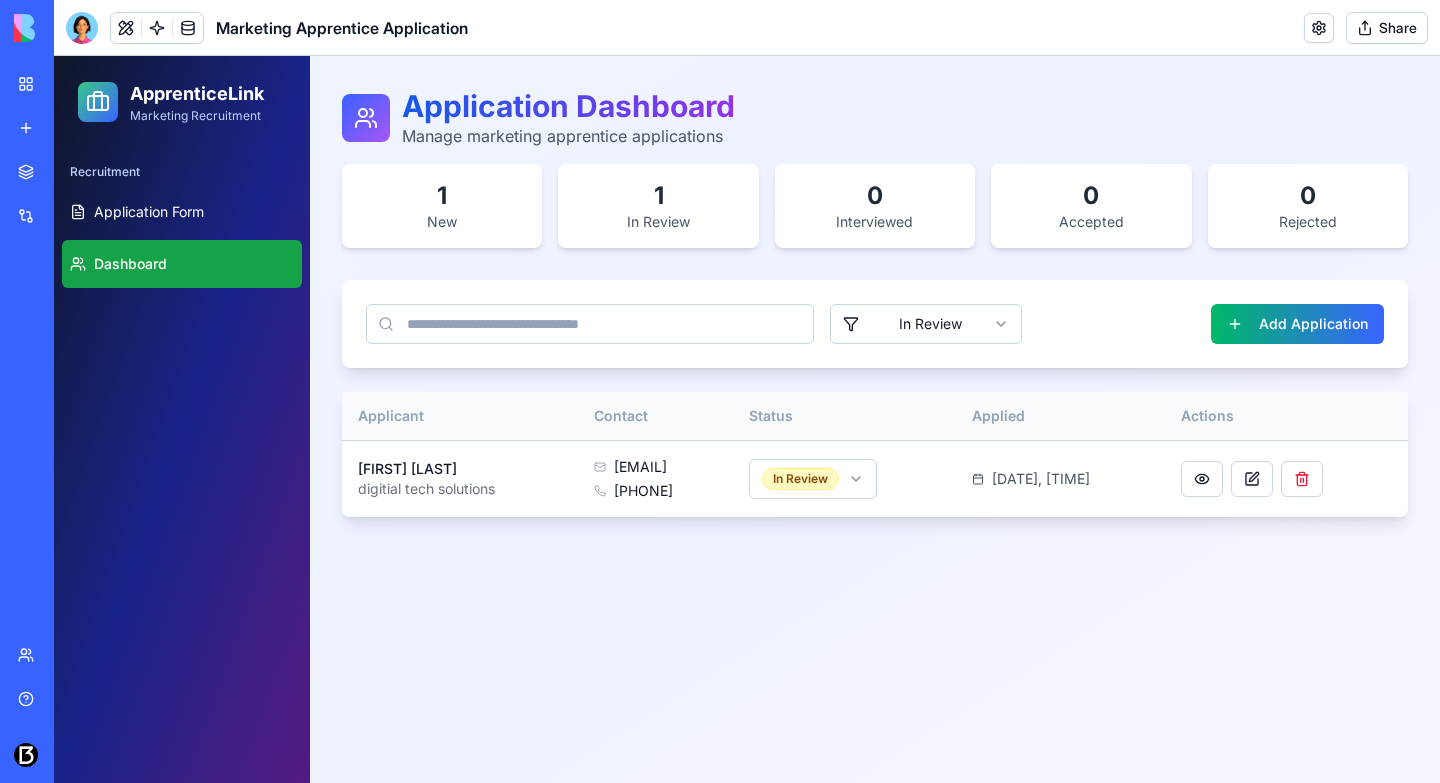 click on "My workspace" at bounding box center [46, 84] 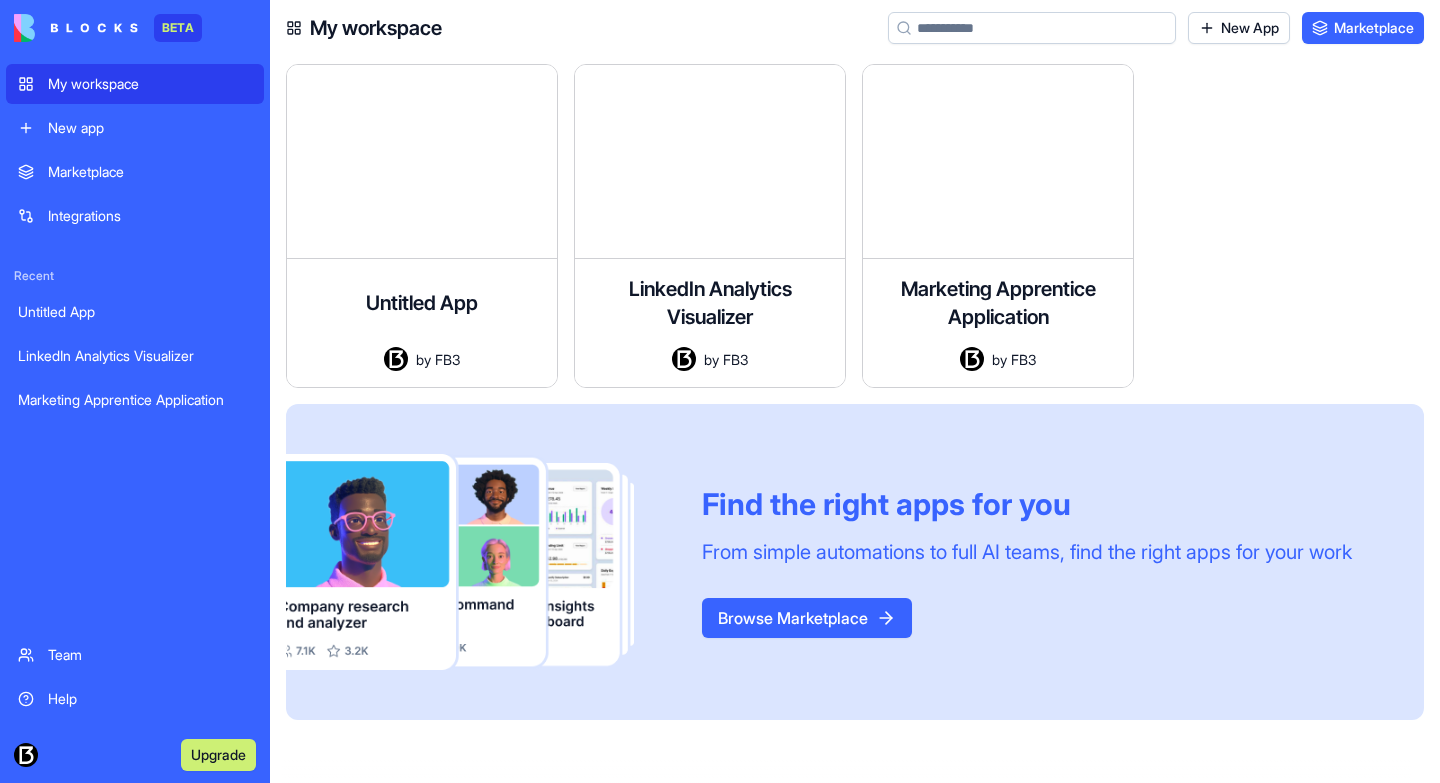 click on "Marketplace" at bounding box center (150, 172) 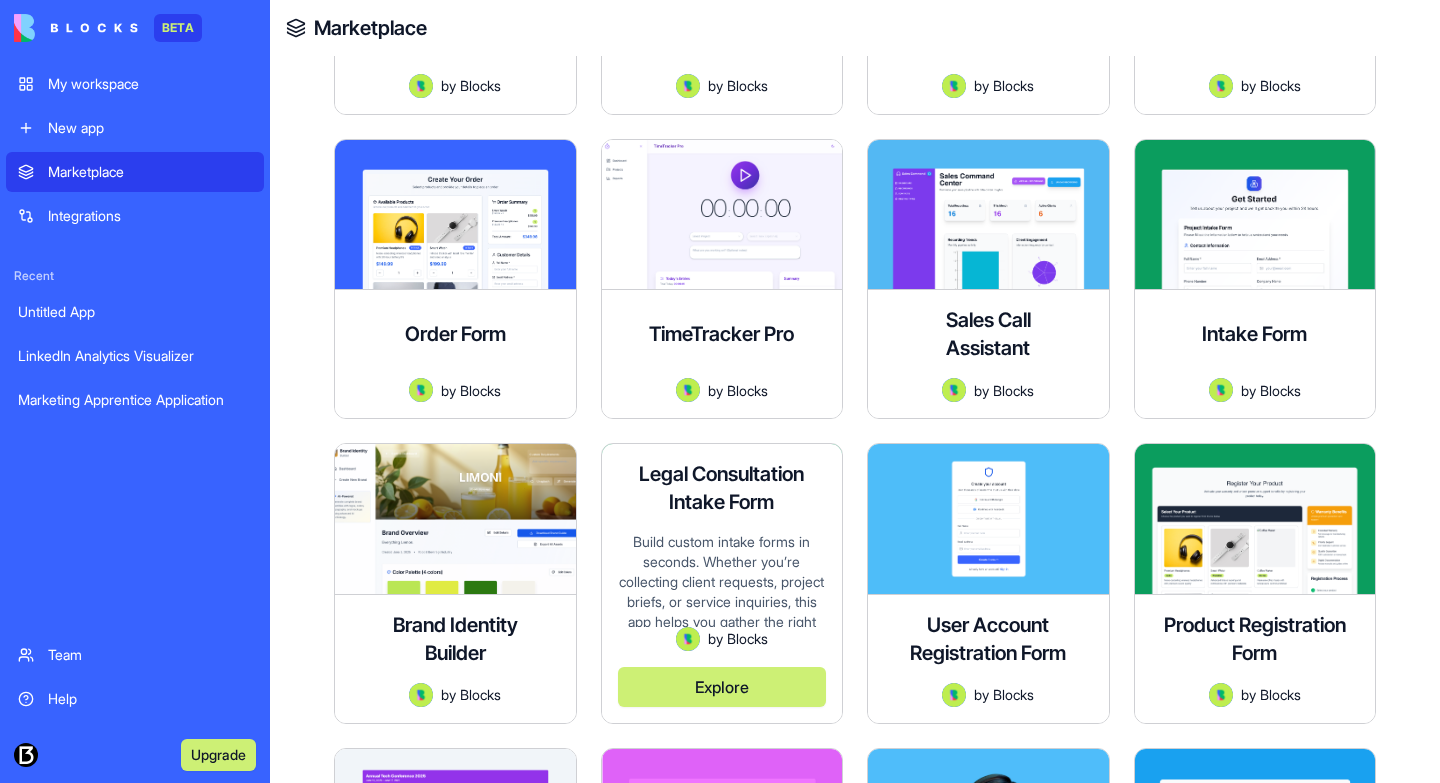 scroll, scrollTop: 1174, scrollLeft: 0, axis: vertical 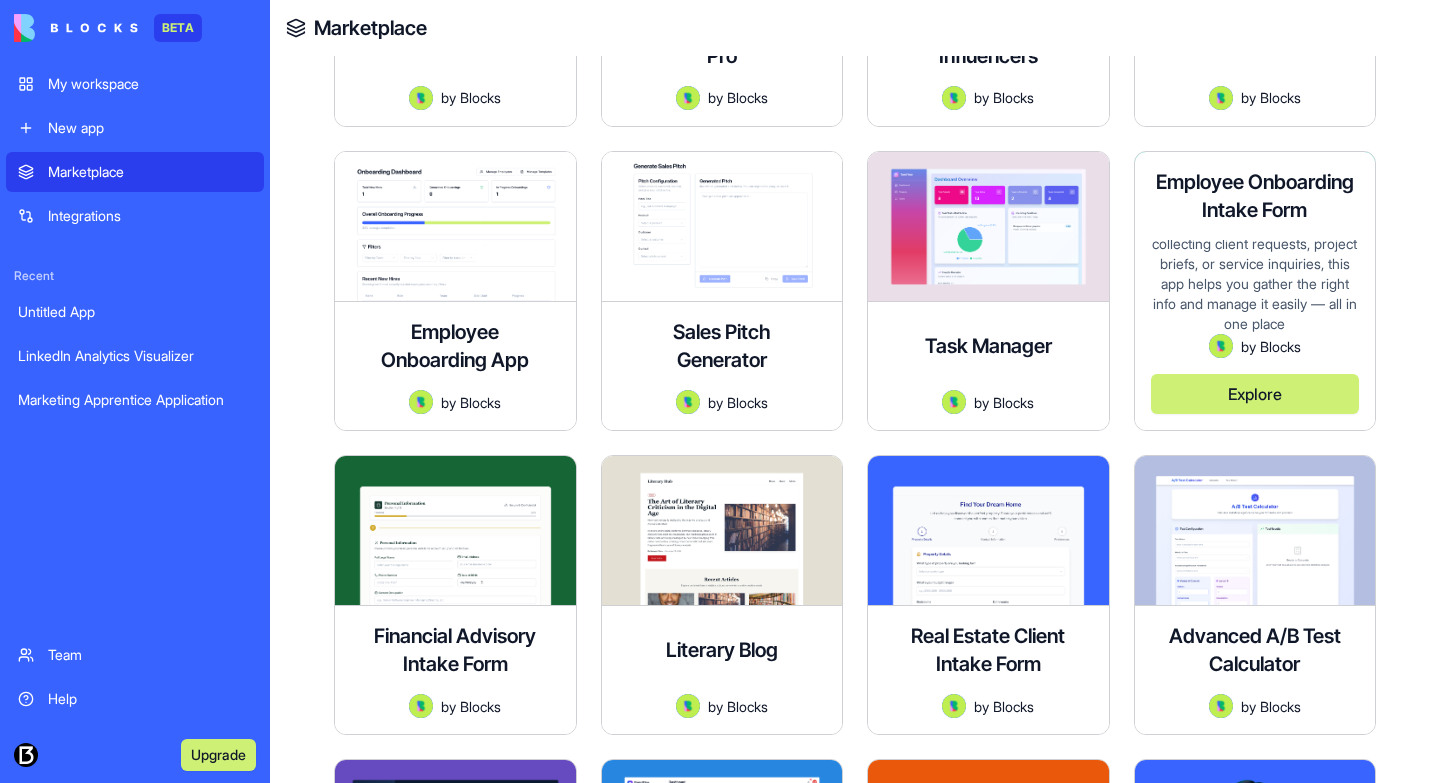 click on "Explore" at bounding box center [1255, 394] 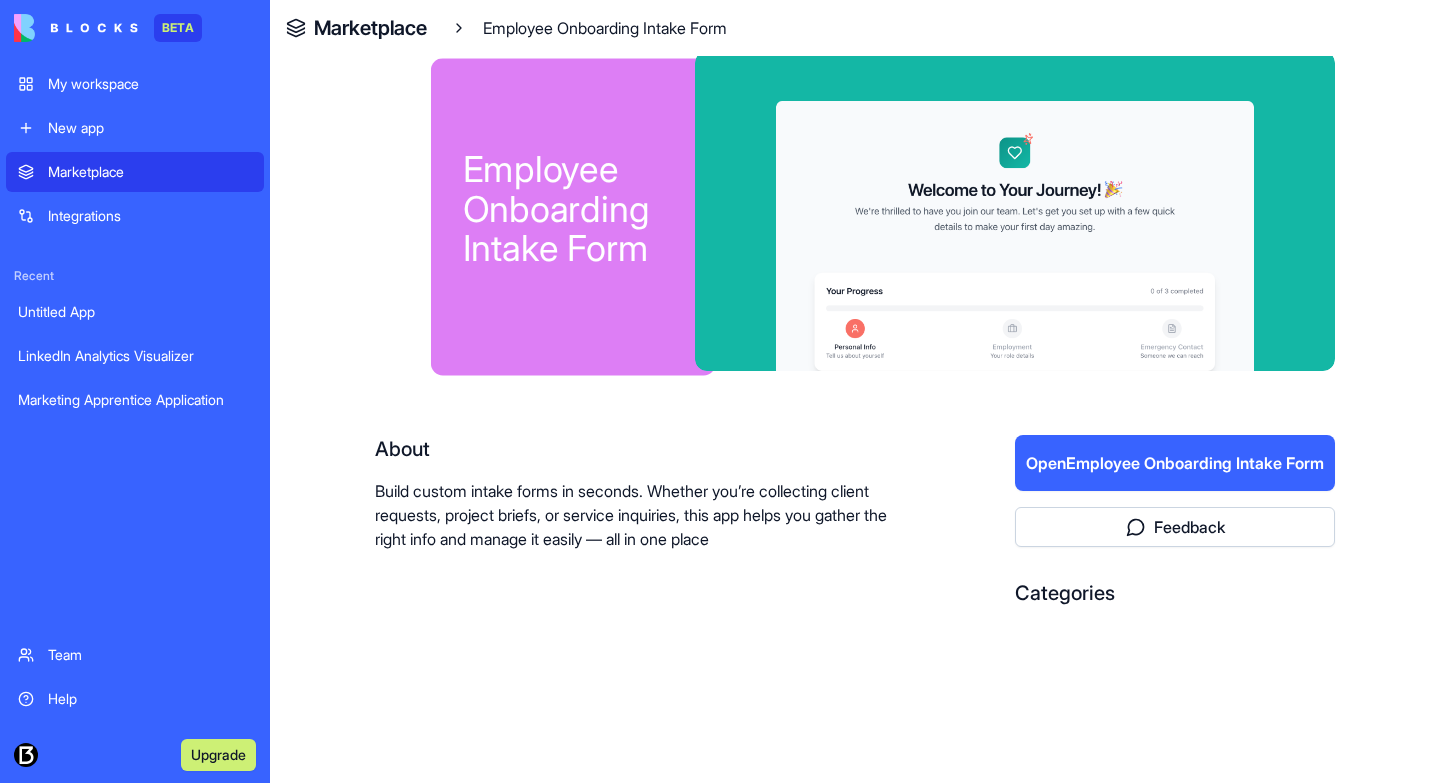 scroll, scrollTop: 37, scrollLeft: 0, axis: vertical 